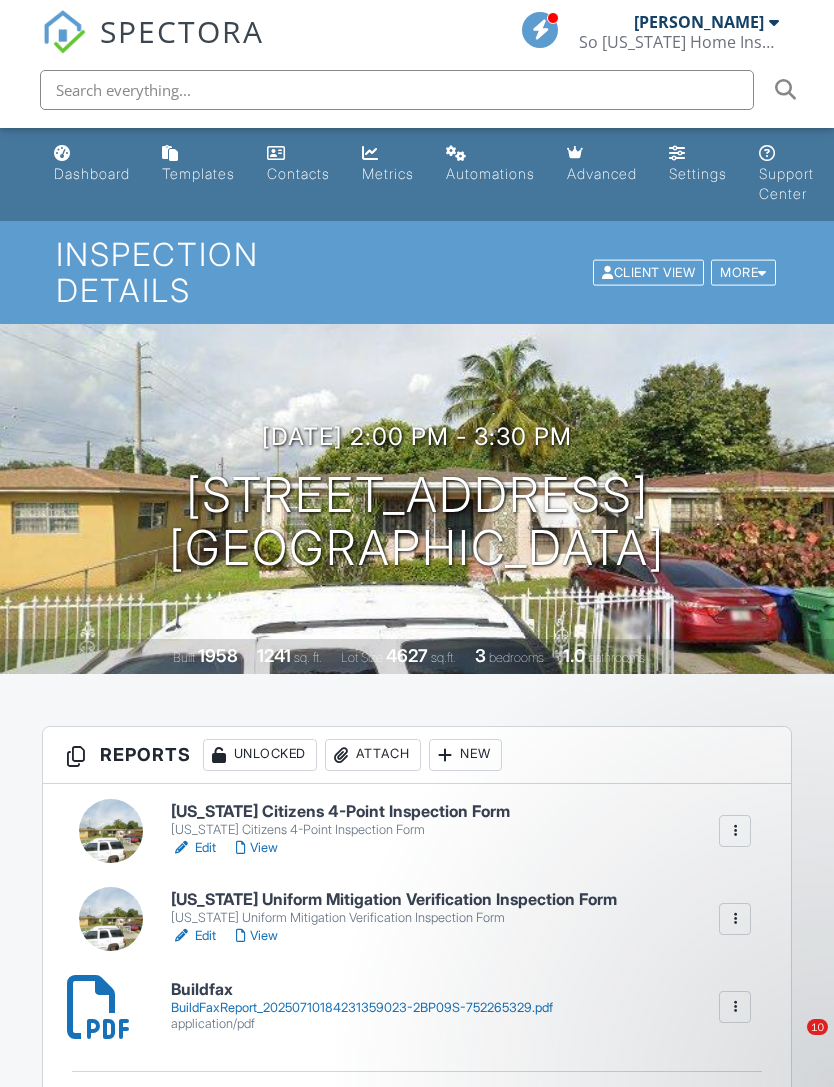 scroll, scrollTop: 3245, scrollLeft: 0, axis: vertical 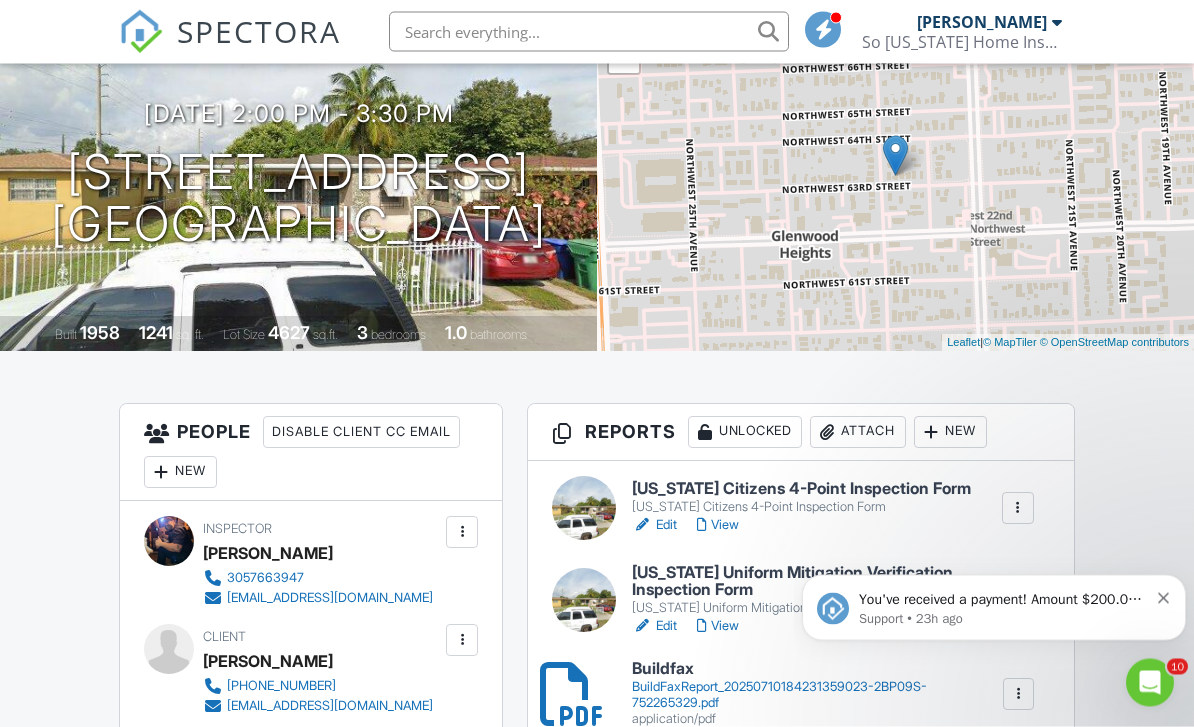 click on "[US_STATE] Citizens 4-Point Inspection Form" at bounding box center [801, 490] 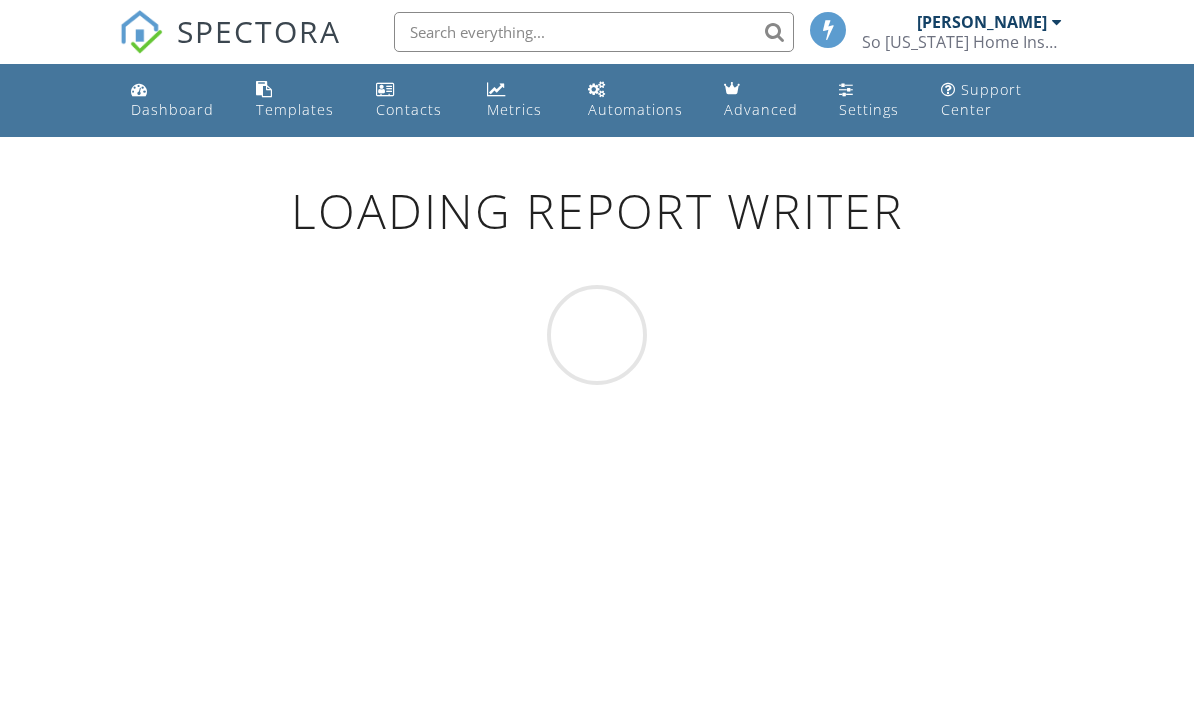 scroll, scrollTop: 0, scrollLeft: 0, axis: both 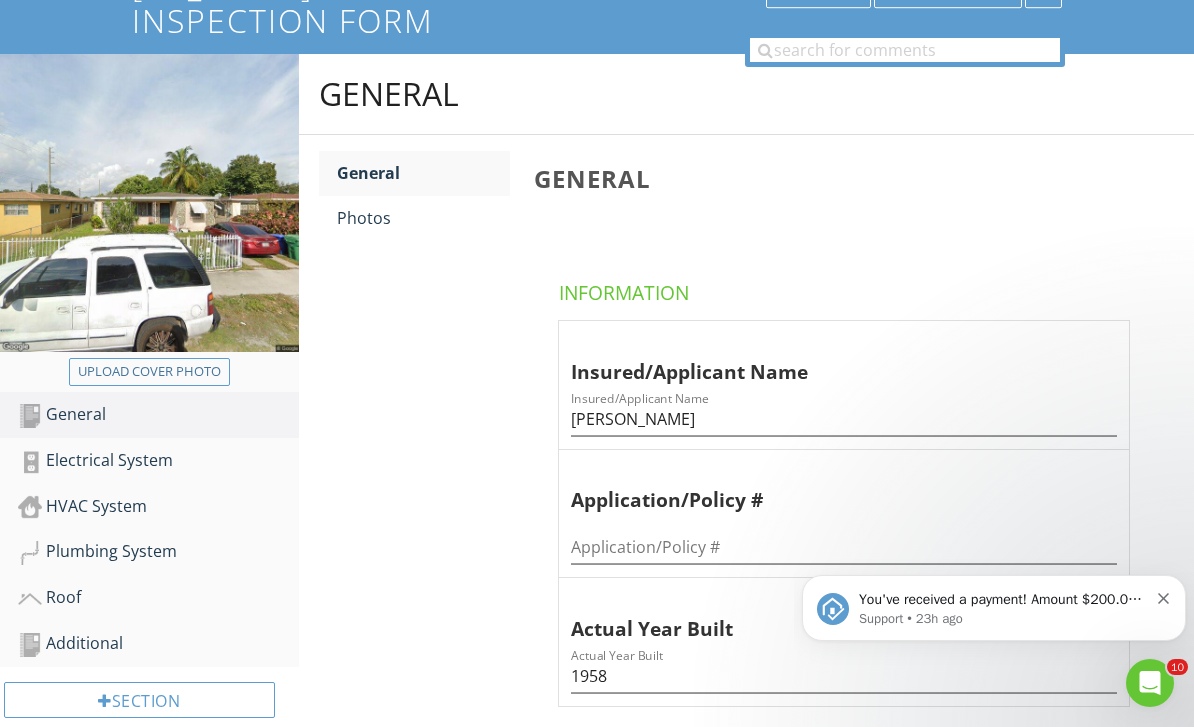 click at bounding box center (1164, 596) 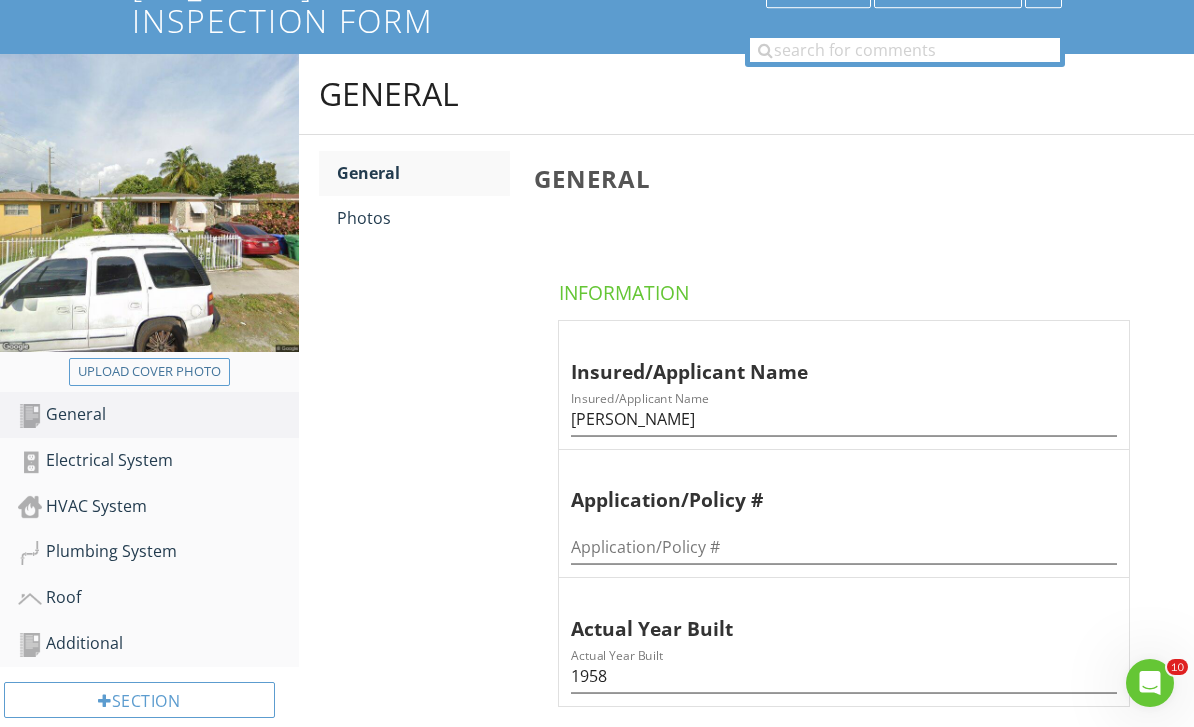 click on "Photos" at bounding box center (424, 218) 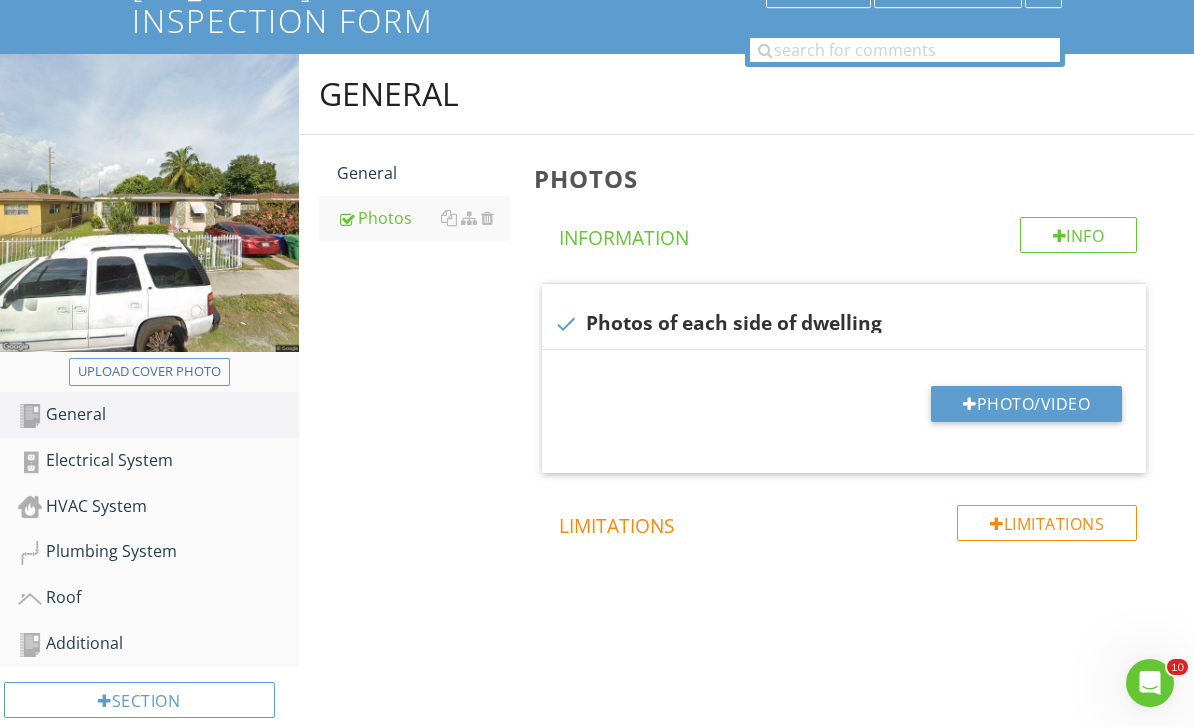 click on "Photo/Video" at bounding box center [1026, 404] 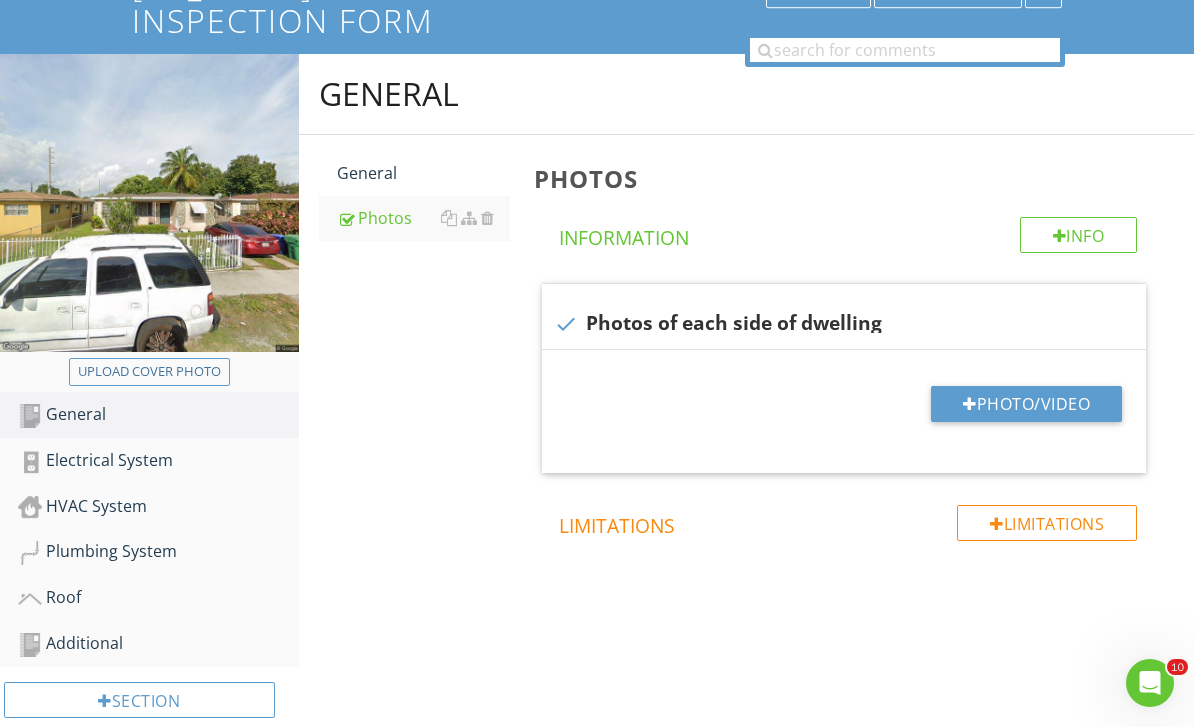click on "Photo/Video" at bounding box center (1026, 404) 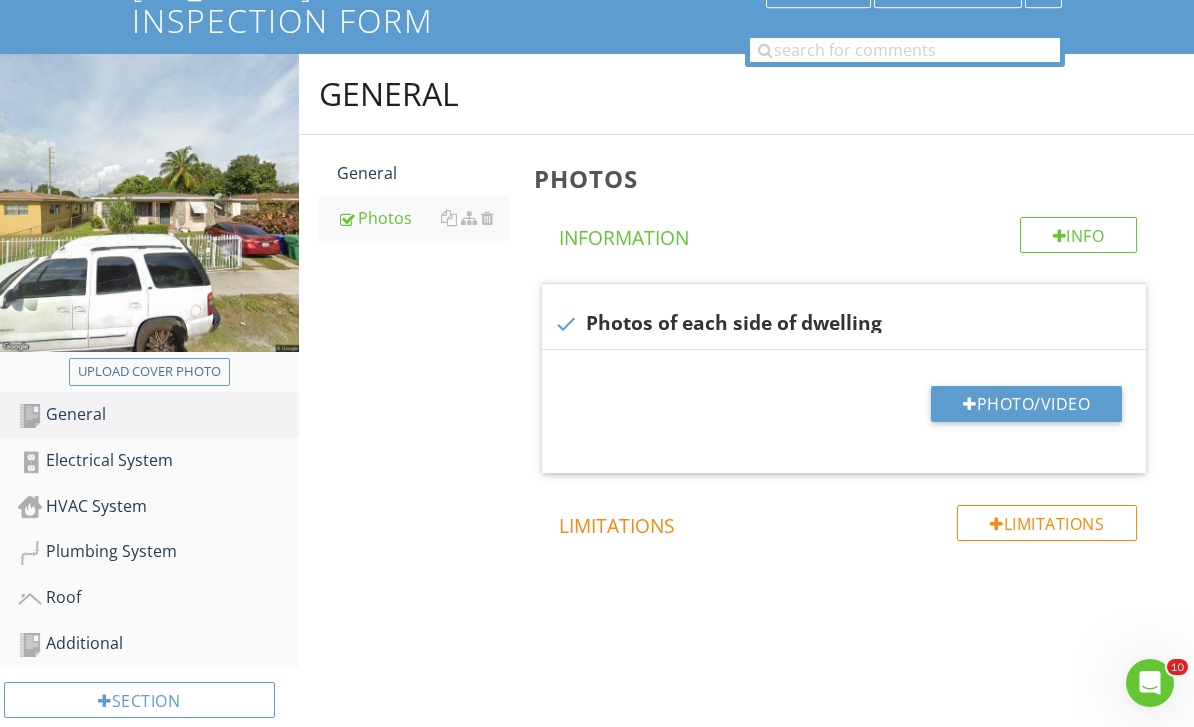 click on "Photo/Video" at bounding box center (1026, 404) 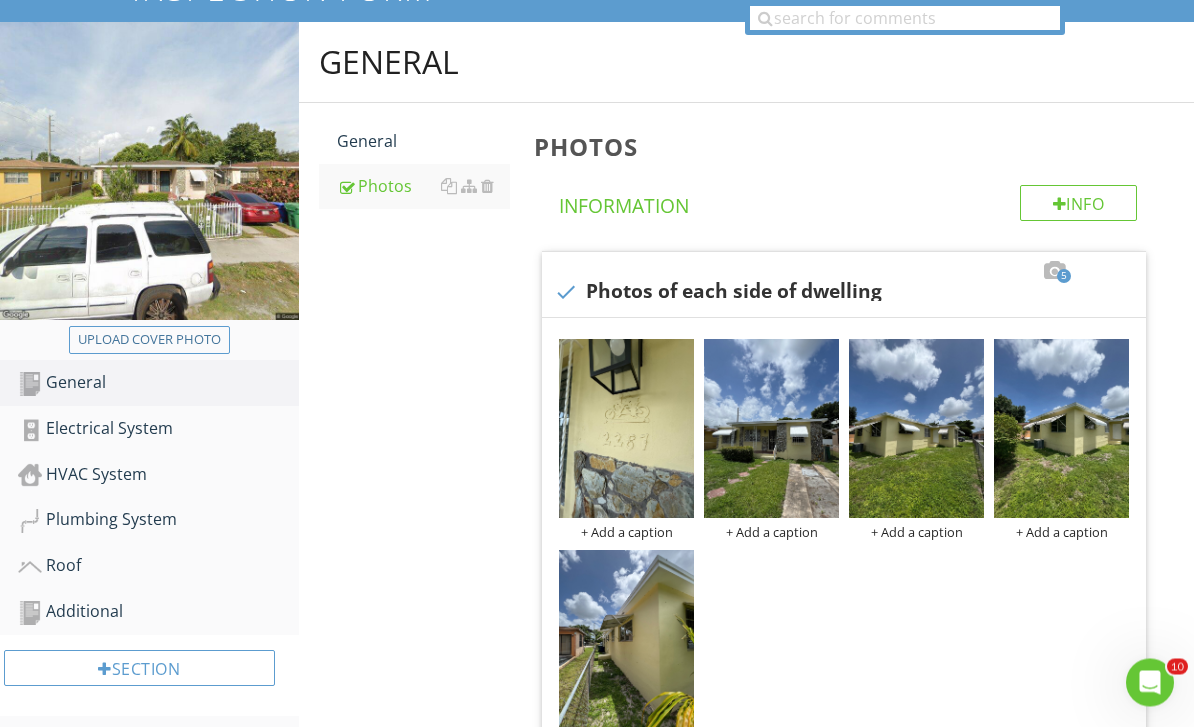 scroll, scrollTop: 252, scrollLeft: 0, axis: vertical 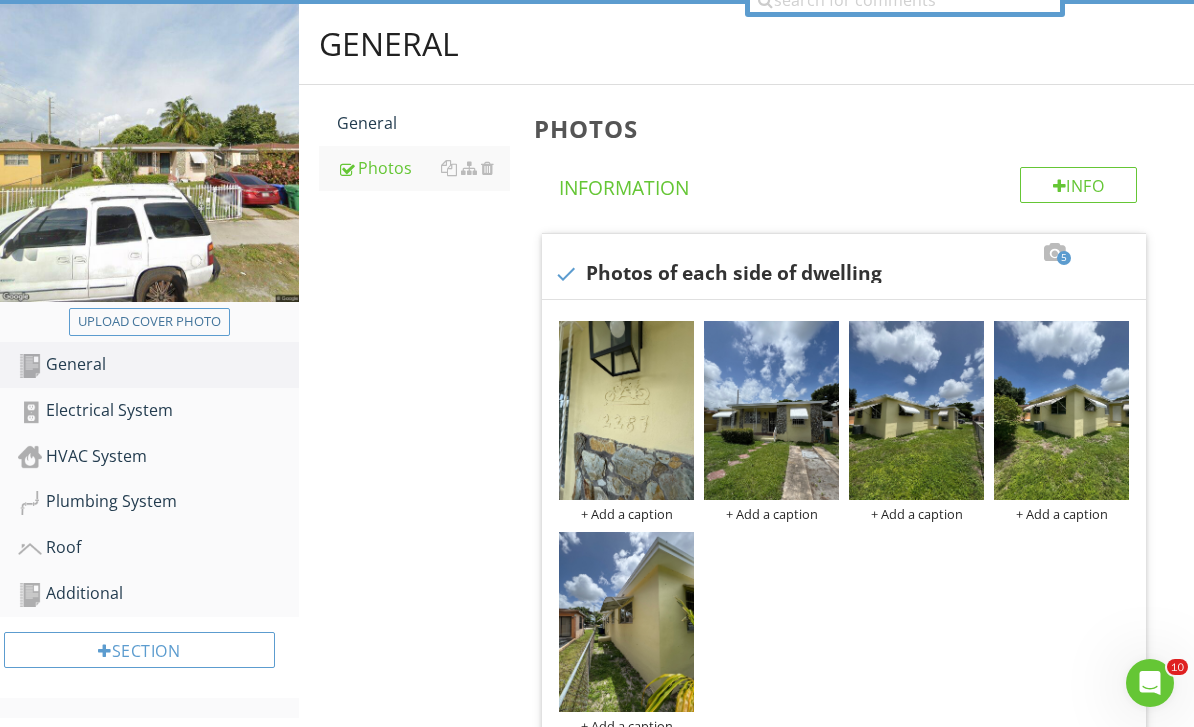 click on "Electrical System" at bounding box center [158, 411] 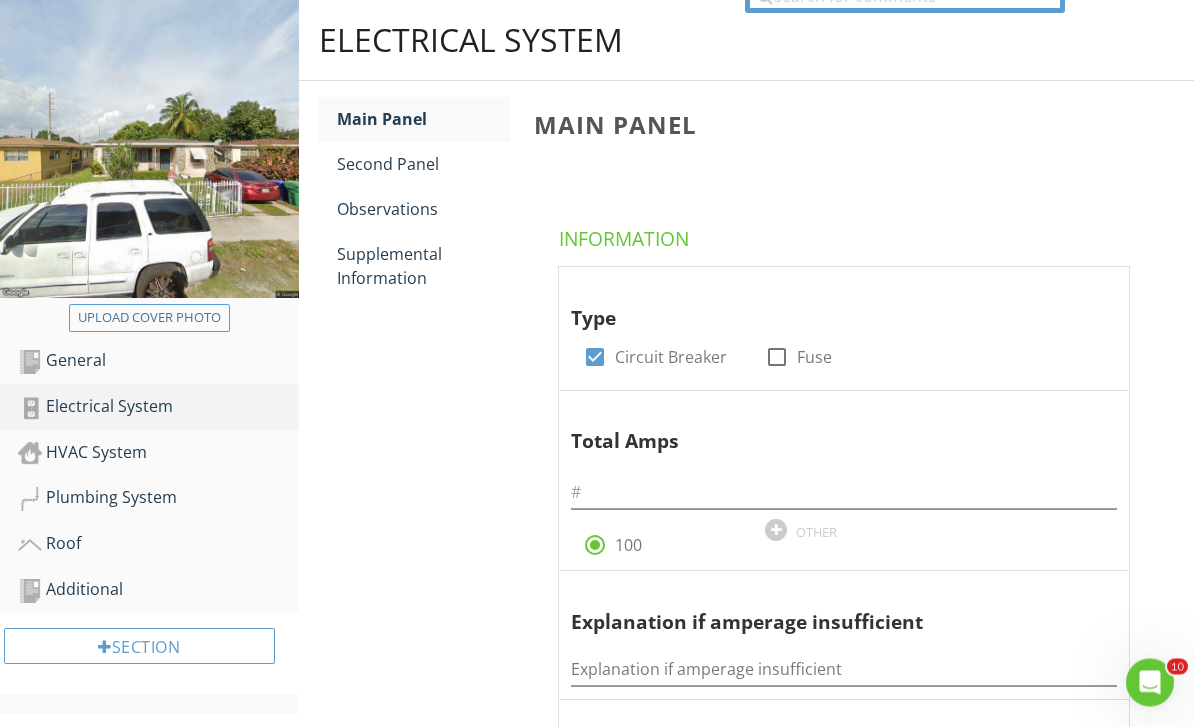 scroll, scrollTop: 259, scrollLeft: 0, axis: vertical 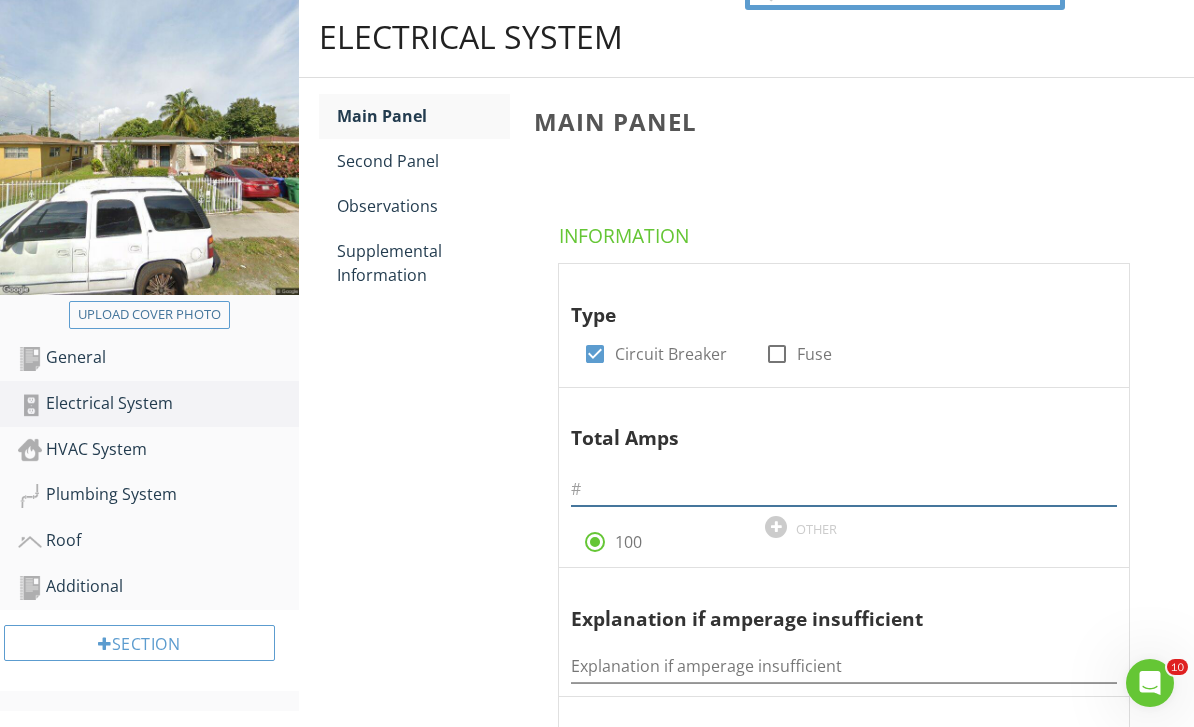 click at bounding box center (844, 489) 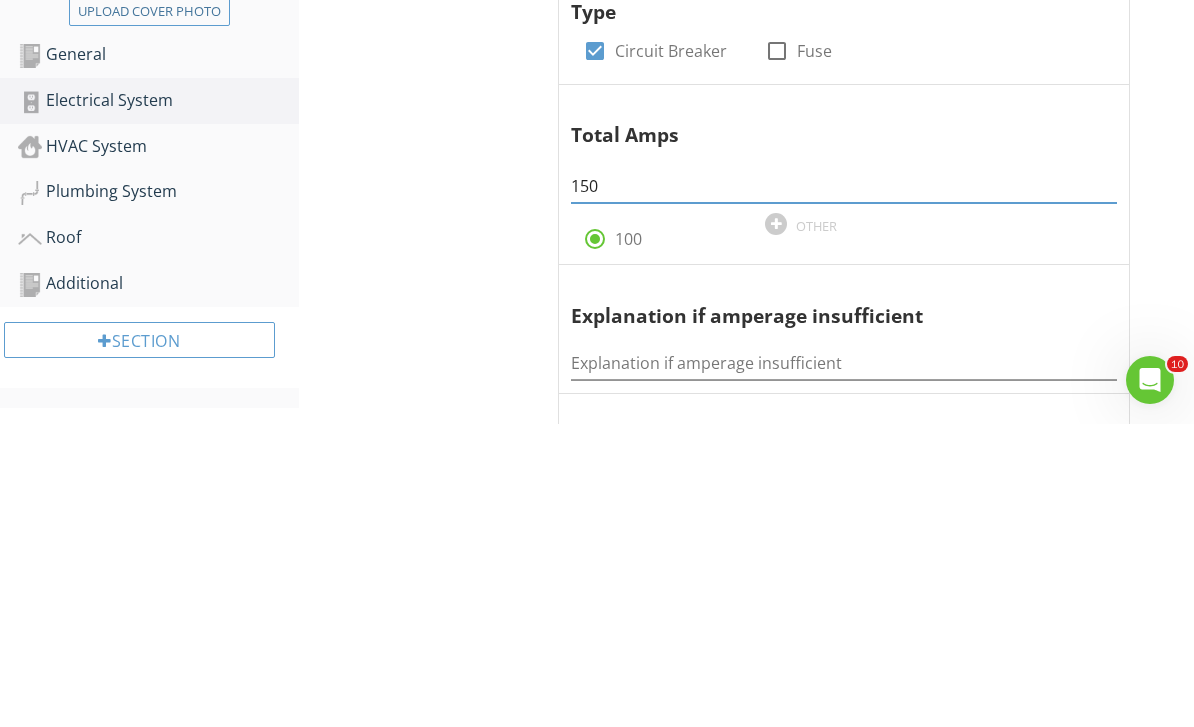 type on "150" 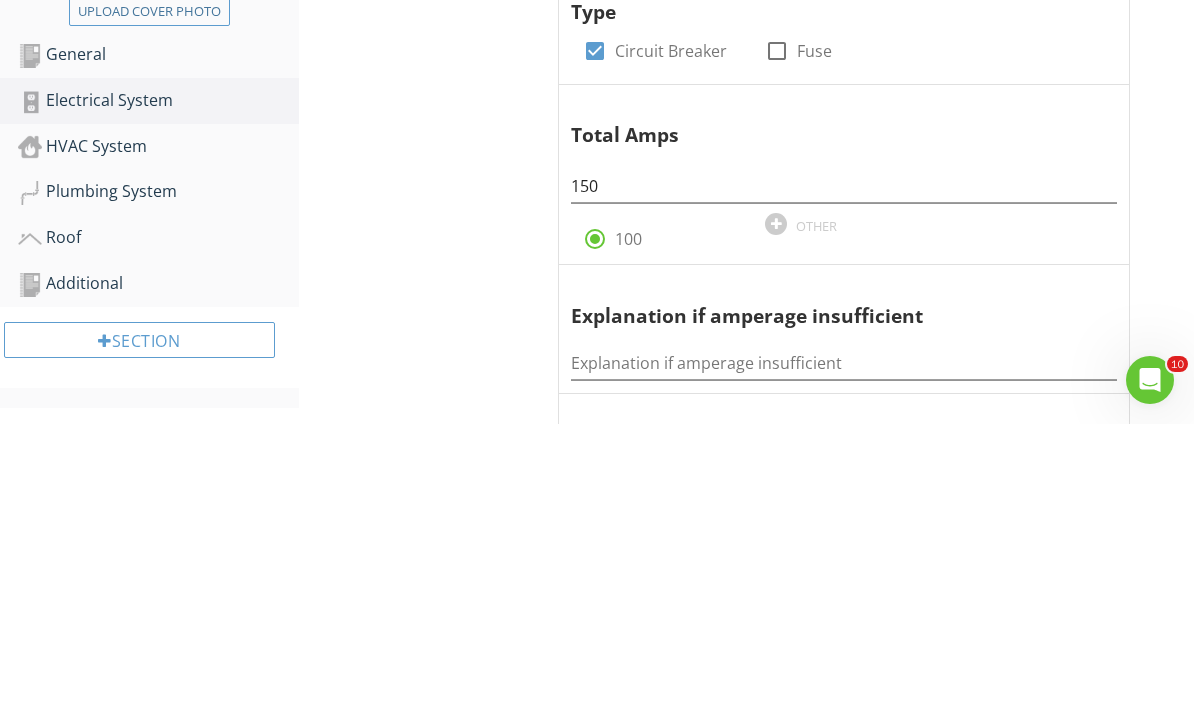 scroll, scrollTop: 562, scrollLeft: 0, axis: vertical 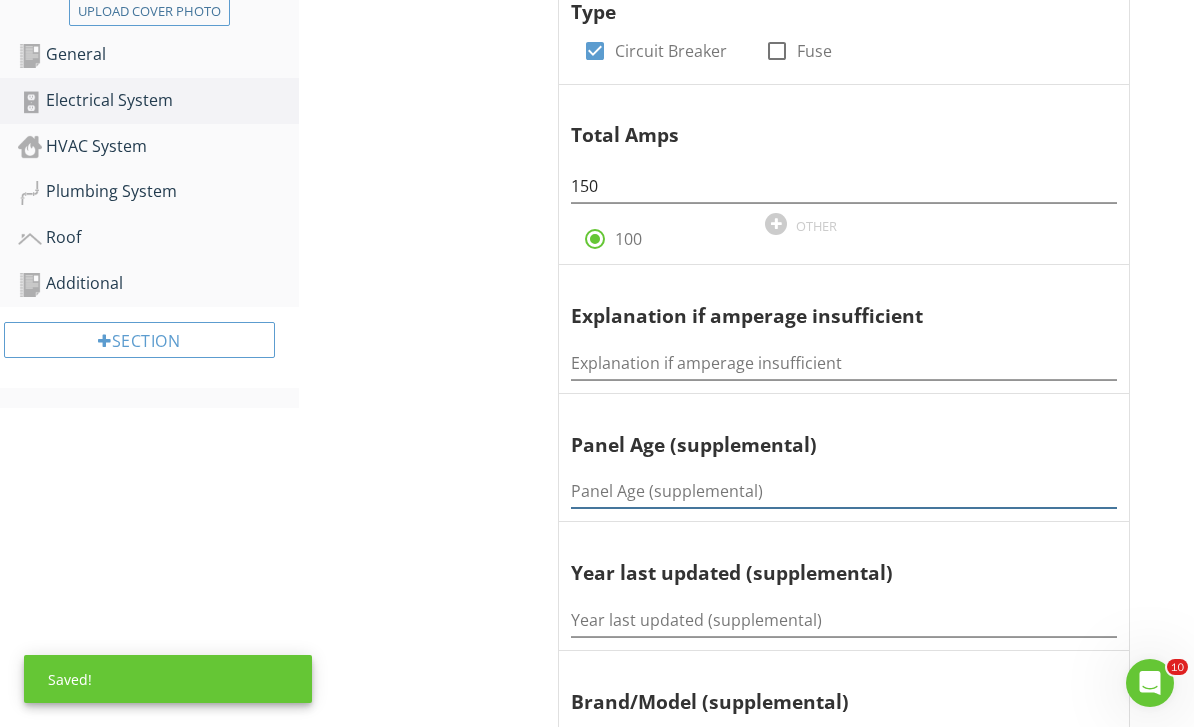 click at bounding box center (844, 491) 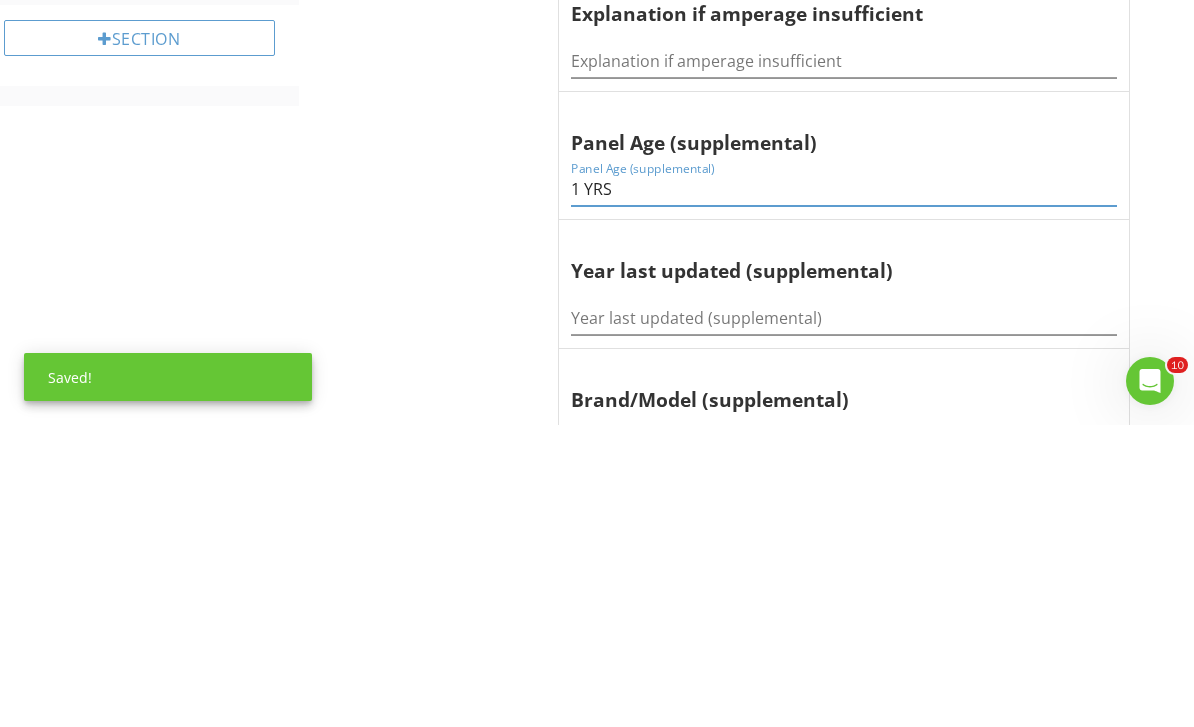 type on "1 YRS" 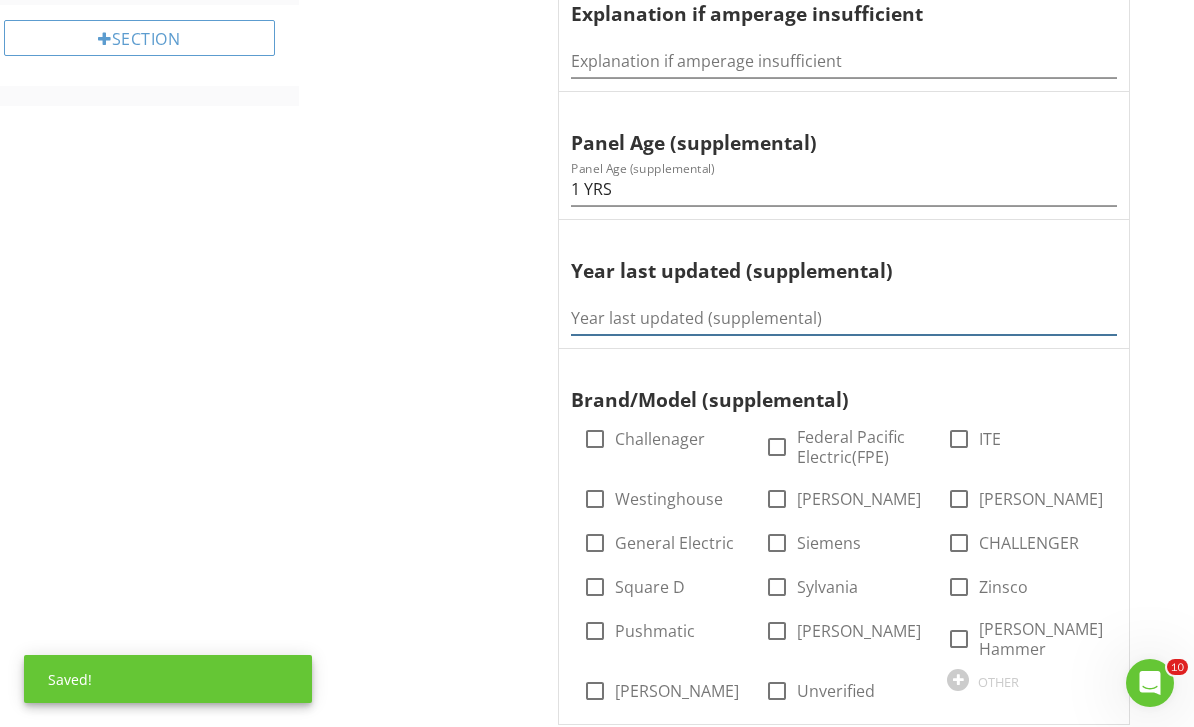 click at bounding box center [844, 318] 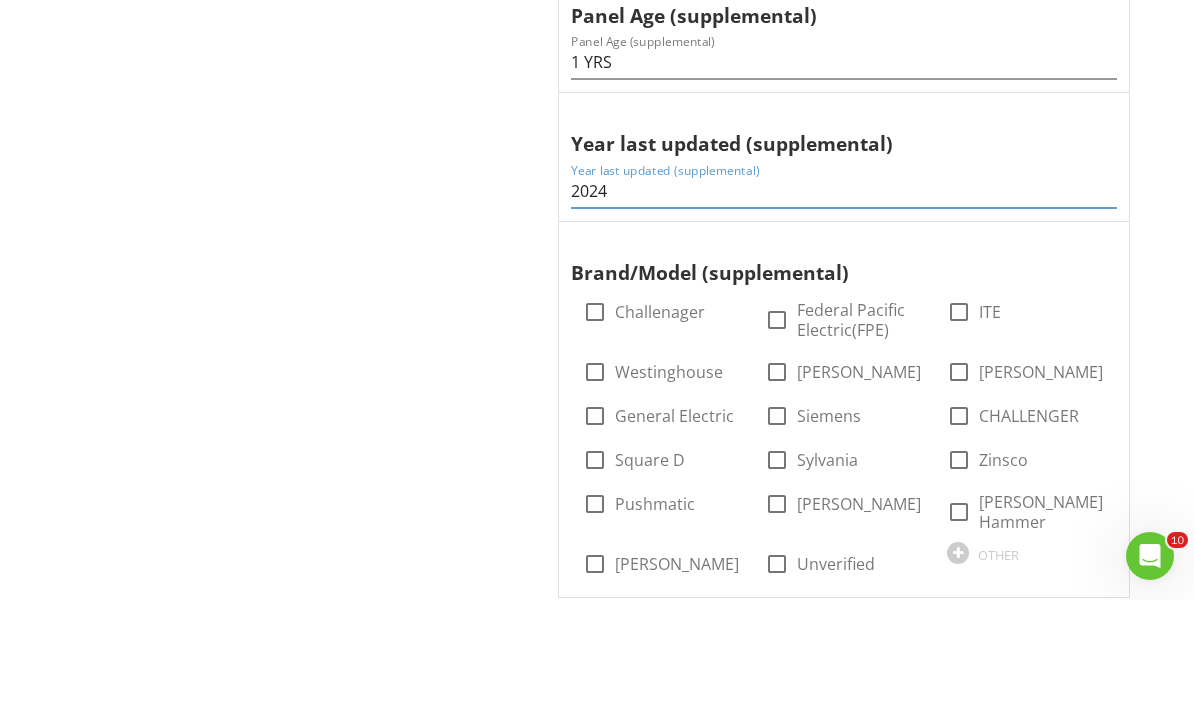 type on "2024" 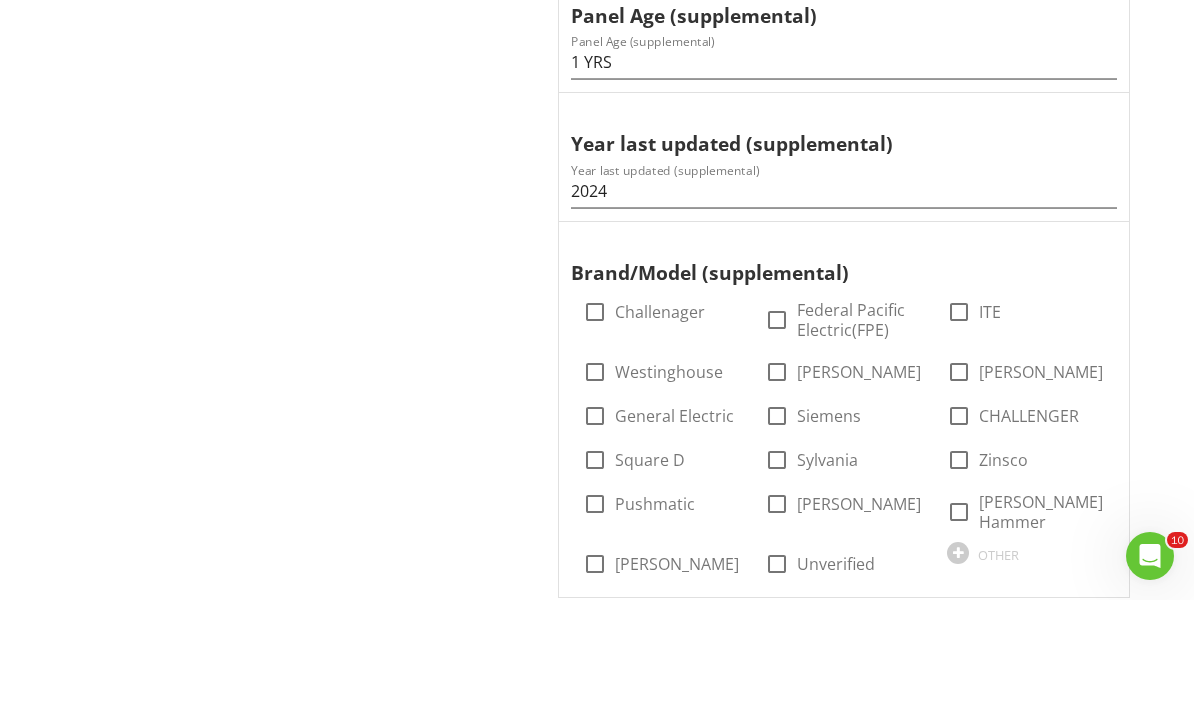 scroll, scrollTop: 991, scrollLeft: 0, axis: vertical 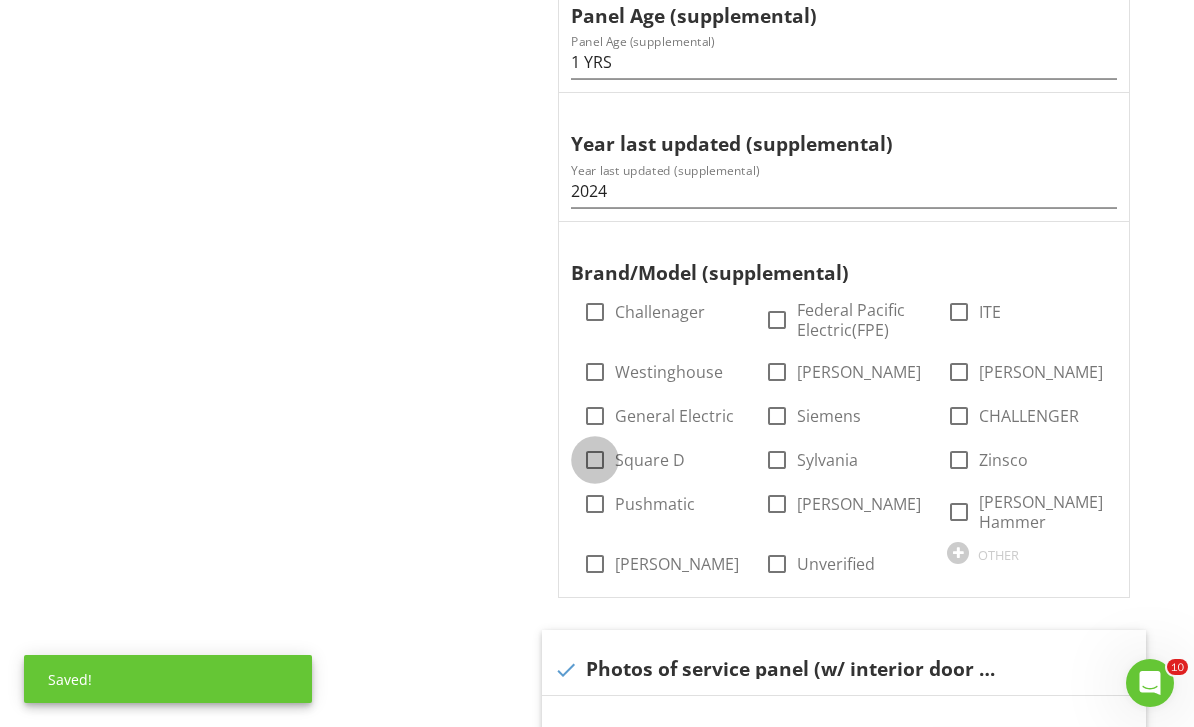 click at bounding box center [595, 460] 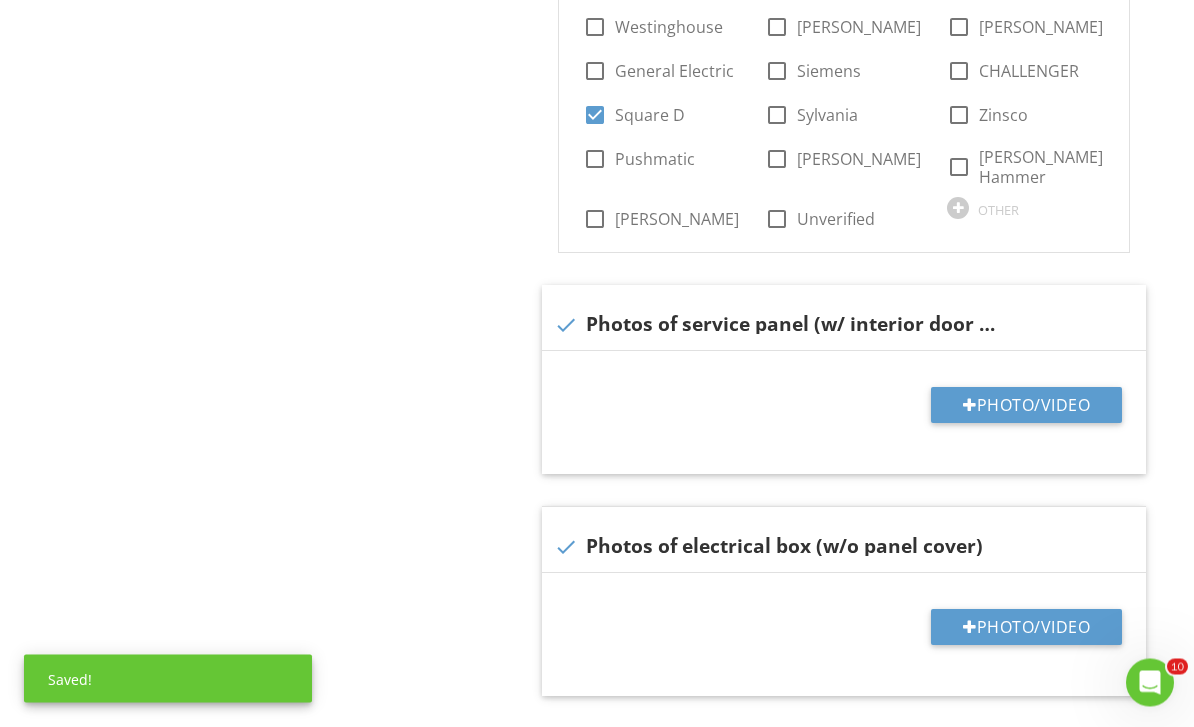 scroll, scrollTop: 1336, scrollLeft: 0, axis: vertical 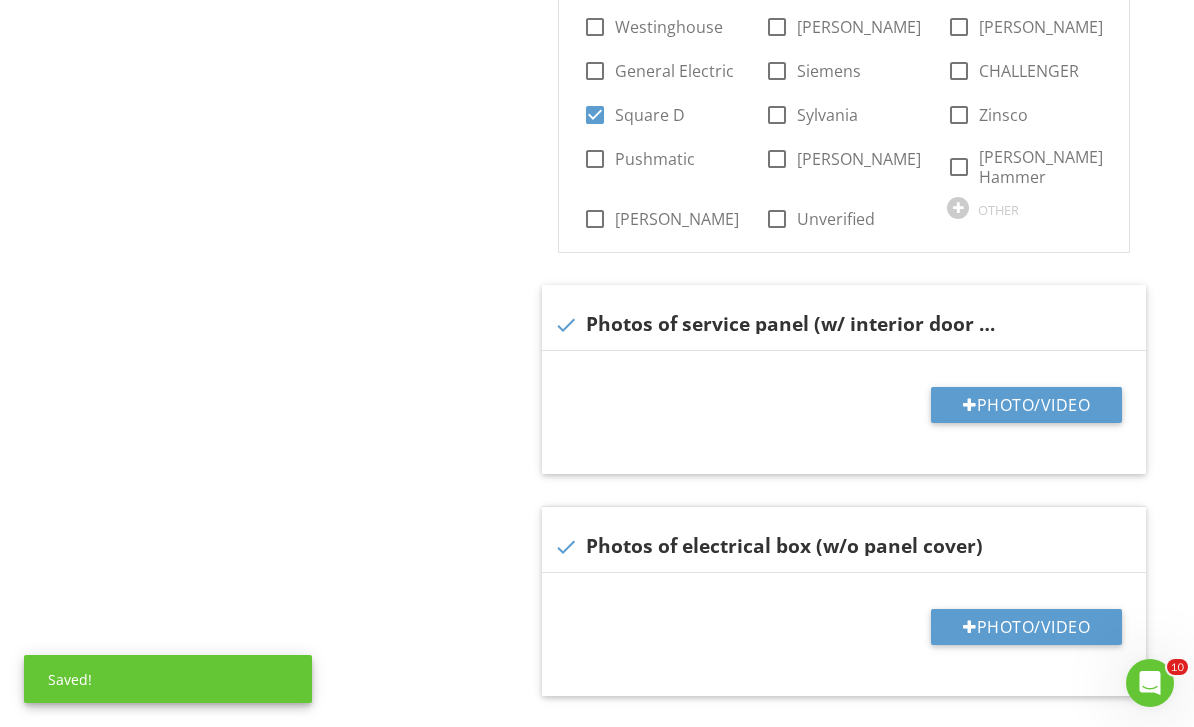 click on "Photo/Video" at bounding box center [1026, 405] 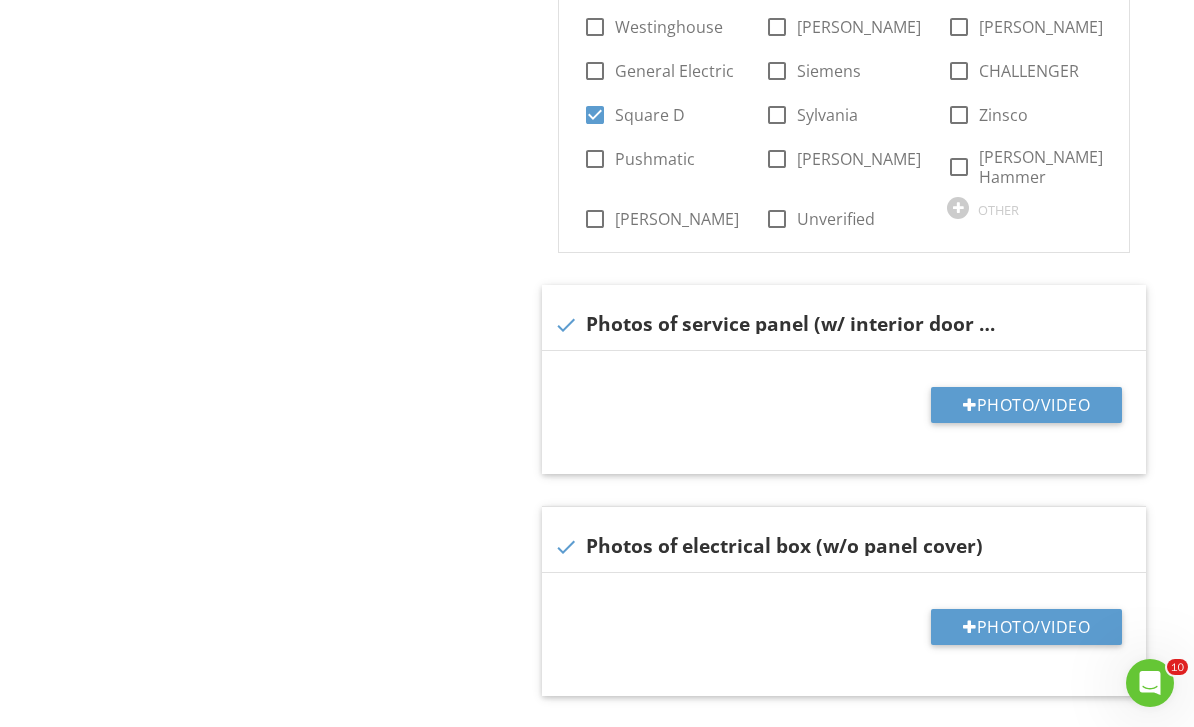 type on "C:\fakepath\IMG_9139.jpeg" 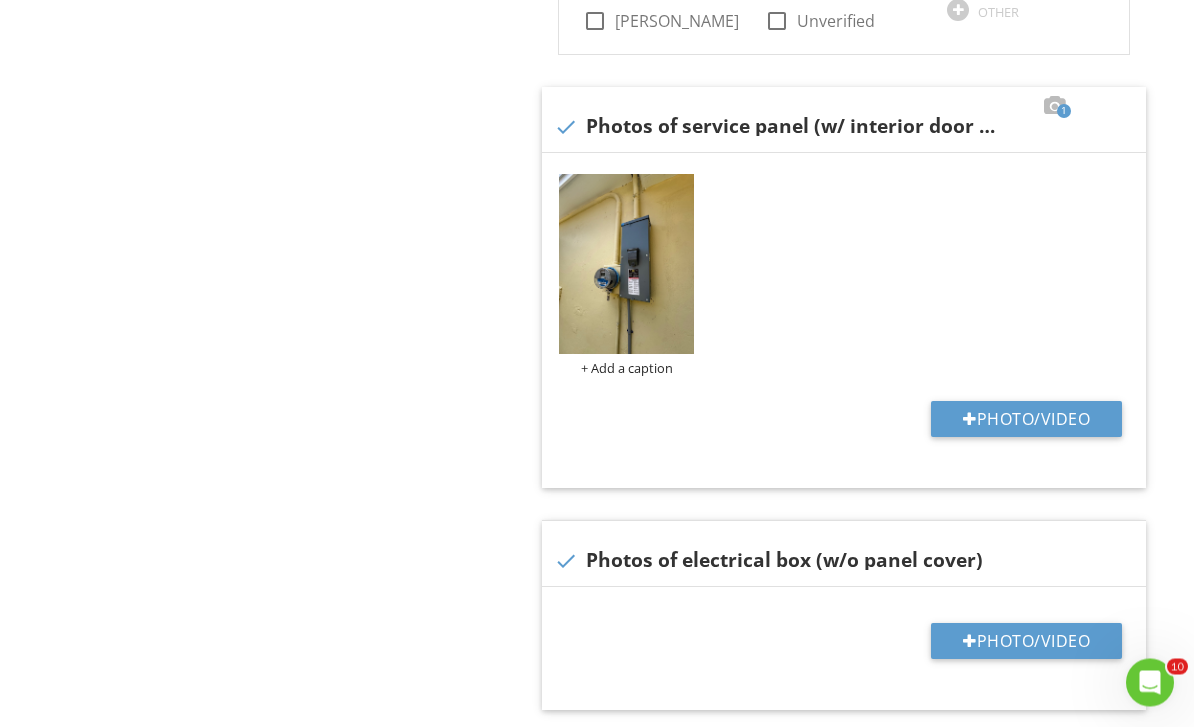 scroll, scrollTop: 1534, scrollLeft: 0, axis: vertical 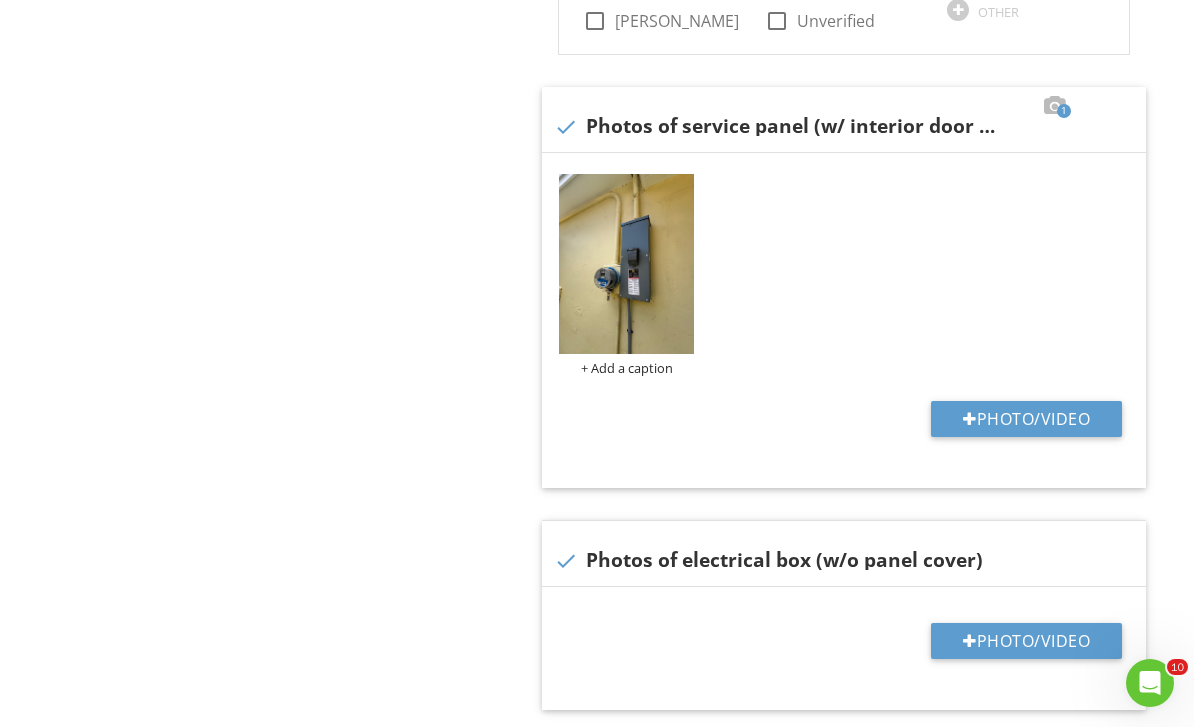 click on "Photo/Video" at bounding box center [1026, 641] 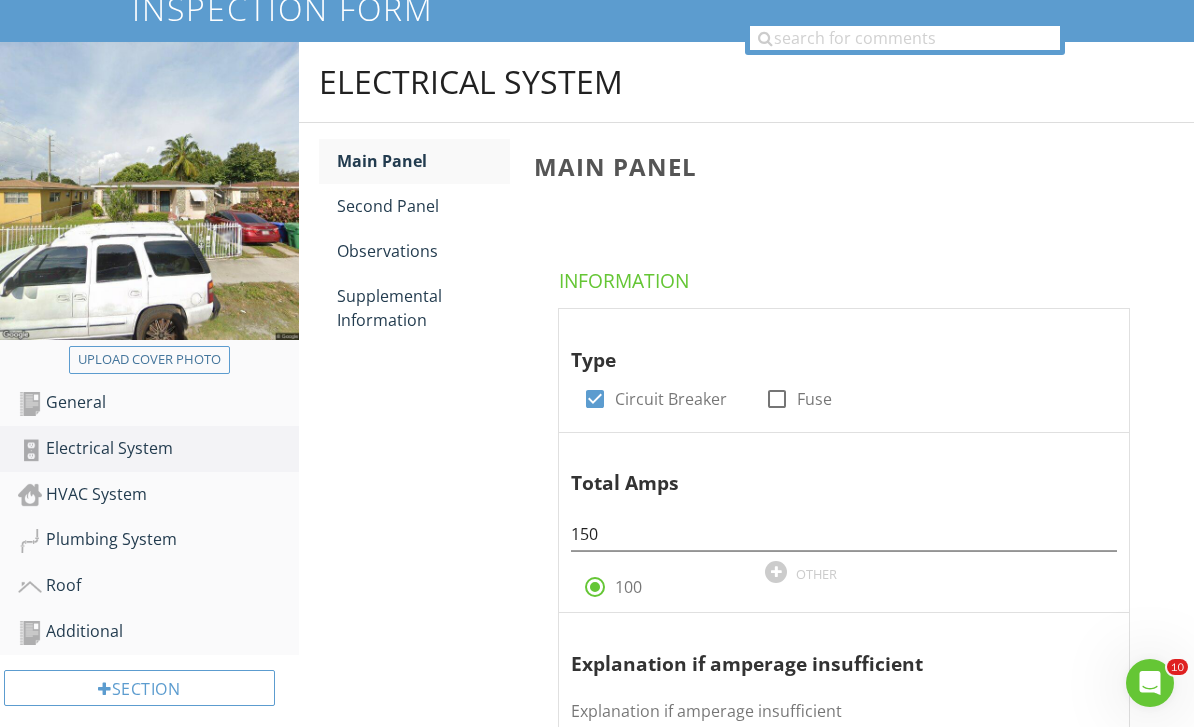 scroll, scrollTop: 204, scrollLeft: 0, axis: vertical 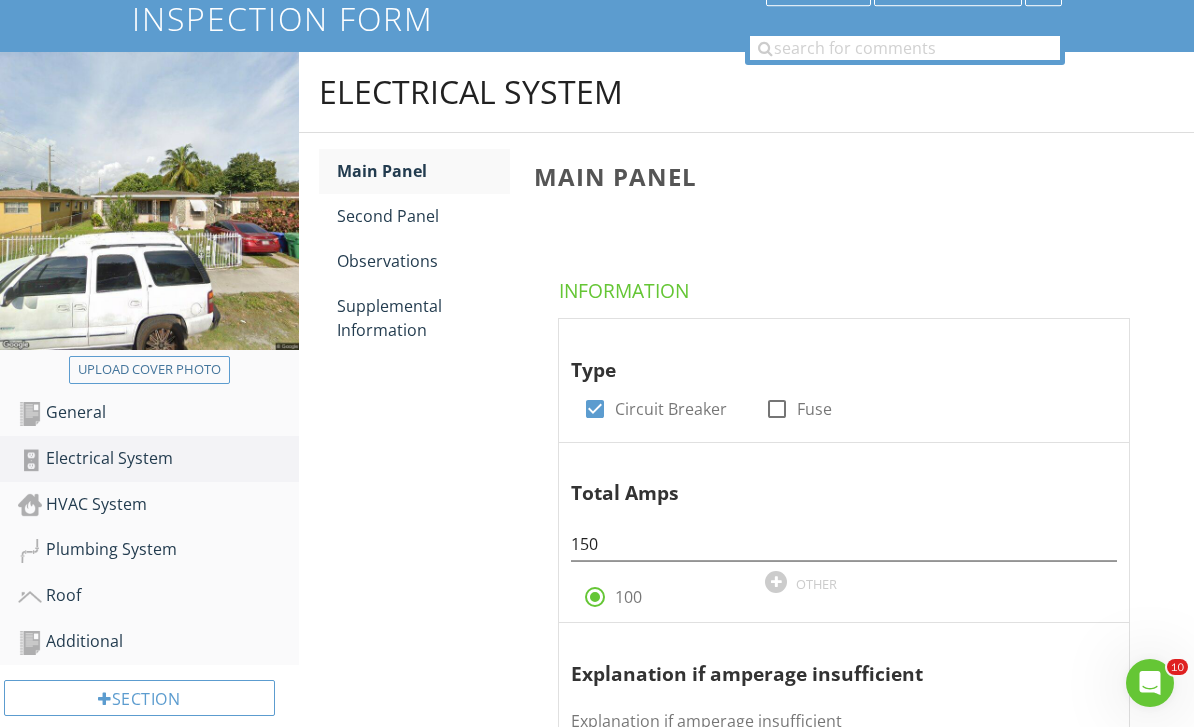 click on "Second Panel" at bounding box center (424, 216) 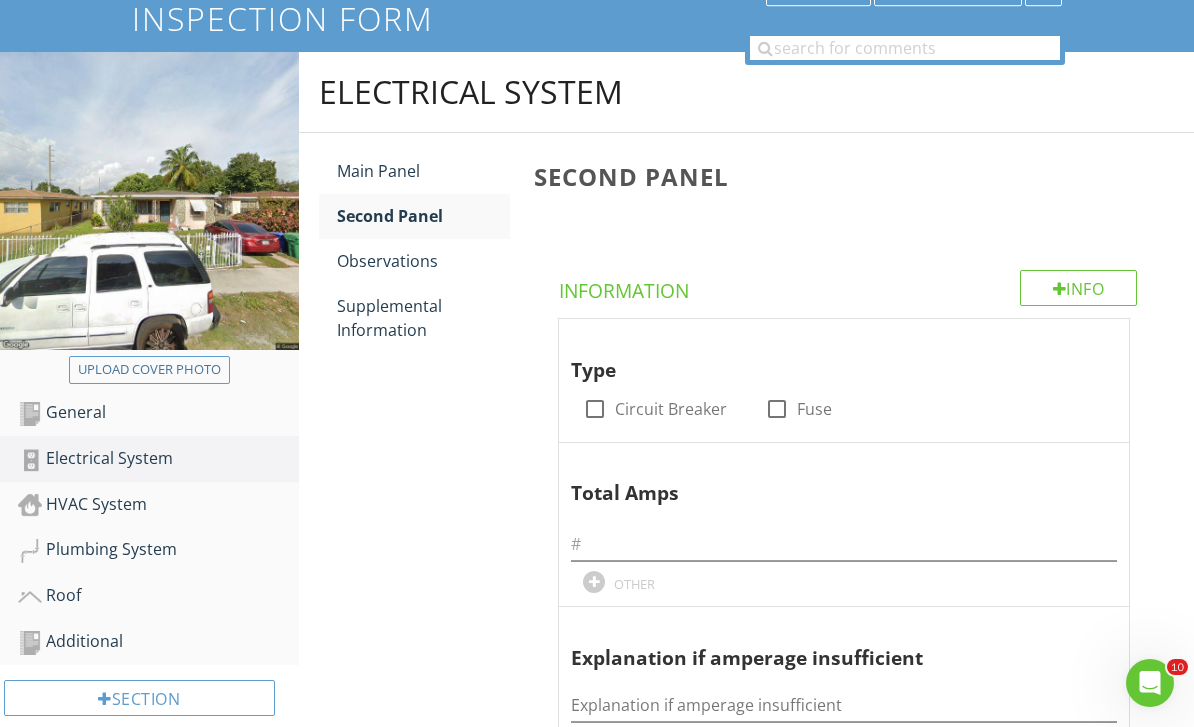 click at bounding box center (595, 409) 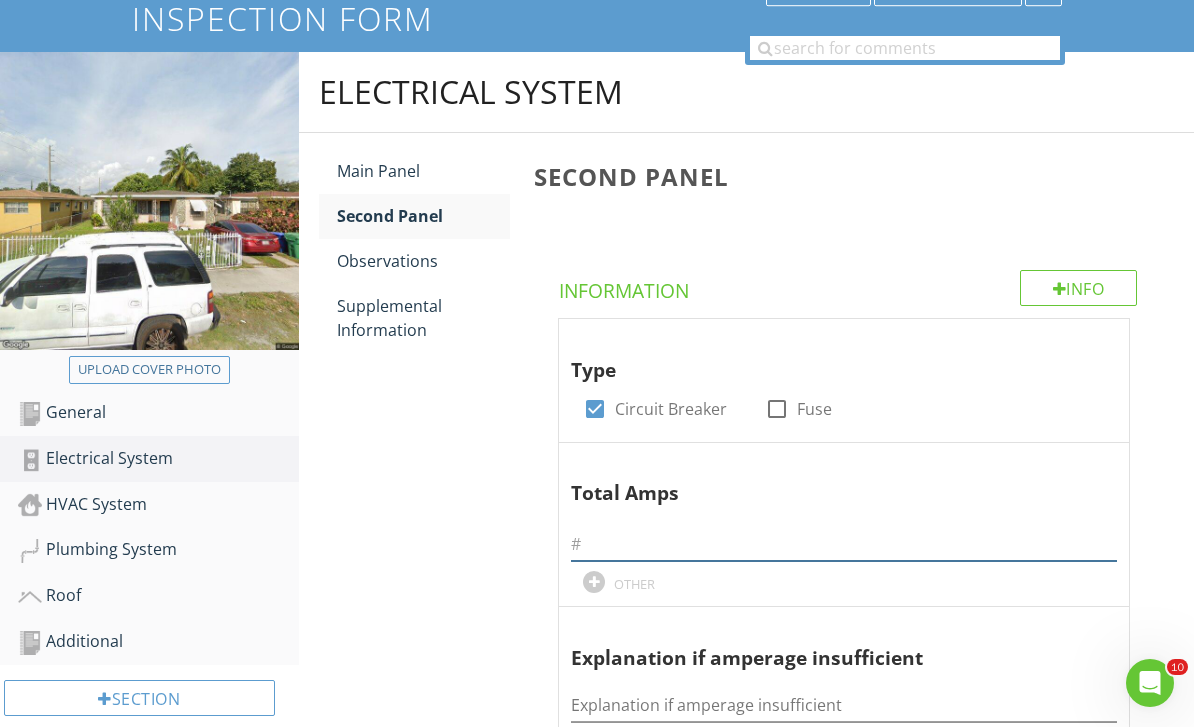 click at bounding box center (844, 544) 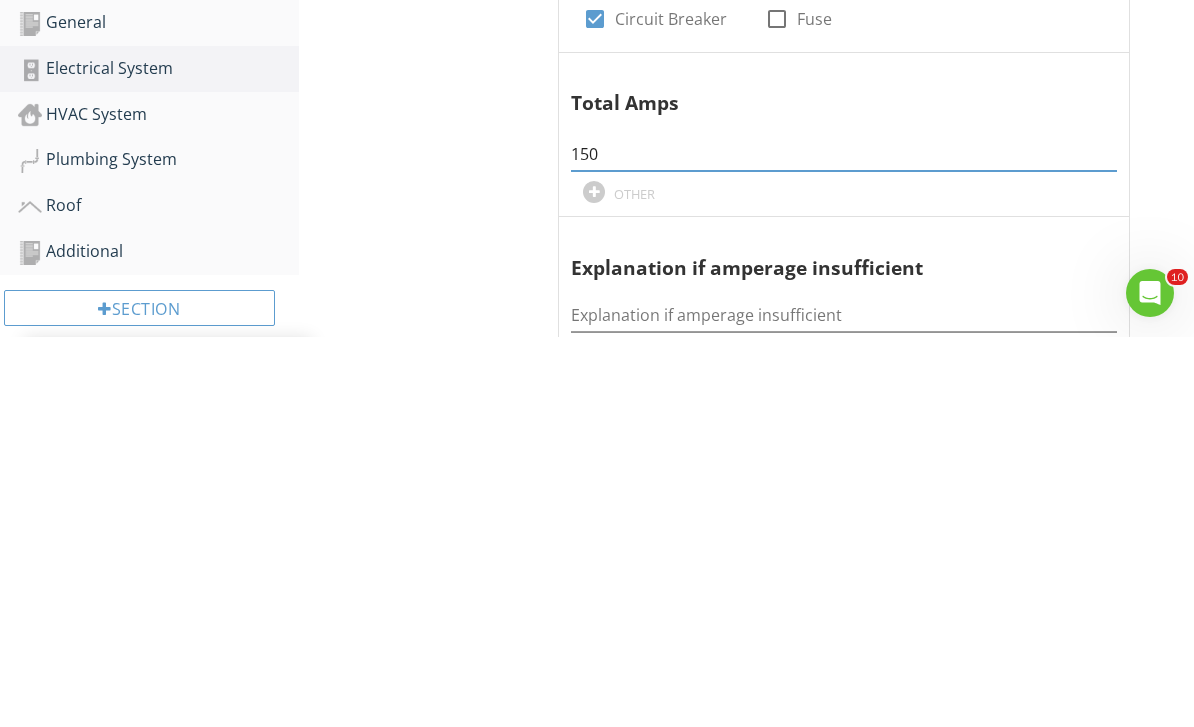 type on "150" 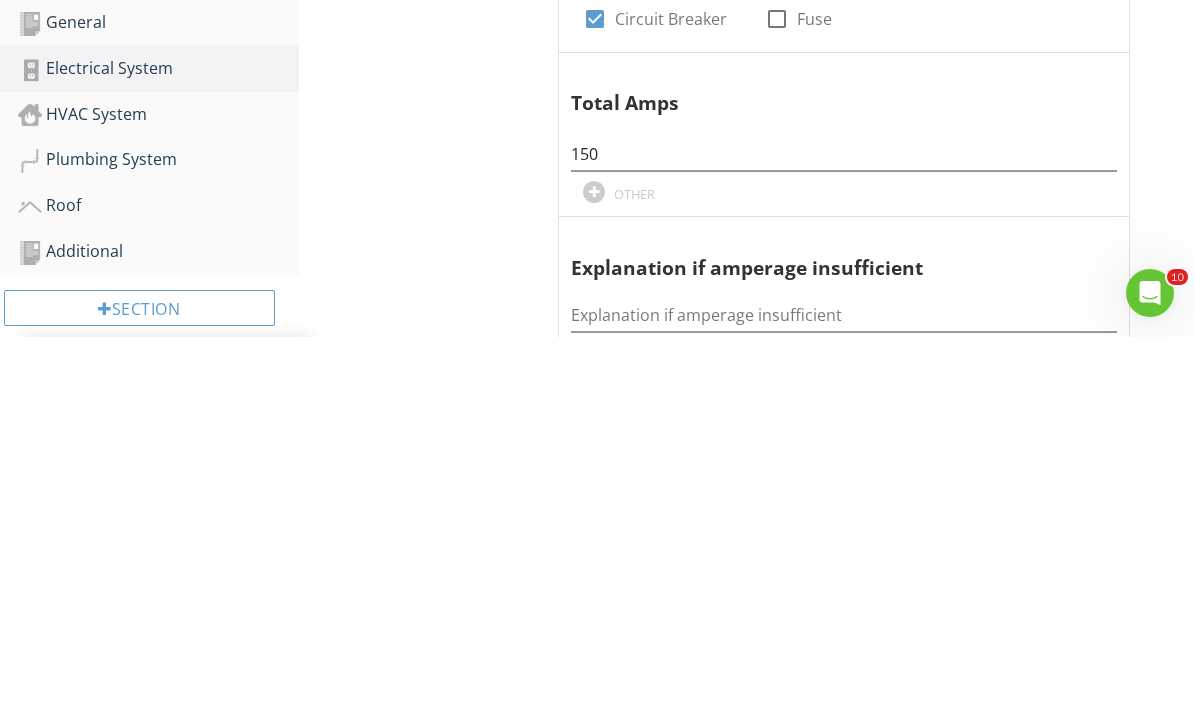 scroll, scrollTop: 594, scrollLeft: 0, axis: vertical 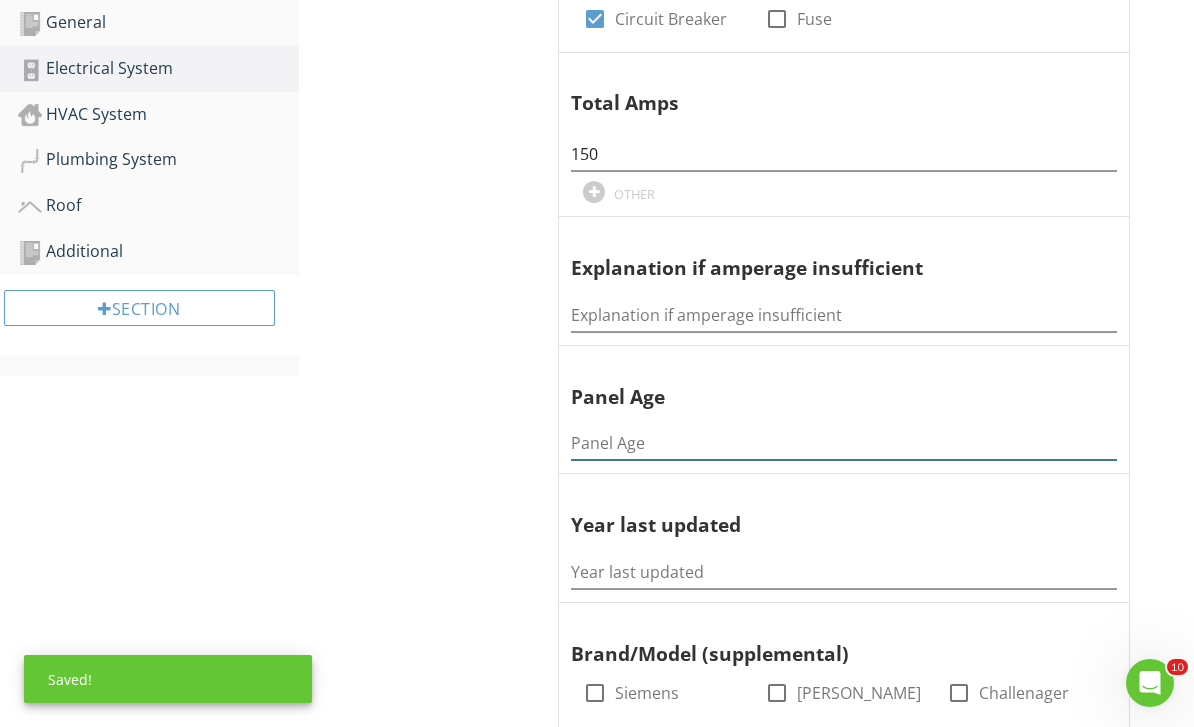 click at bounding box center (844, 443) 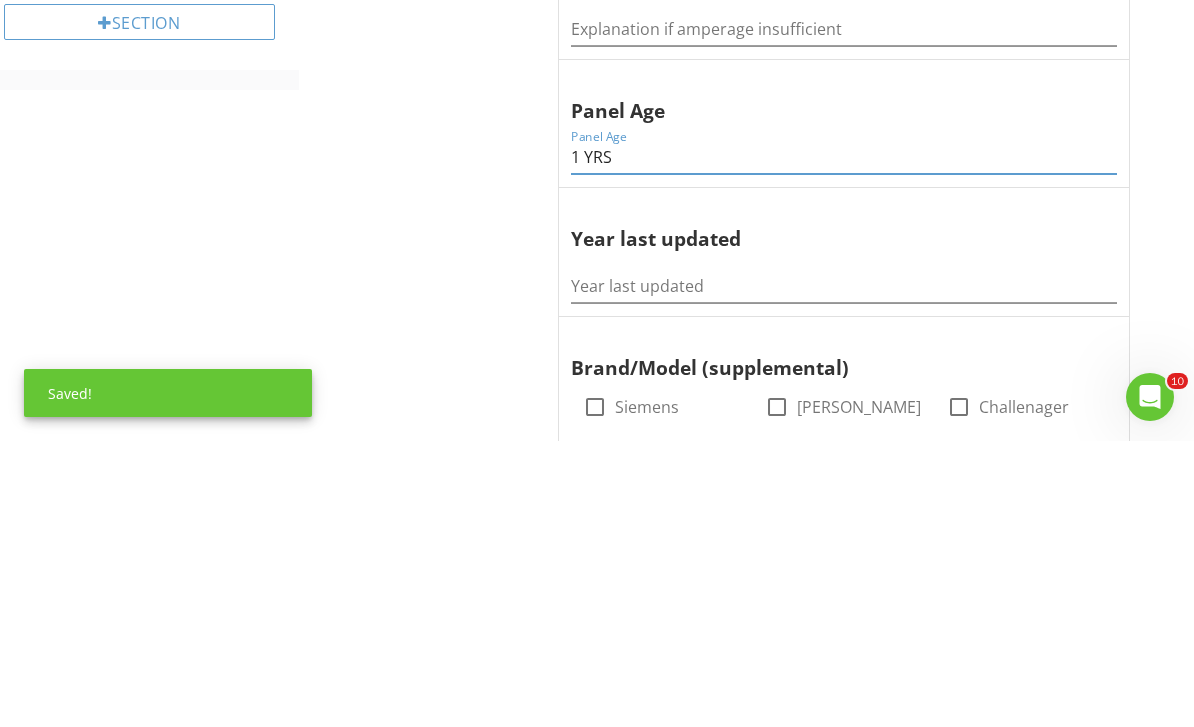 type on "1 YRS" 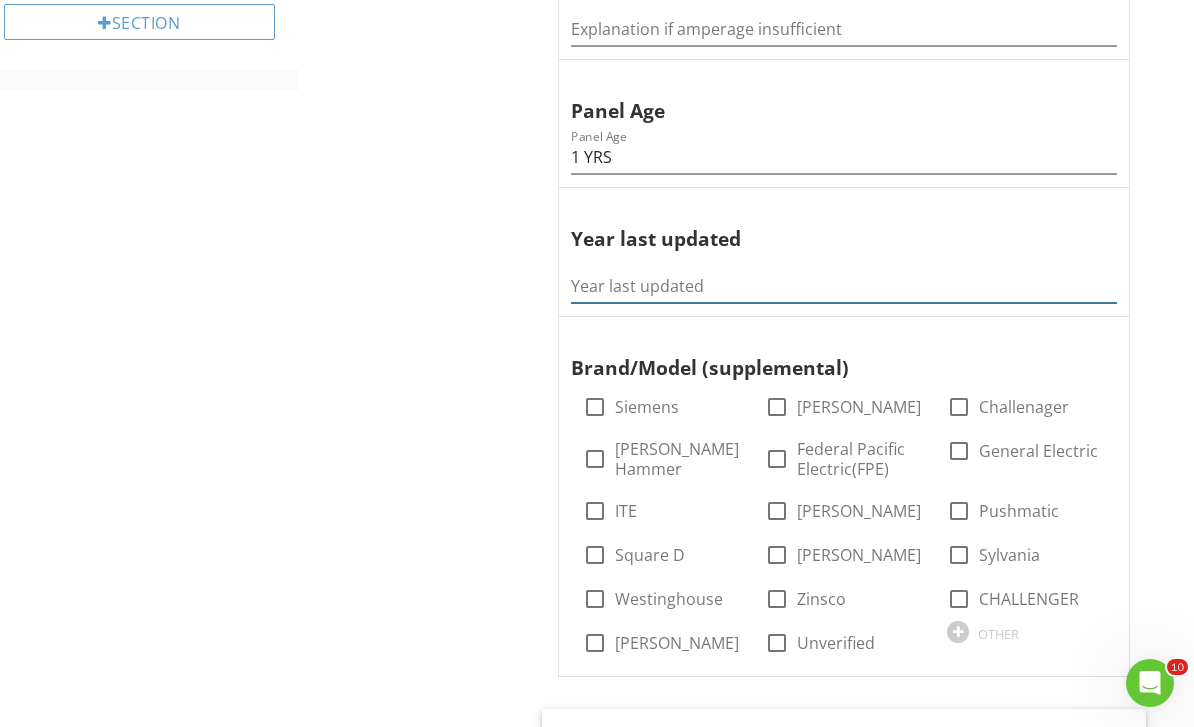 click at bounding box center [844, 286] 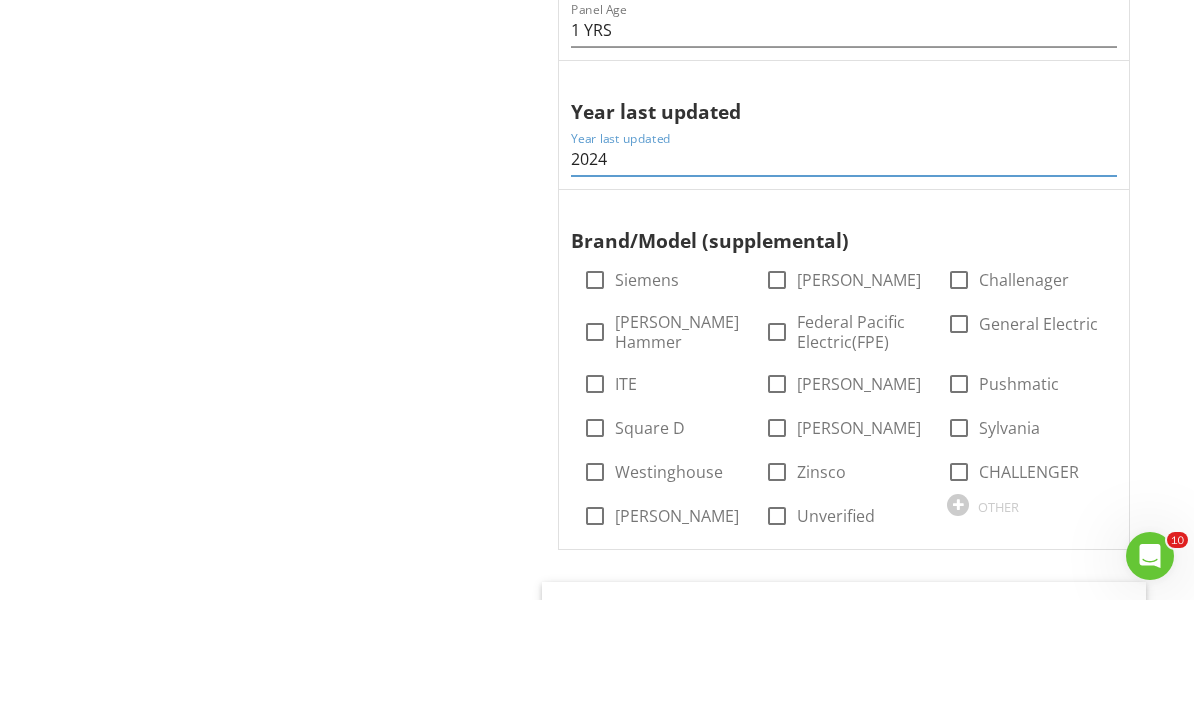 type on "2024" 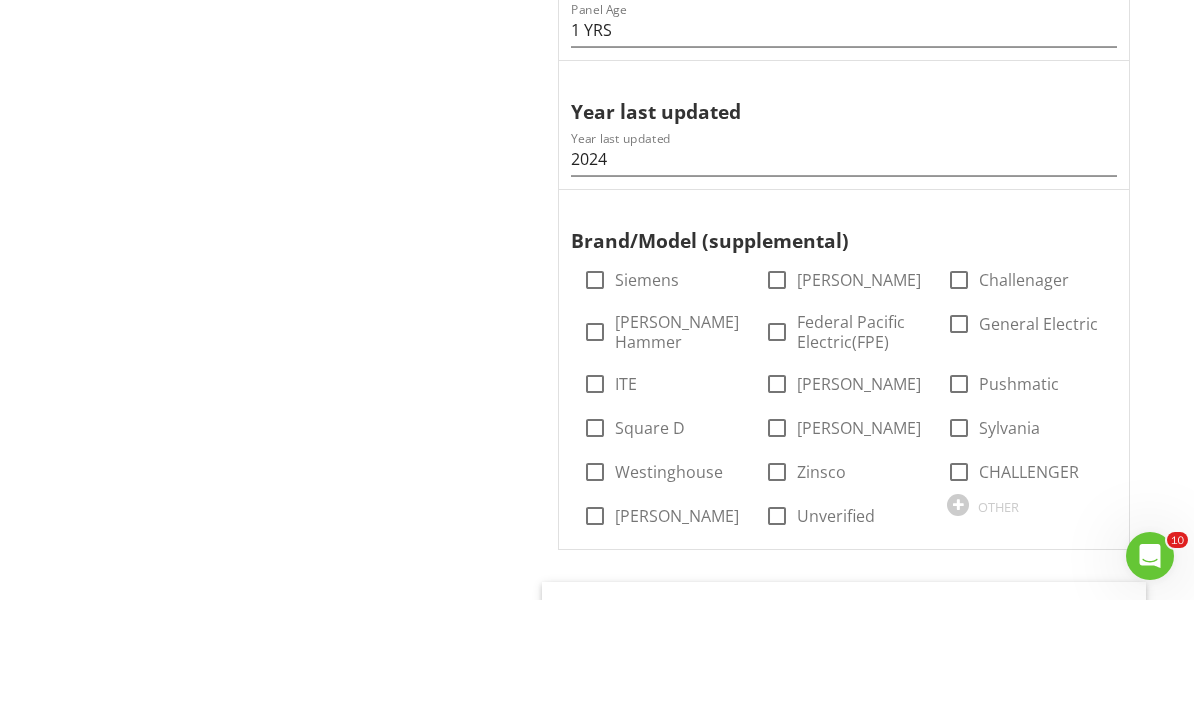 scroll, scrollTop: 1007, scrollLeft: 0, axis: vertical 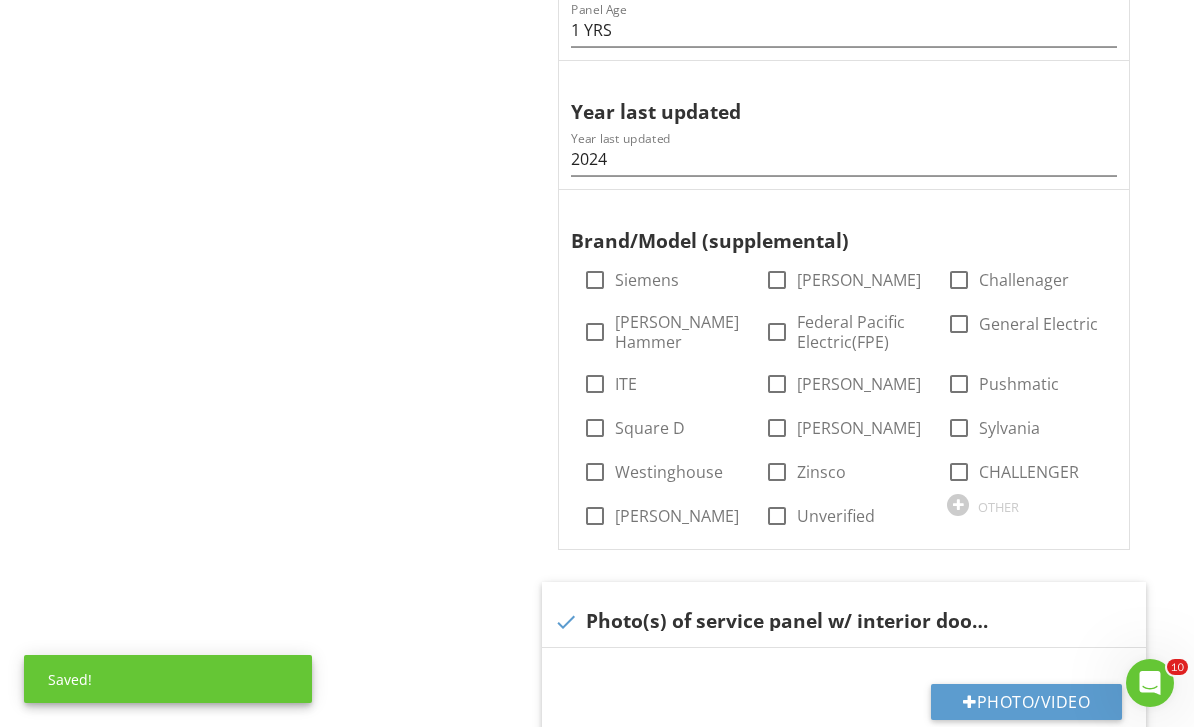 click at bounding box center (595, 428) 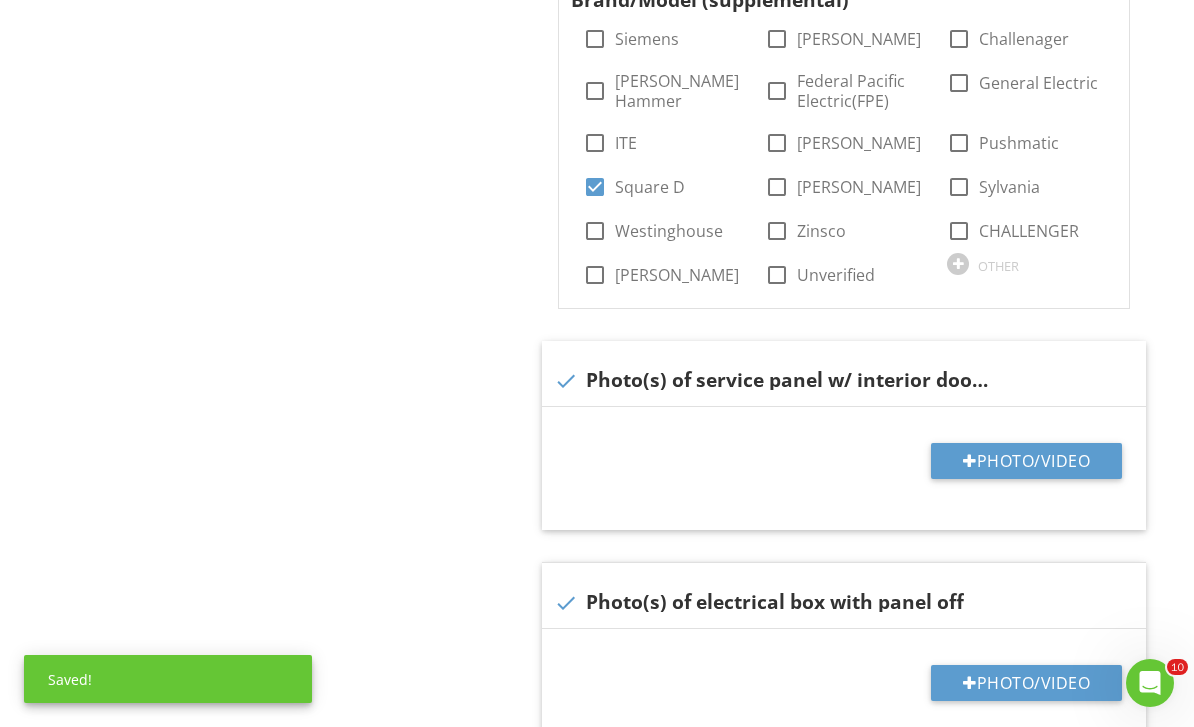 scroll, scrollTop: 1245, scrollLeft: 0, axis: vertical 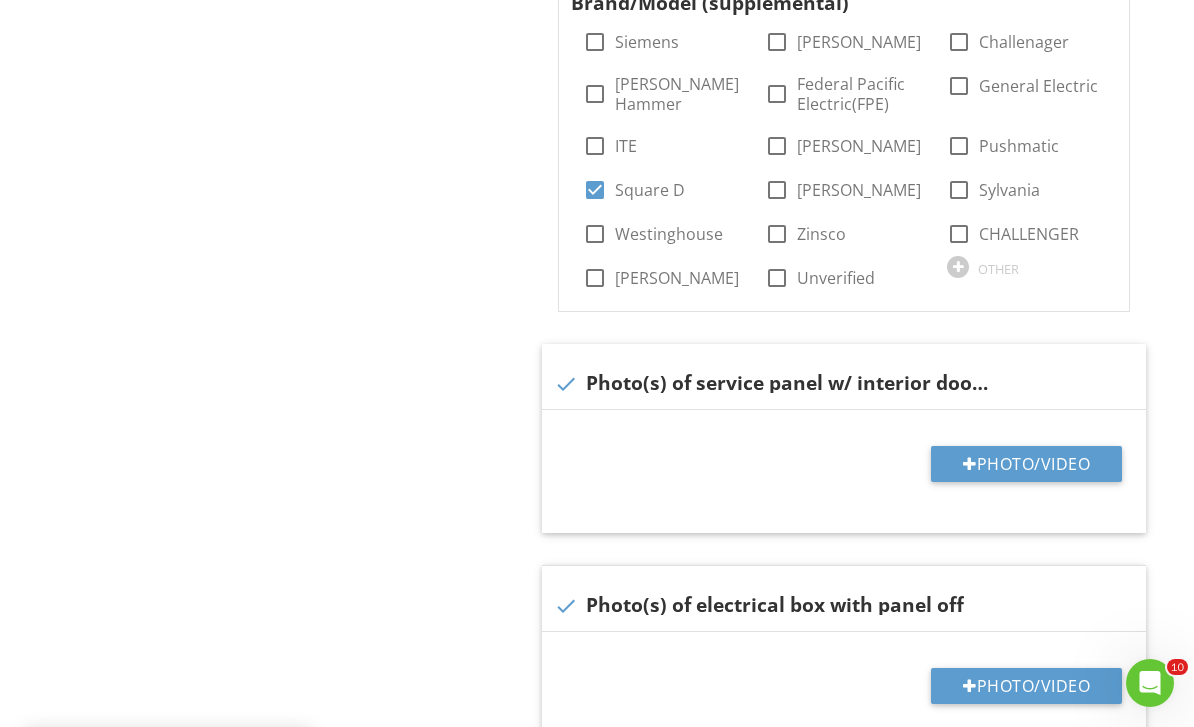 click on "Photo/Video" at bounding box center [1026, 464] 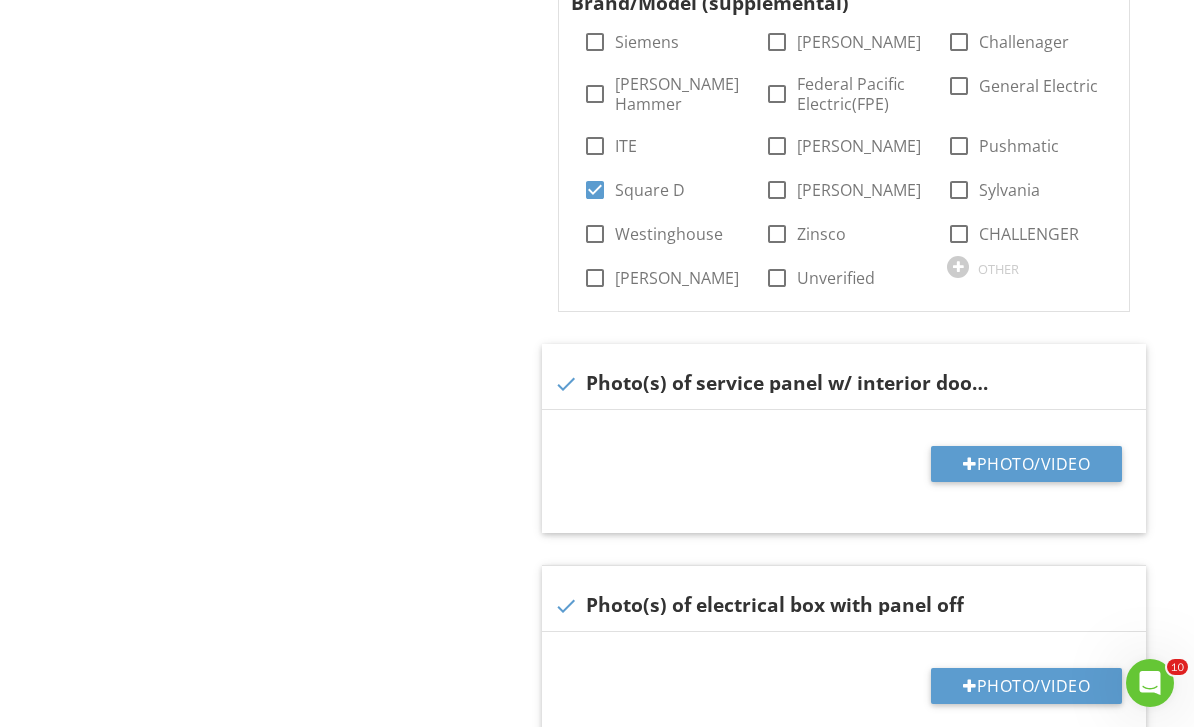 type on "C:\fakepath\IMG_9162.jpeg" 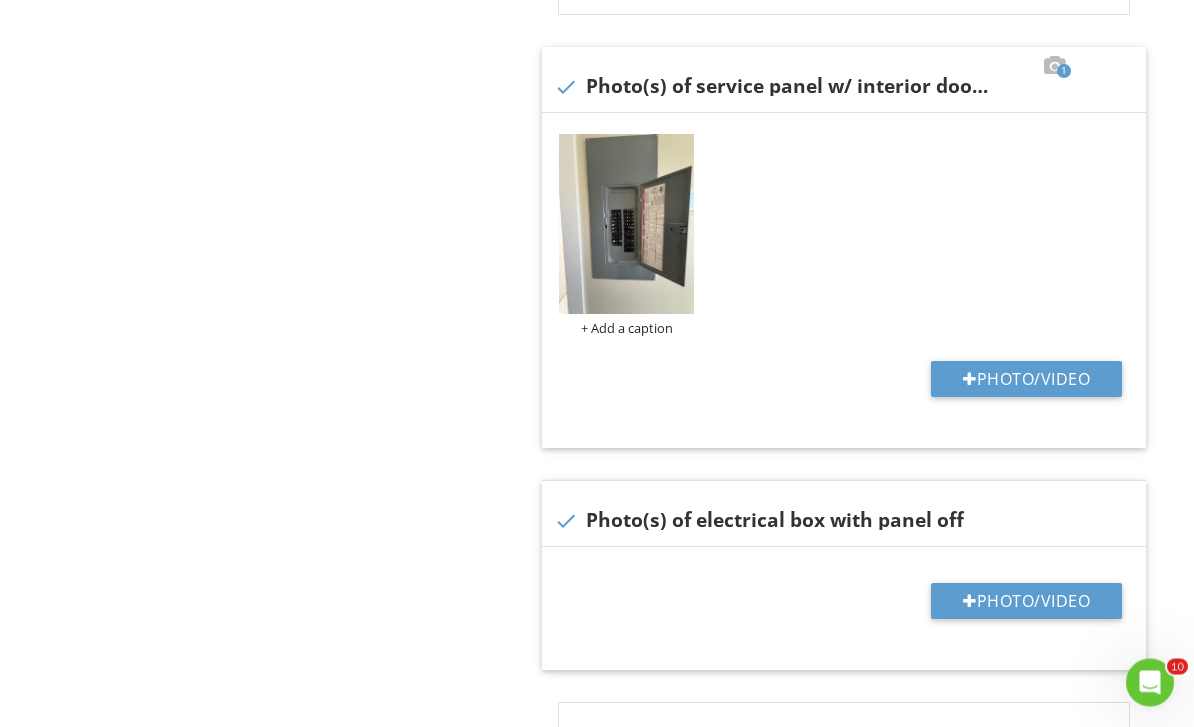 scroll, scrollTop: 1542, scrollLeft: 0, axis: vertical 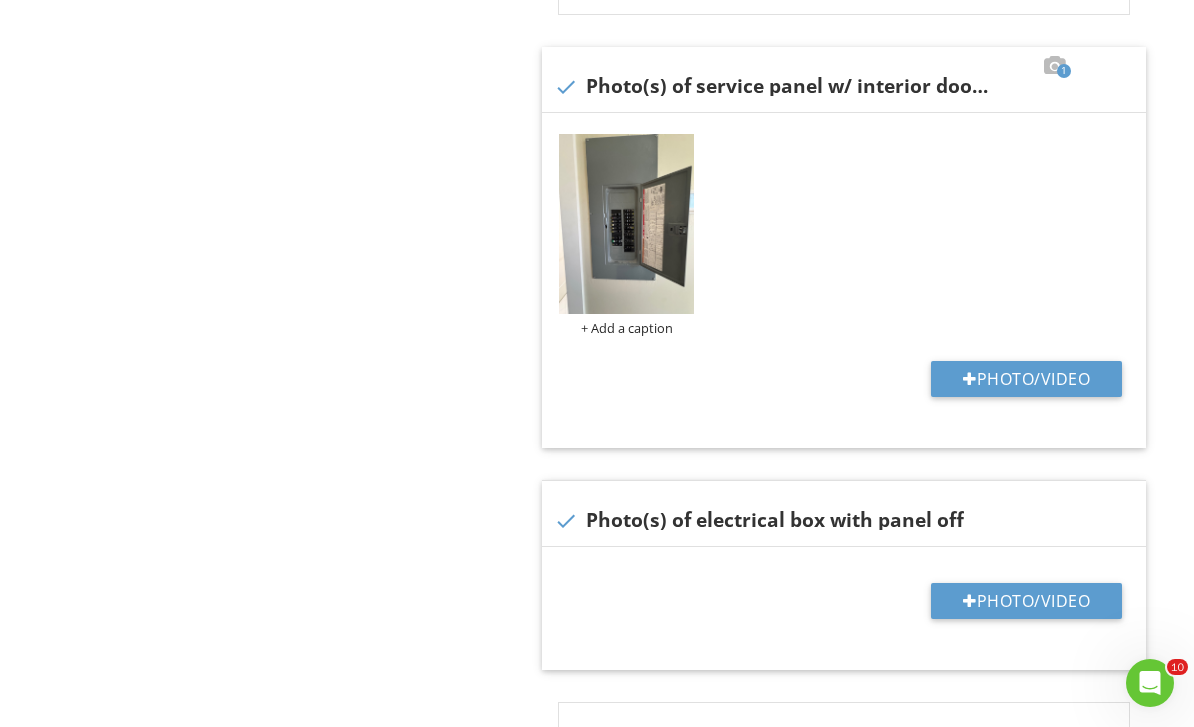 click on "Photo/Video" at bounding box center [1026, 601] 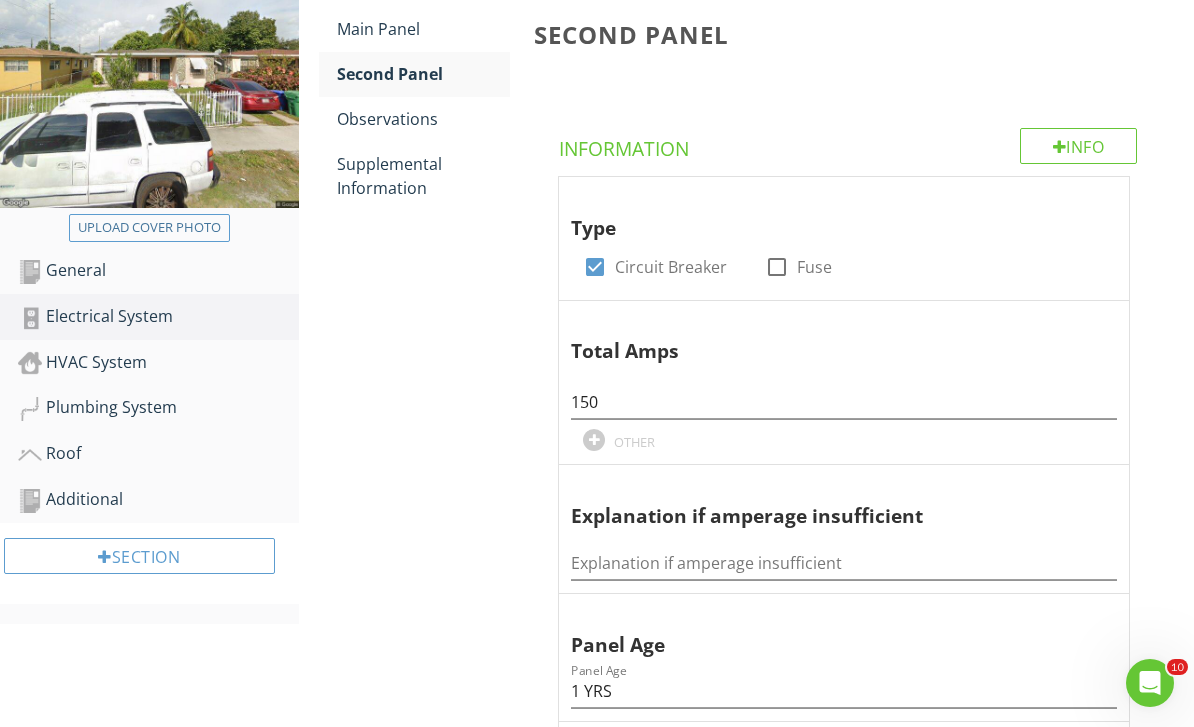 scroll, scrollTop: 338, scrollLeft: 0, axis: vertical 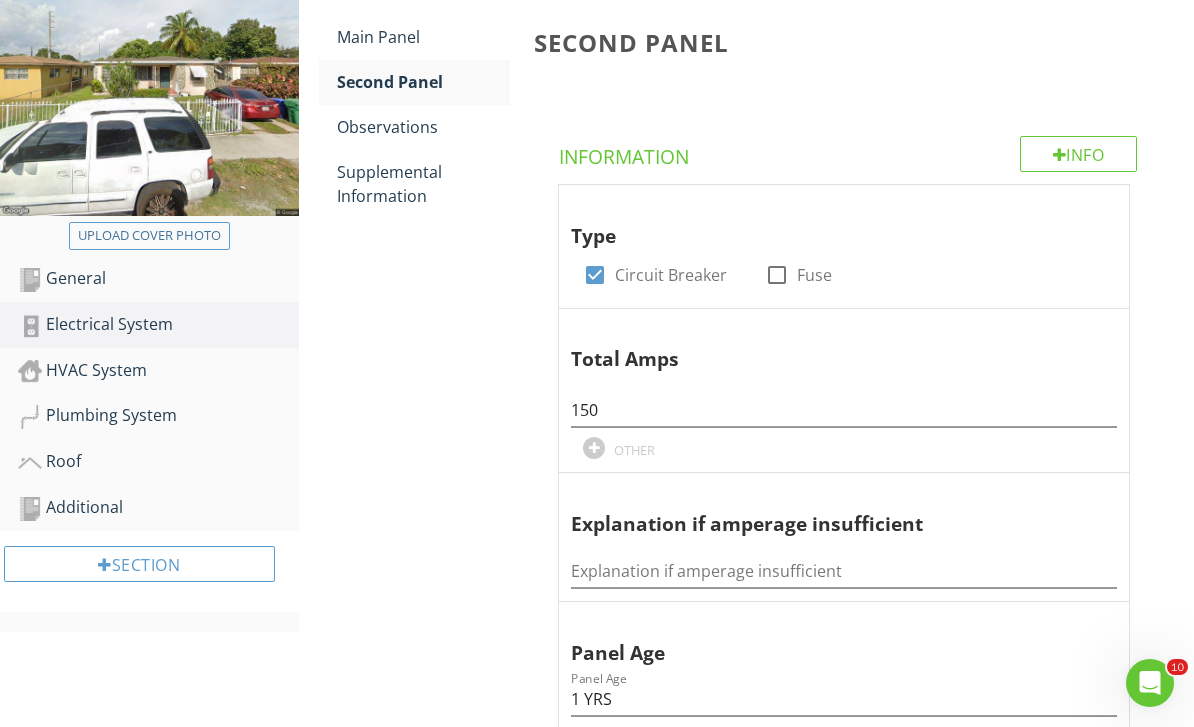 click on "HVAC System" at bounding box center [158, 371] 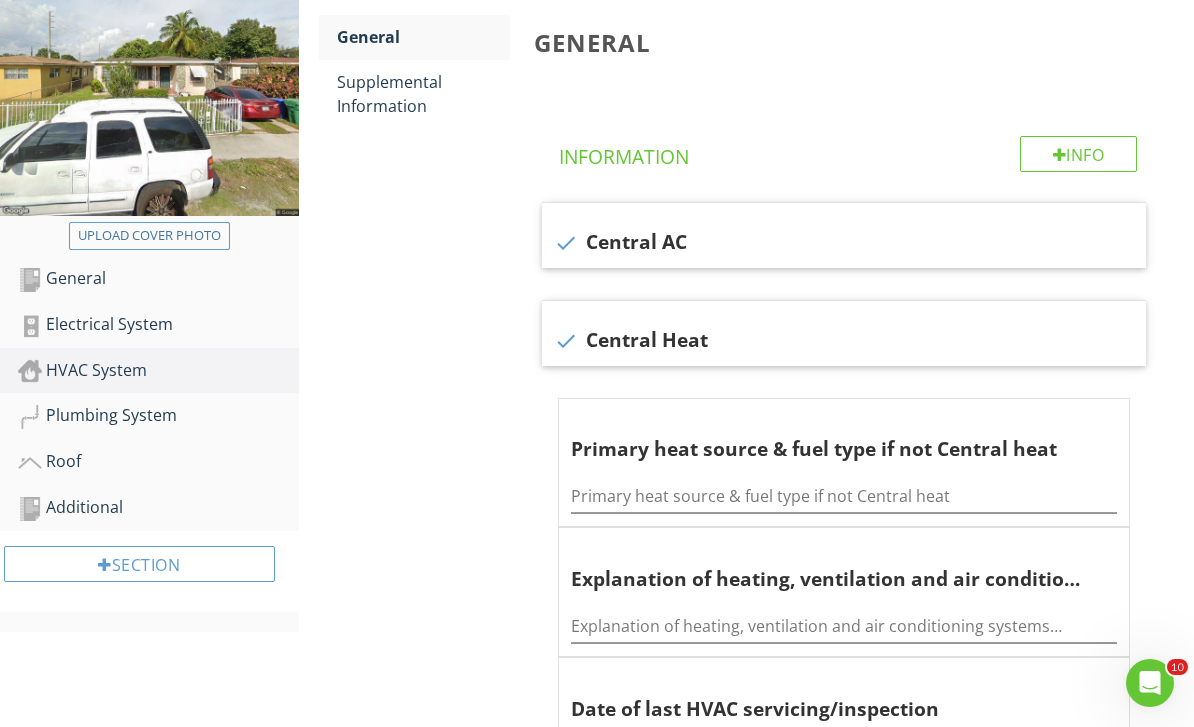 click on "Supplemental Information" at bounding box center (424, 94) 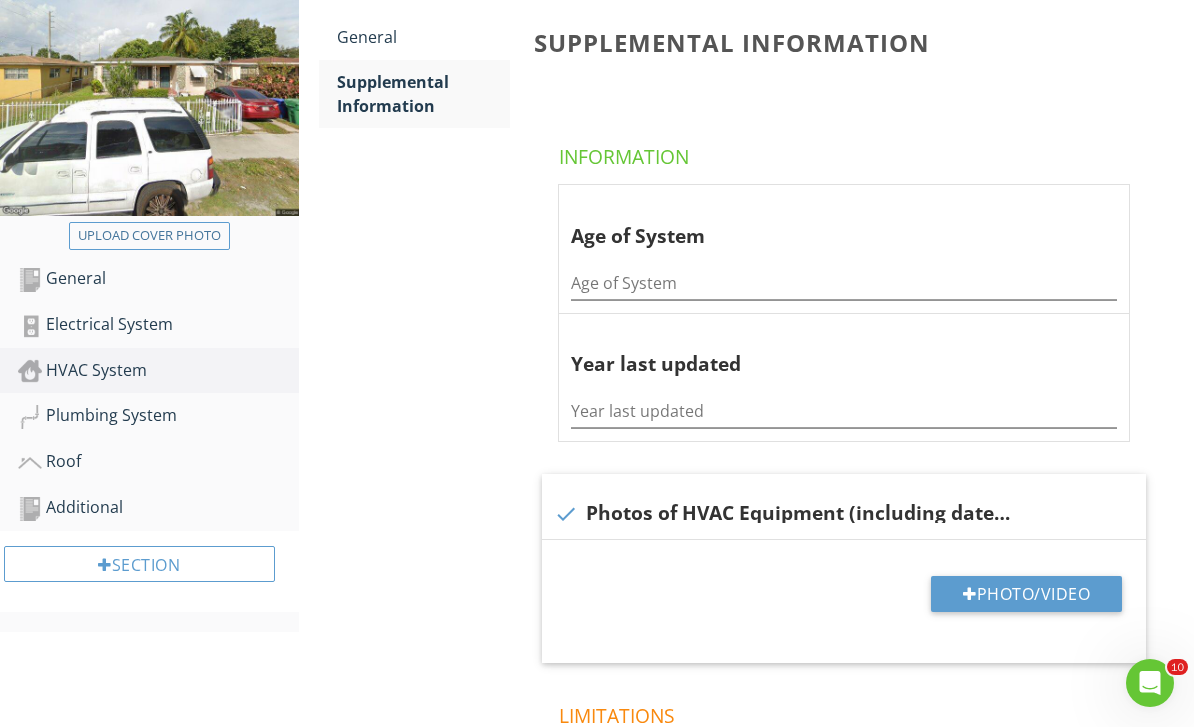 click on "Limitations" at bounding box center [848, 712] 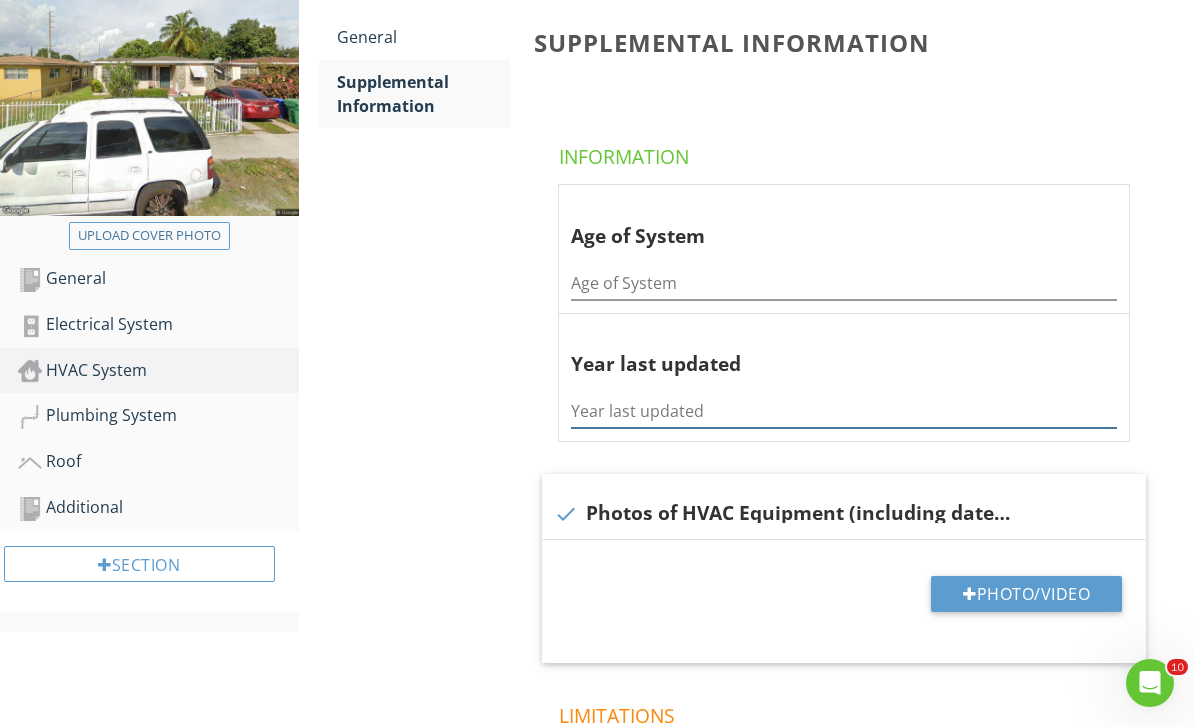 click at bounding box center [844, 411] 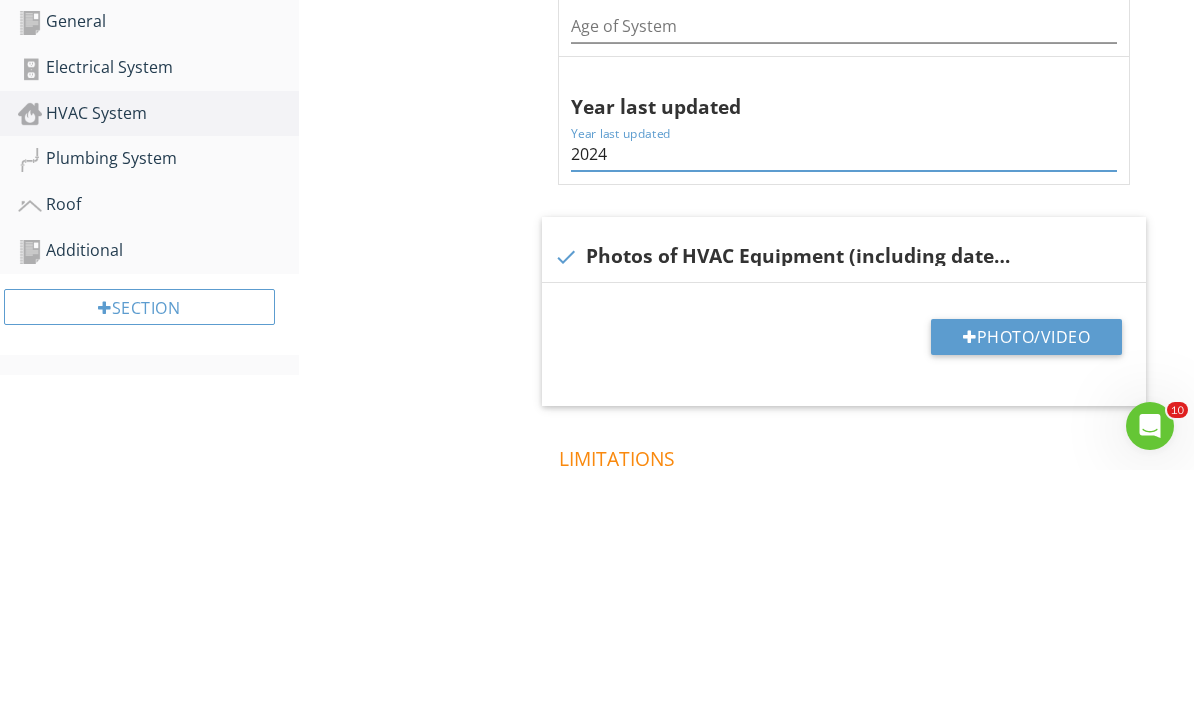 type on "2024" 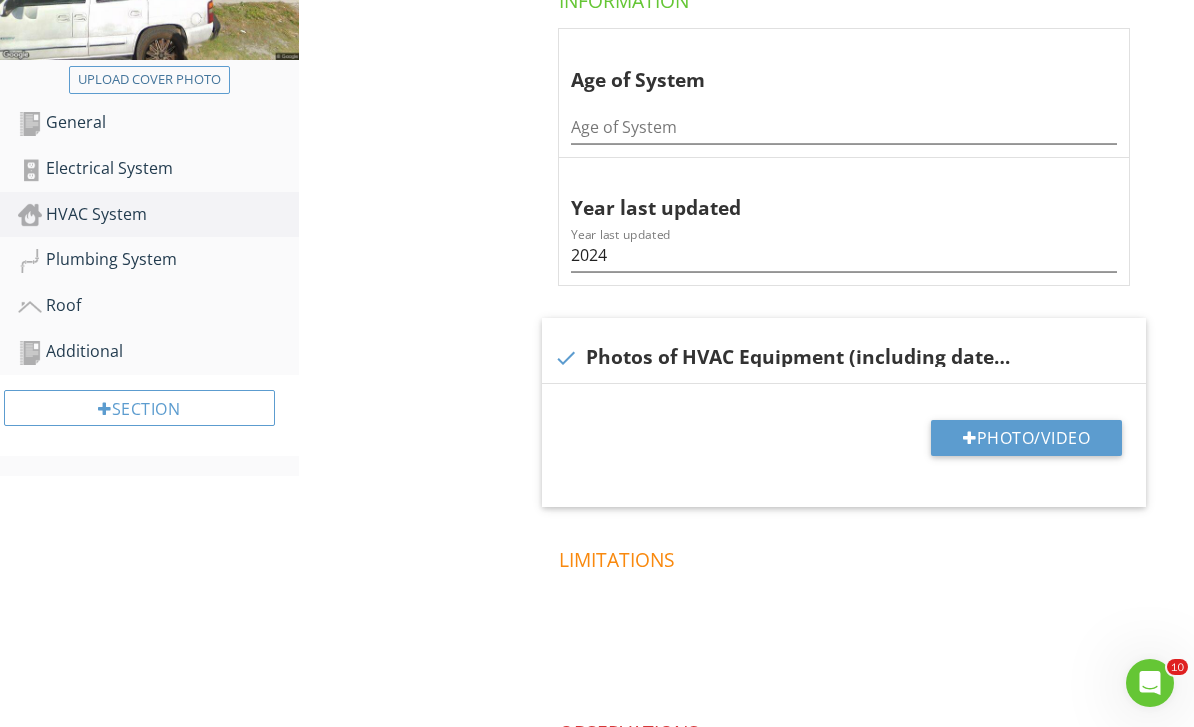 scroll, scrollTop: 493, scrollLeft: 0, axis: vertical 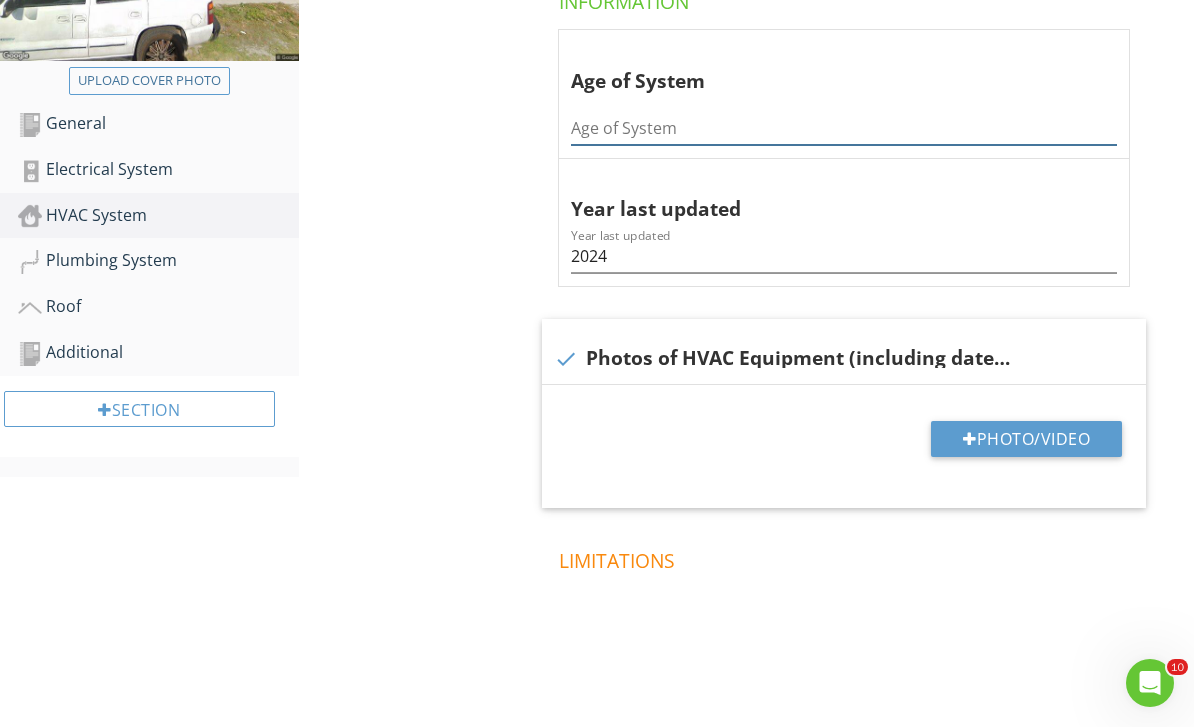 click at bounding box center [844, 128] 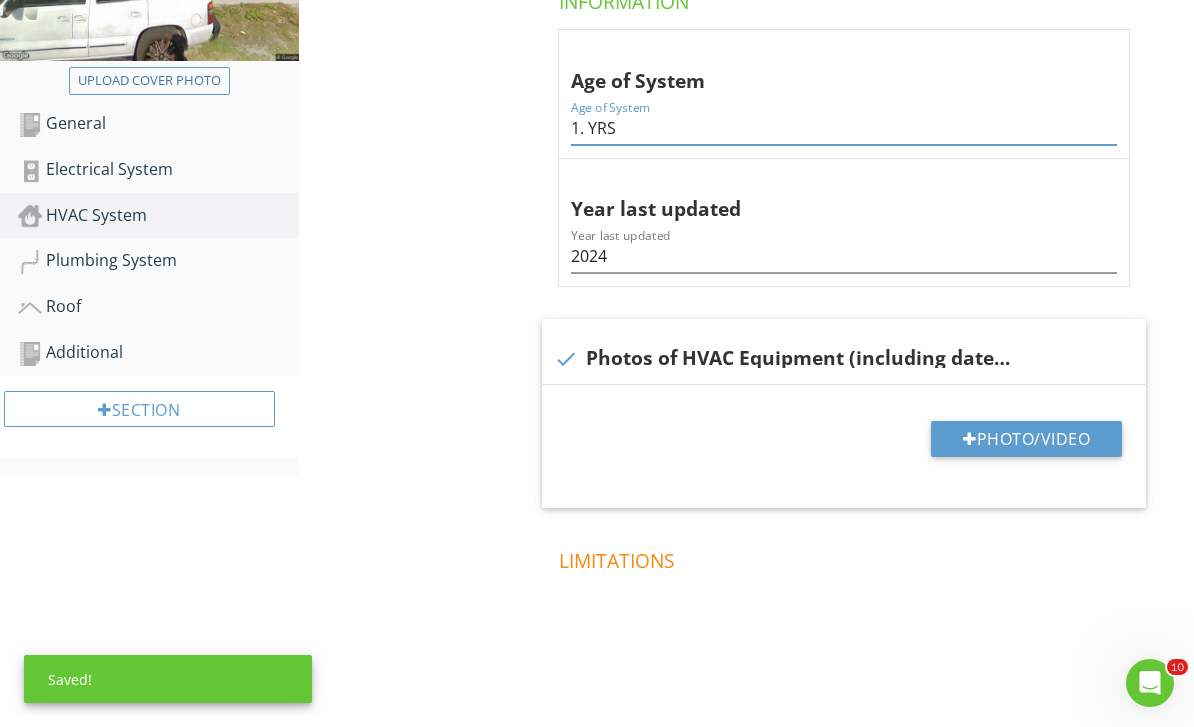 click on "Age of System
Age of System 1. YRS
Year last updated
Year last updated 2024                               check
Photos of HVAC Equipment (including dated manufacturer's plate)
Photo/Video" at bounding box center (848, 268) 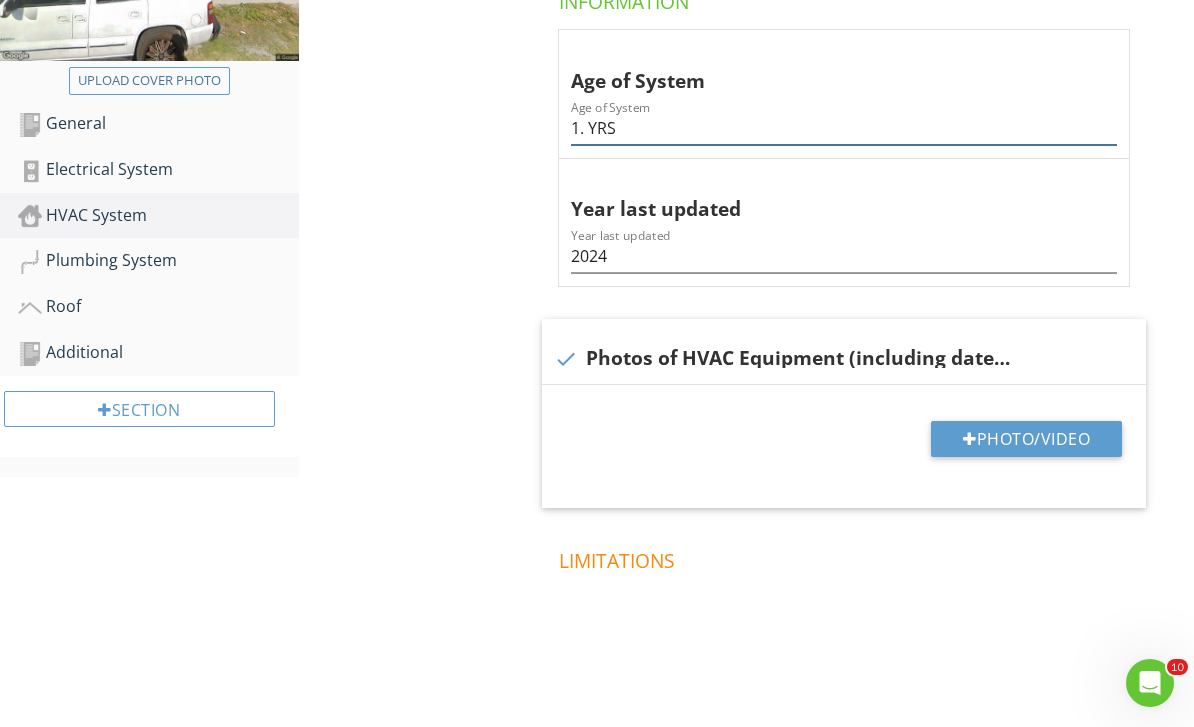 click on "1. YRS" at bounding box center [844, 128] 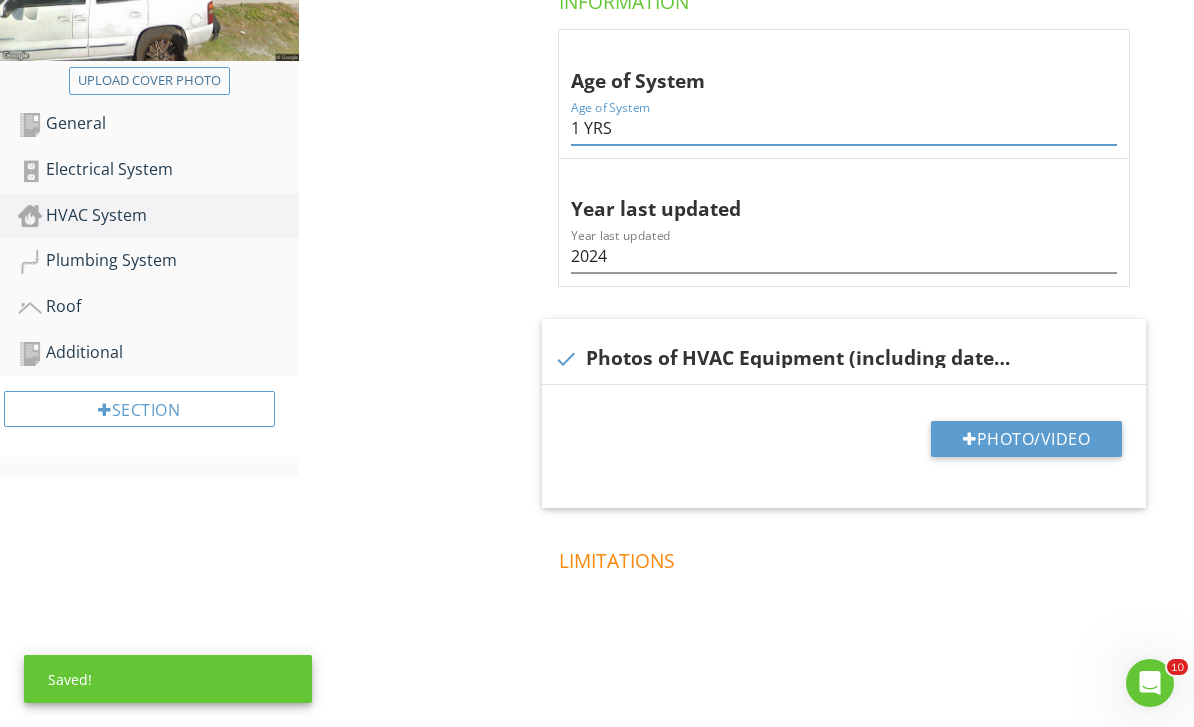 type on "1 YRS" 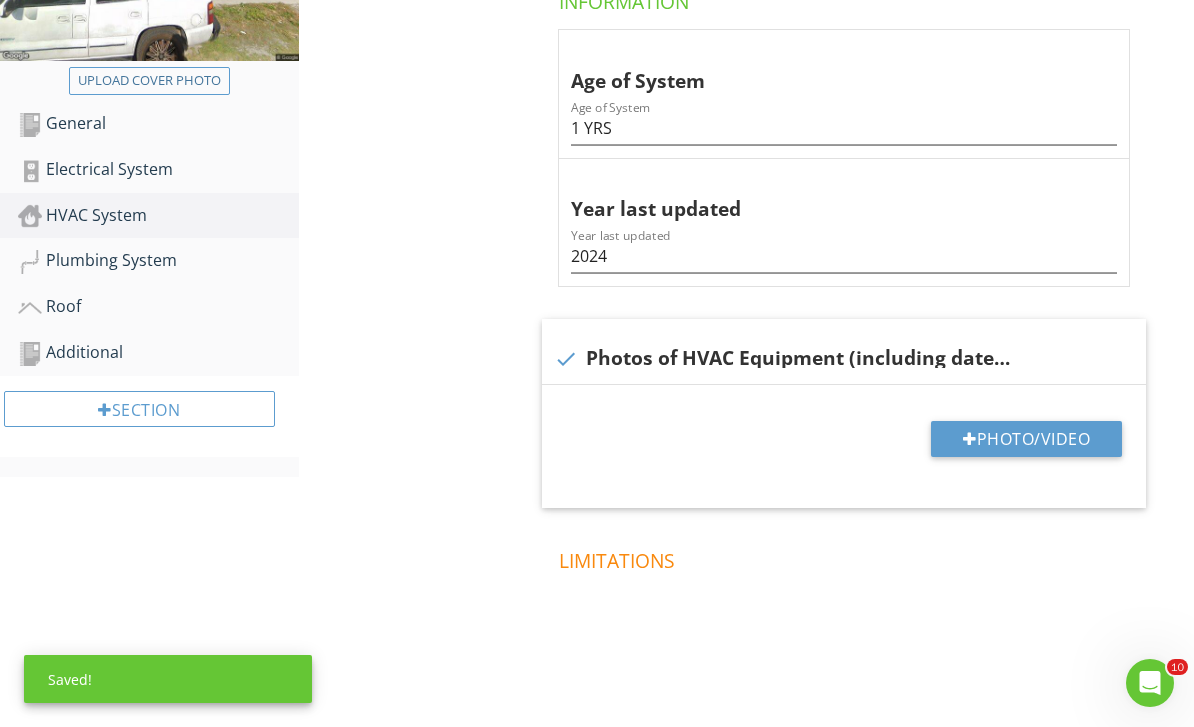 click on "Photo/Video" at bounding box center [1026, 439] 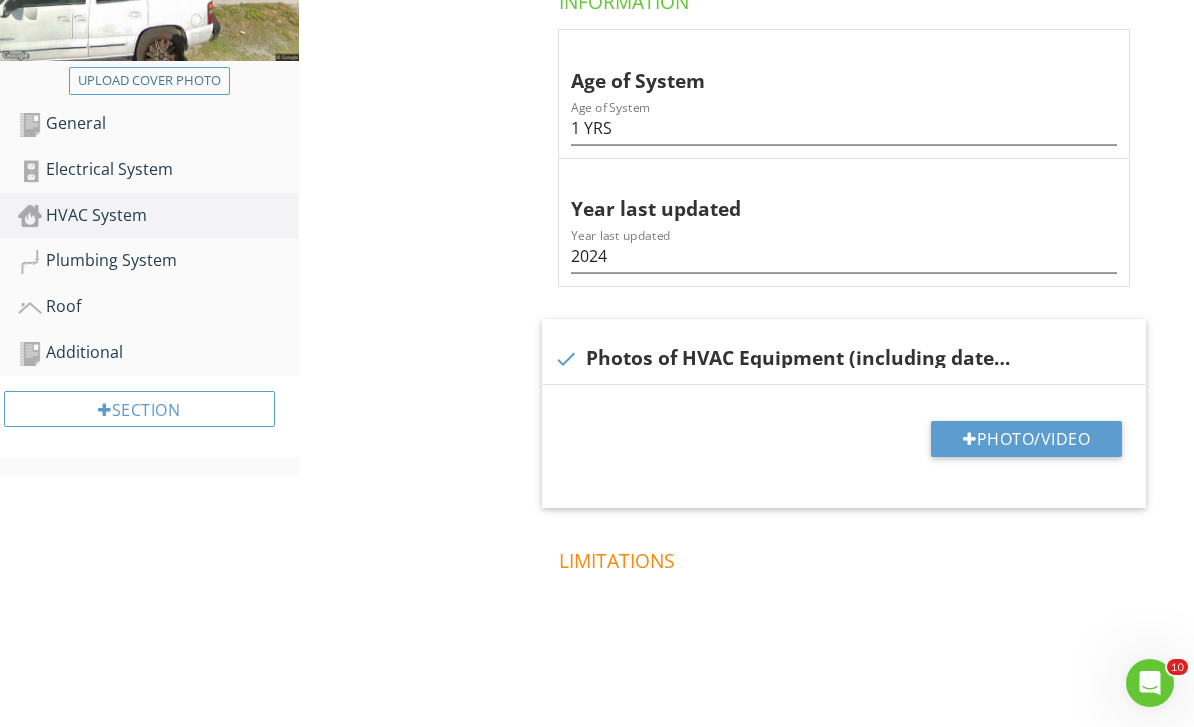 type on "C:\fakepath\IMG_9134.jpeg" 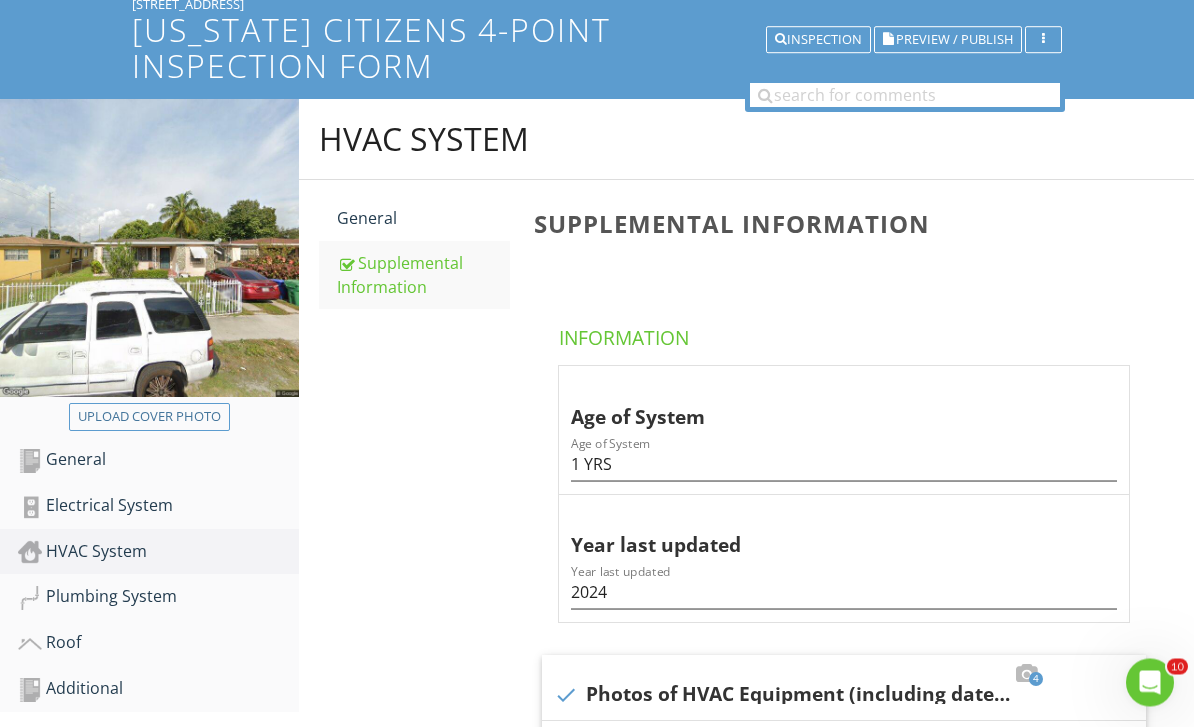 click on "Plumbing System" at bounding box center [158, 598] 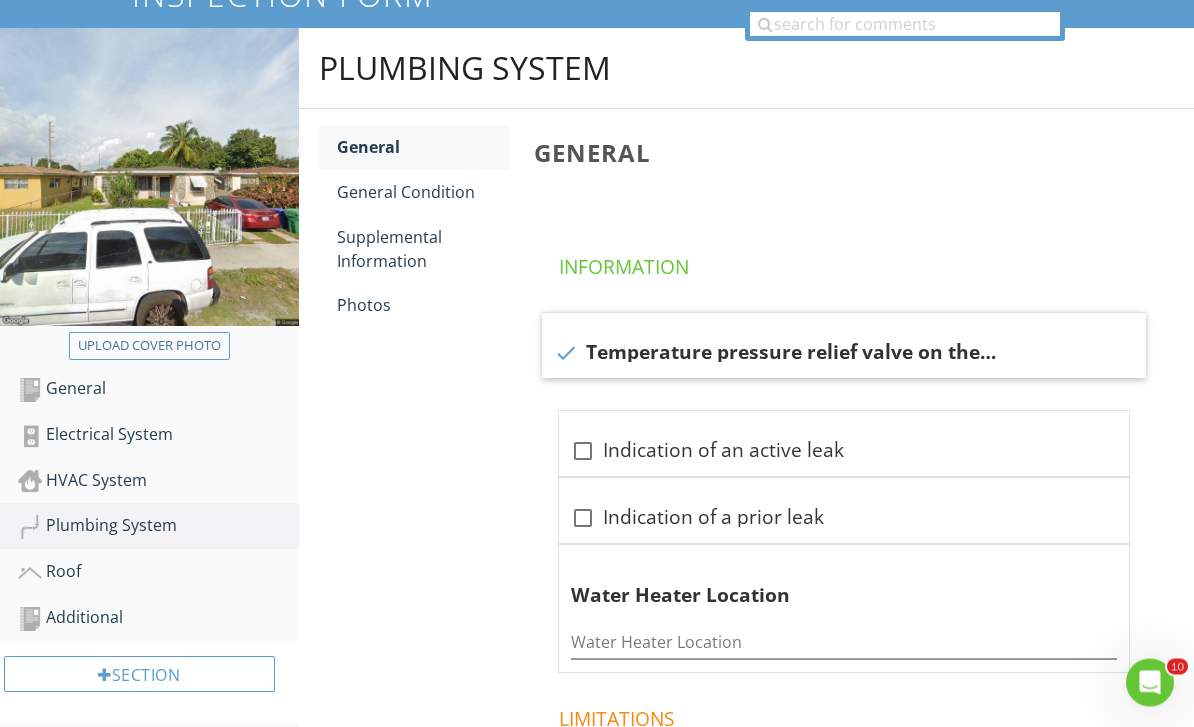 scroll, scrollTop: 228, scrollLeft: 0, axis: vertical 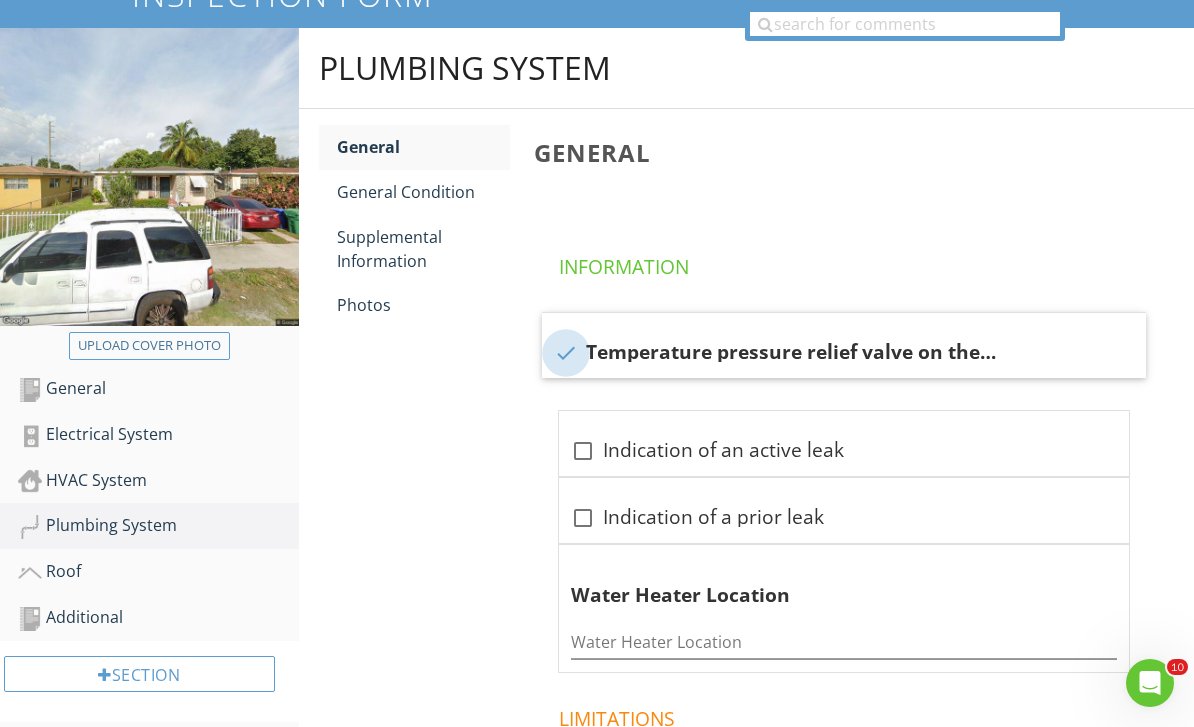 click at bounding box center (566, 353) 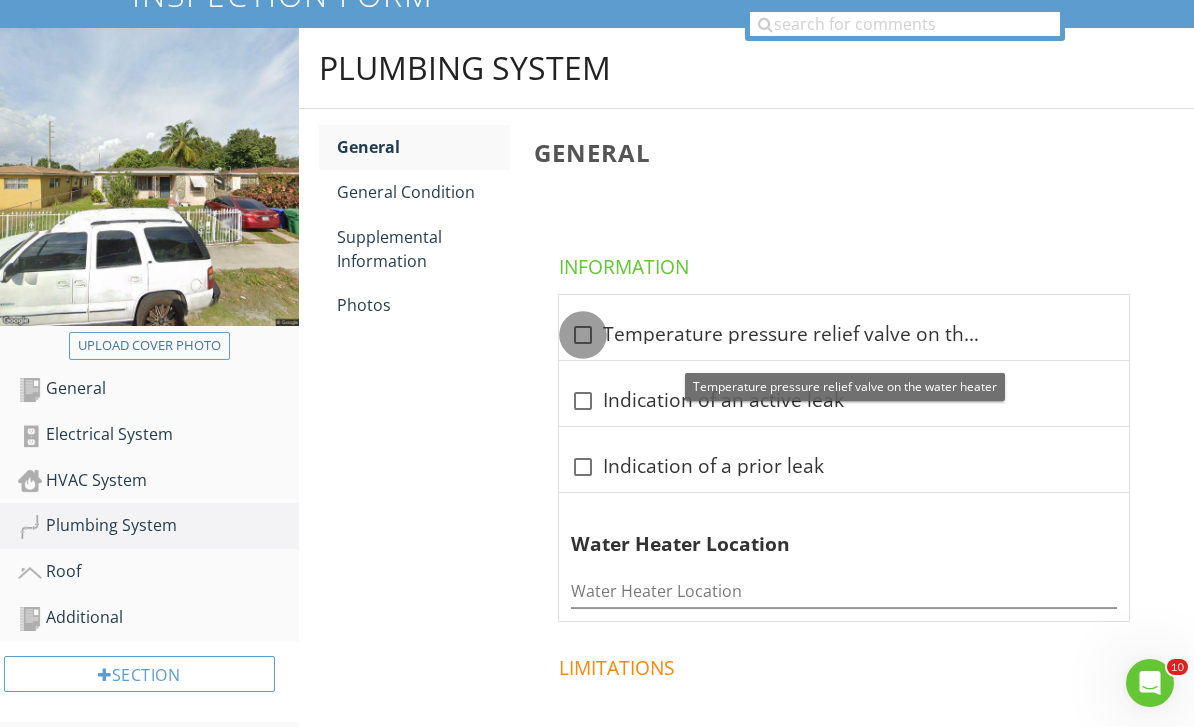 checkbox on "false" 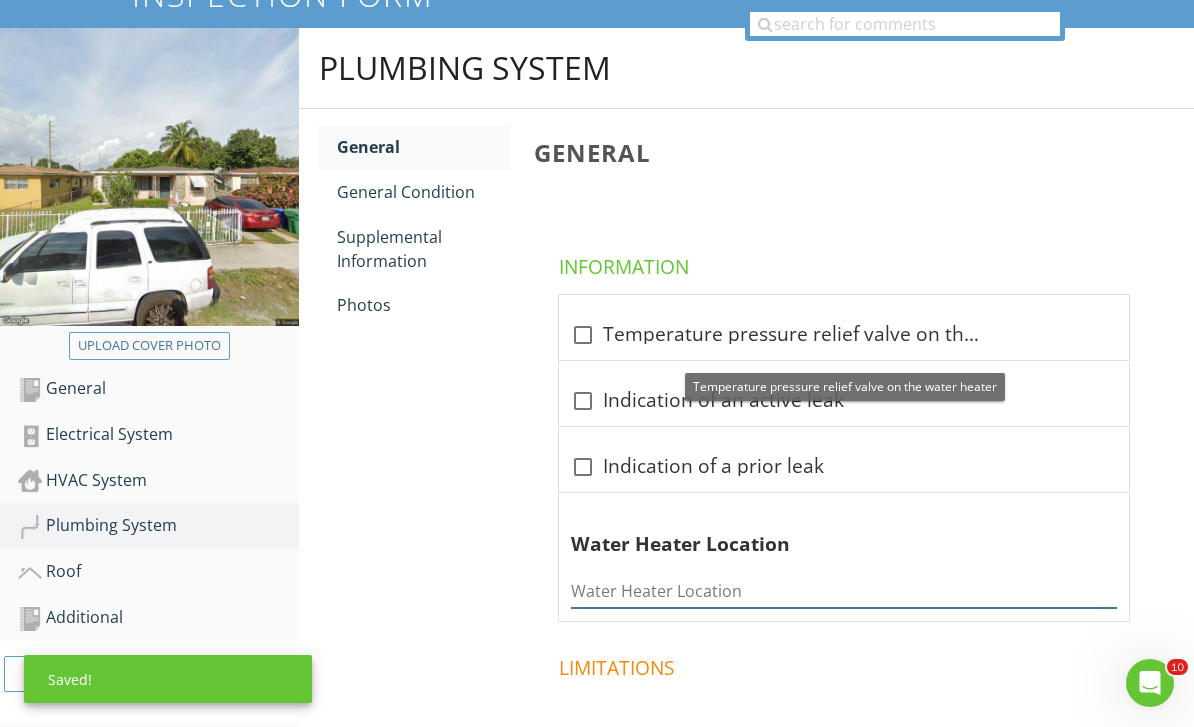 click at bounding box center (844, 591) 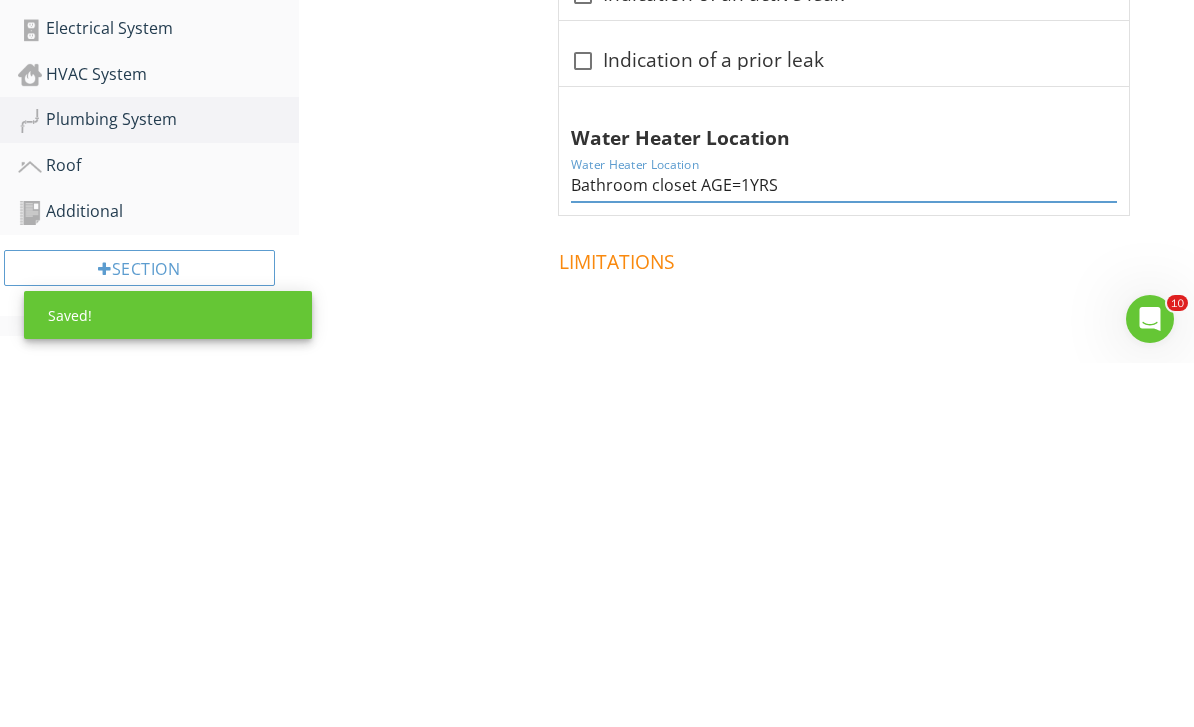 click on "Information                       check_box_outline_blank
Temperature pressure relief valve on the water heater
check_box_outline_blank
Indication of an active leak
check_box_outline_blank
Indication of a prior leak
Water Heater Location
Water Heater Location Bathroom closet AGE=1YRS               Limitations
Observations" at bounding box center [848, 565] 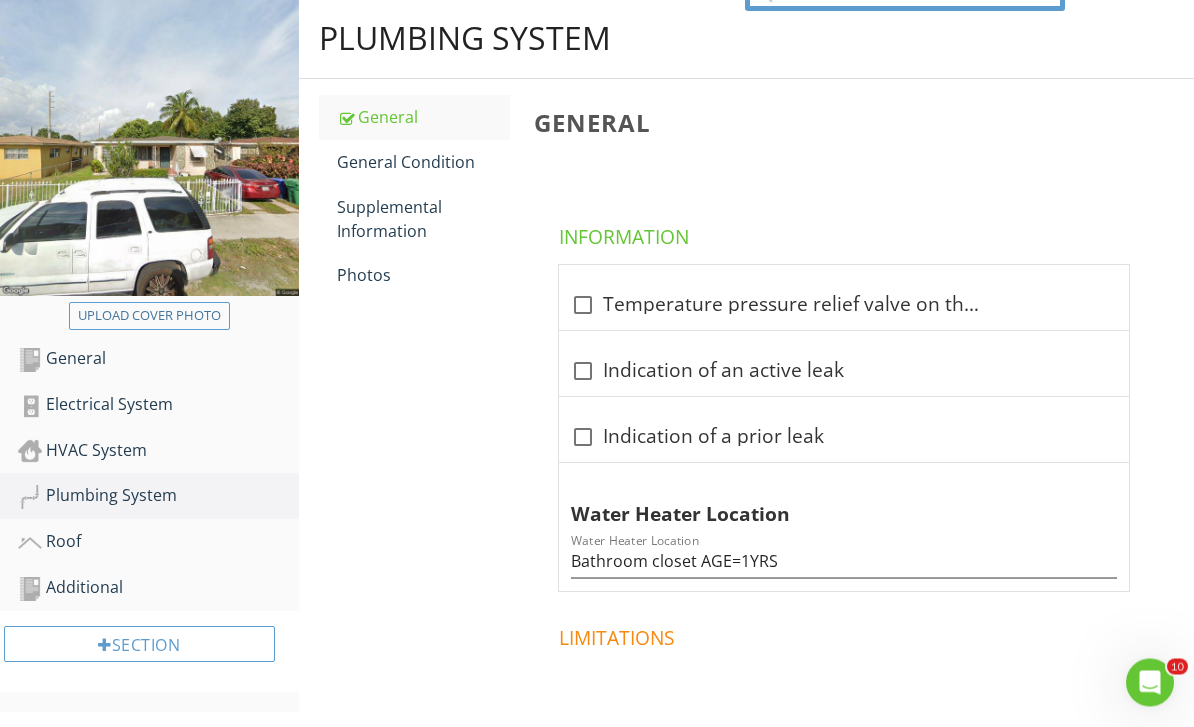 scroll, scrollTop: 252, scrollLeft: 0, axis: vertical 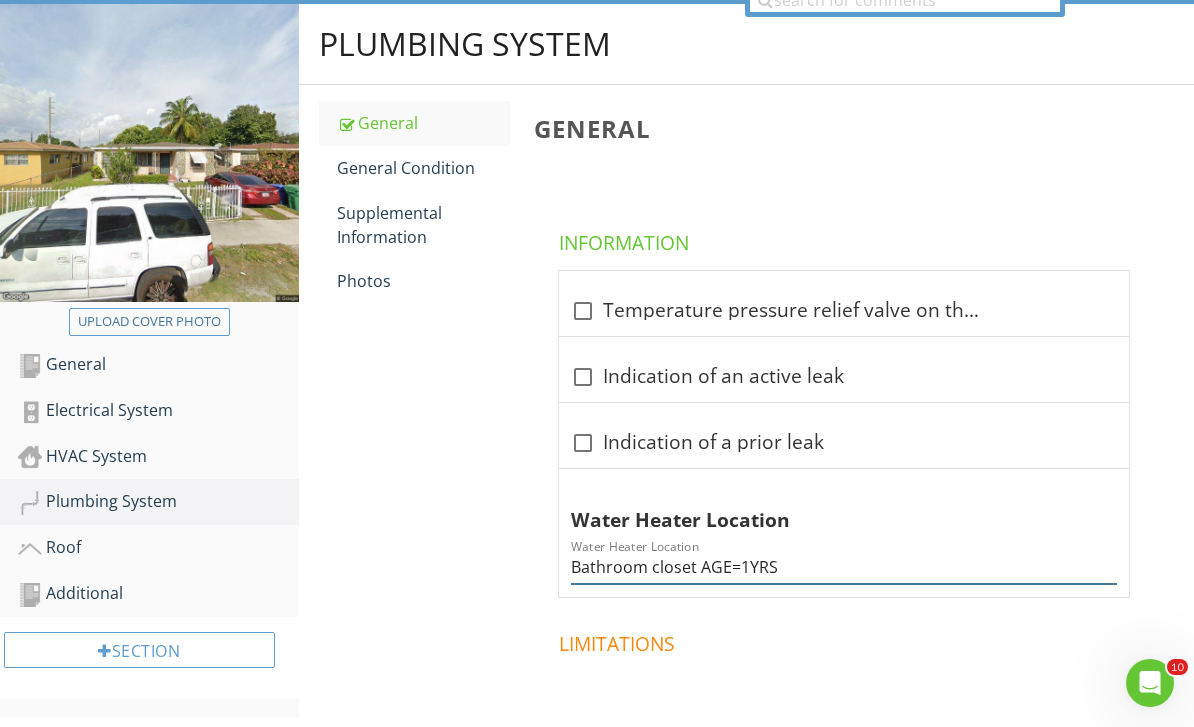 click on "Bathroom closet AGE=1YRS" at bounding box center [844, 567] 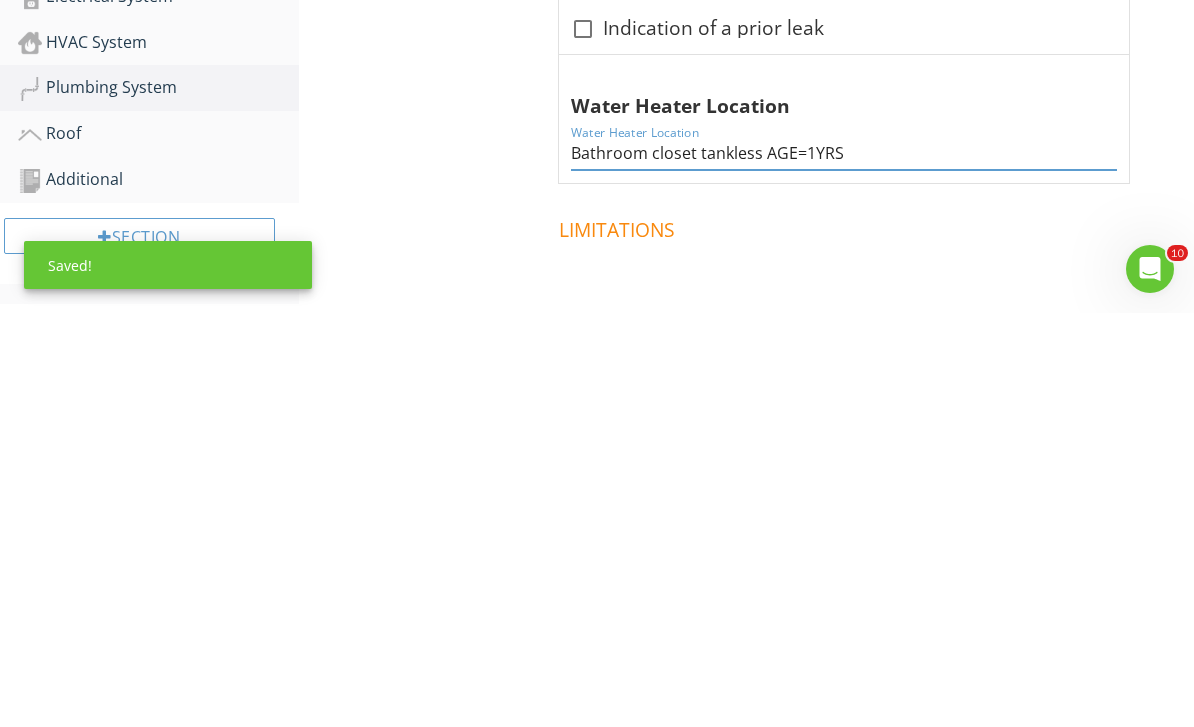 type on "Bathroom closet tankless AGE=1YRS" 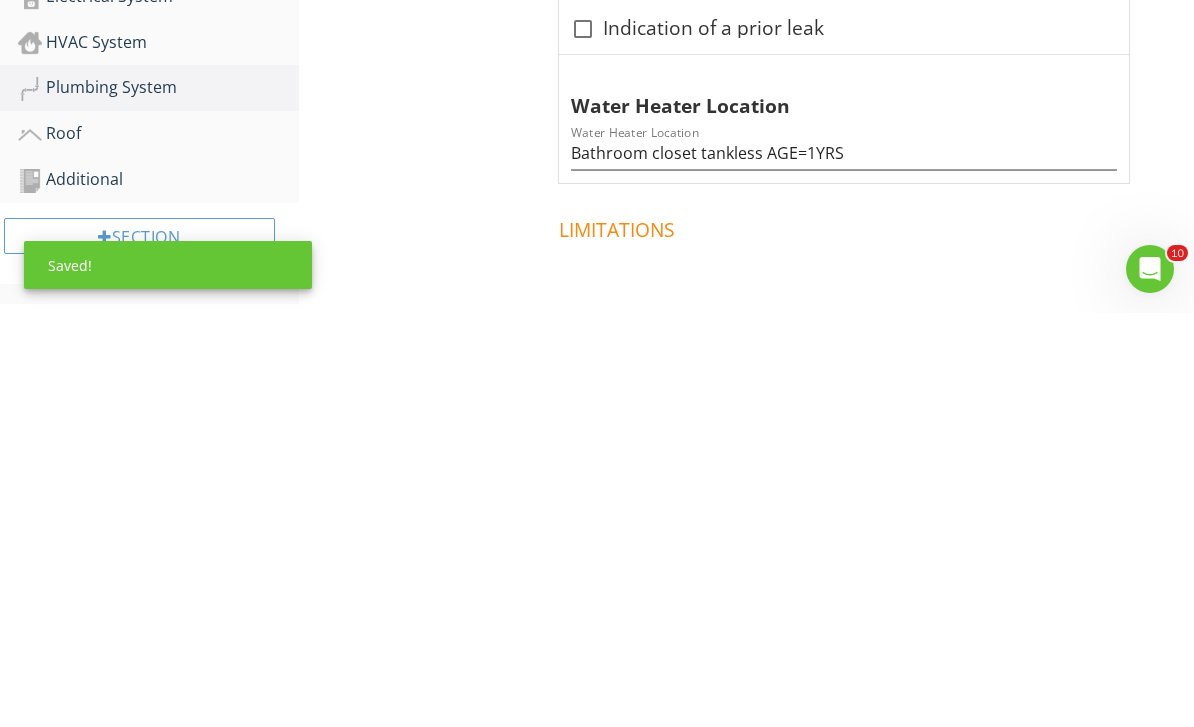 scroll, scrollTop: 515, scrollLeft: 0, axis: vertical 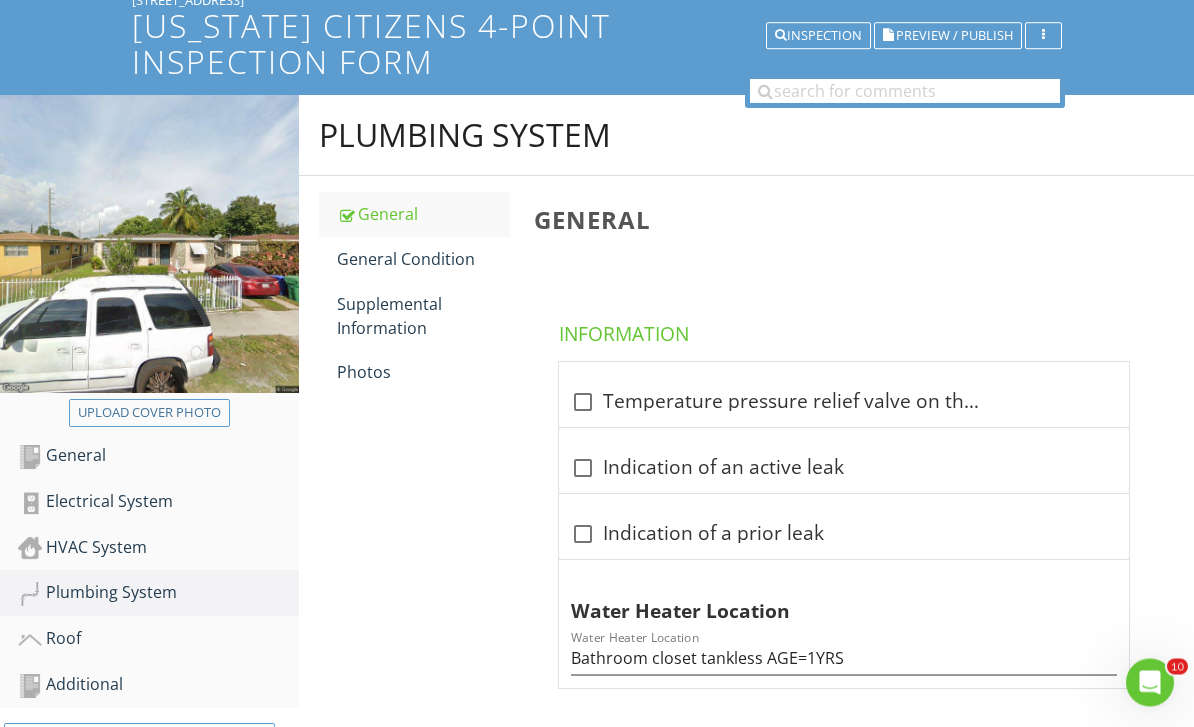 click on "General Condition" at bounding box center (424, 260) 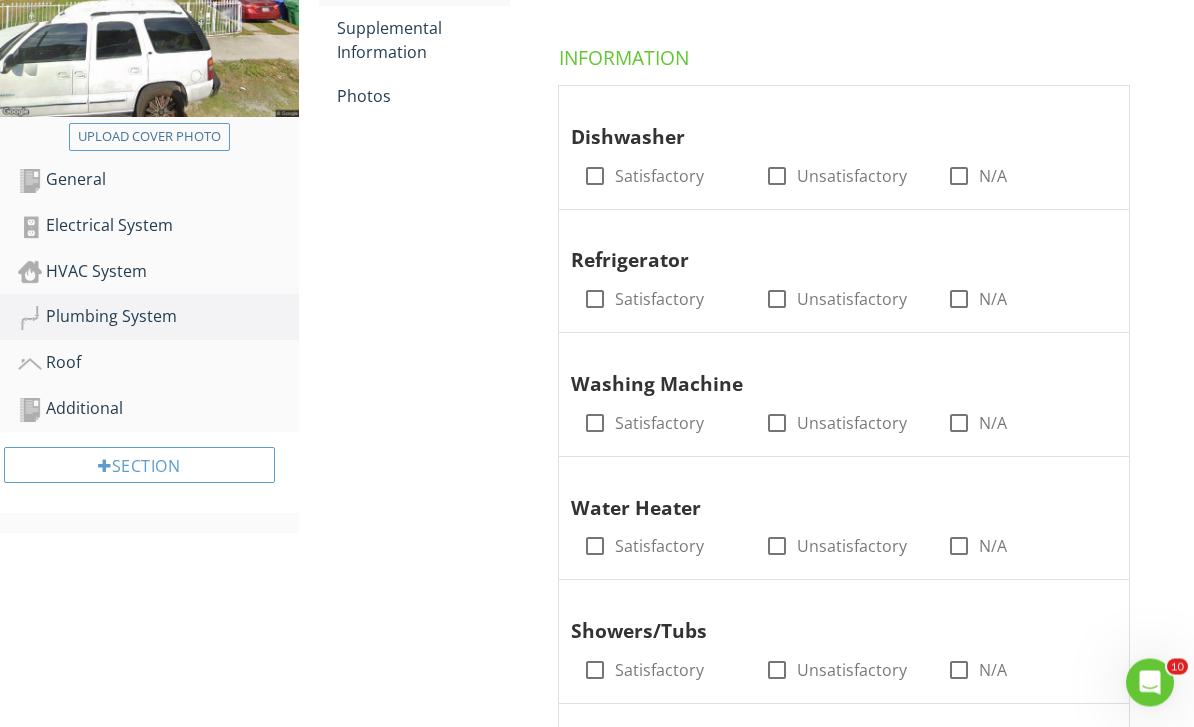 scroll, scrollTop: 437, scrollLeft: 0, axis: vertical 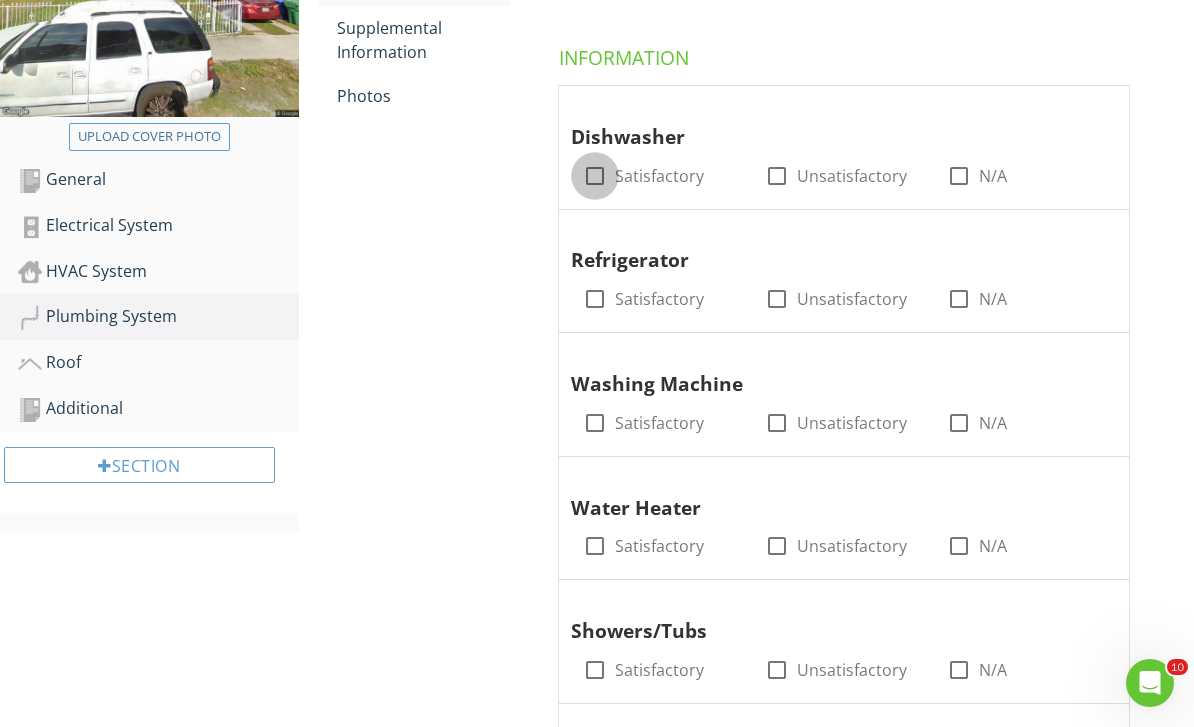 click at bounding box center [595, 176] 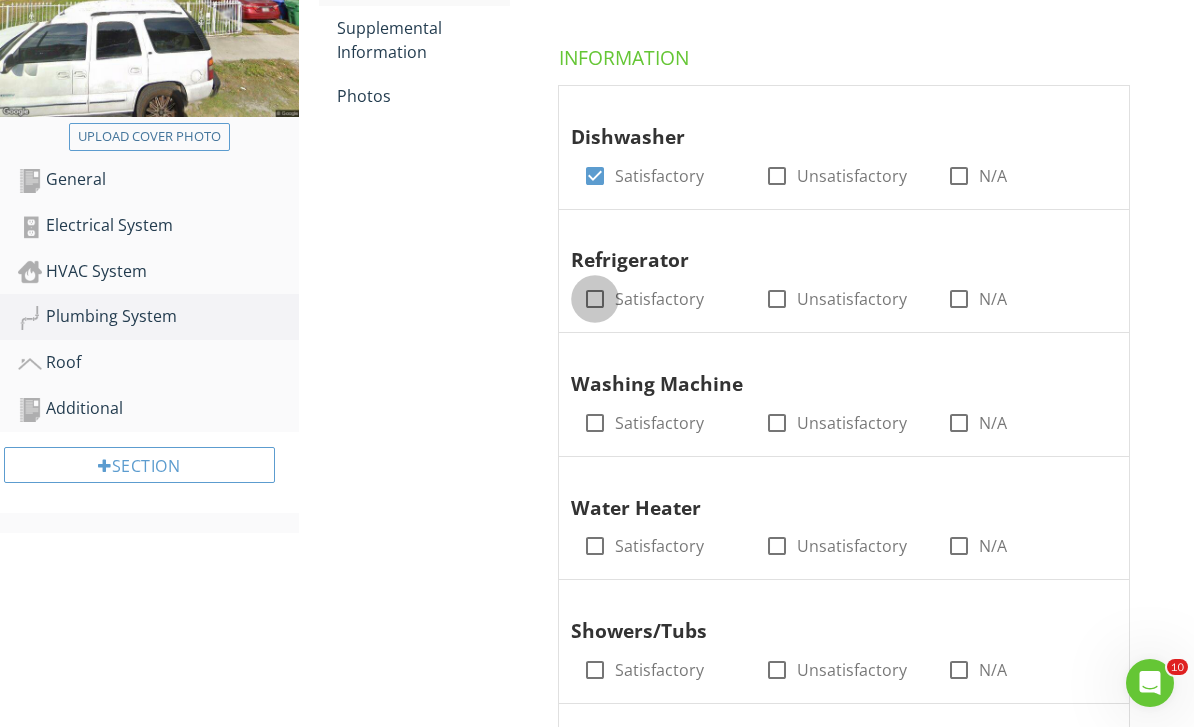 click at bounding box center [595, 299] 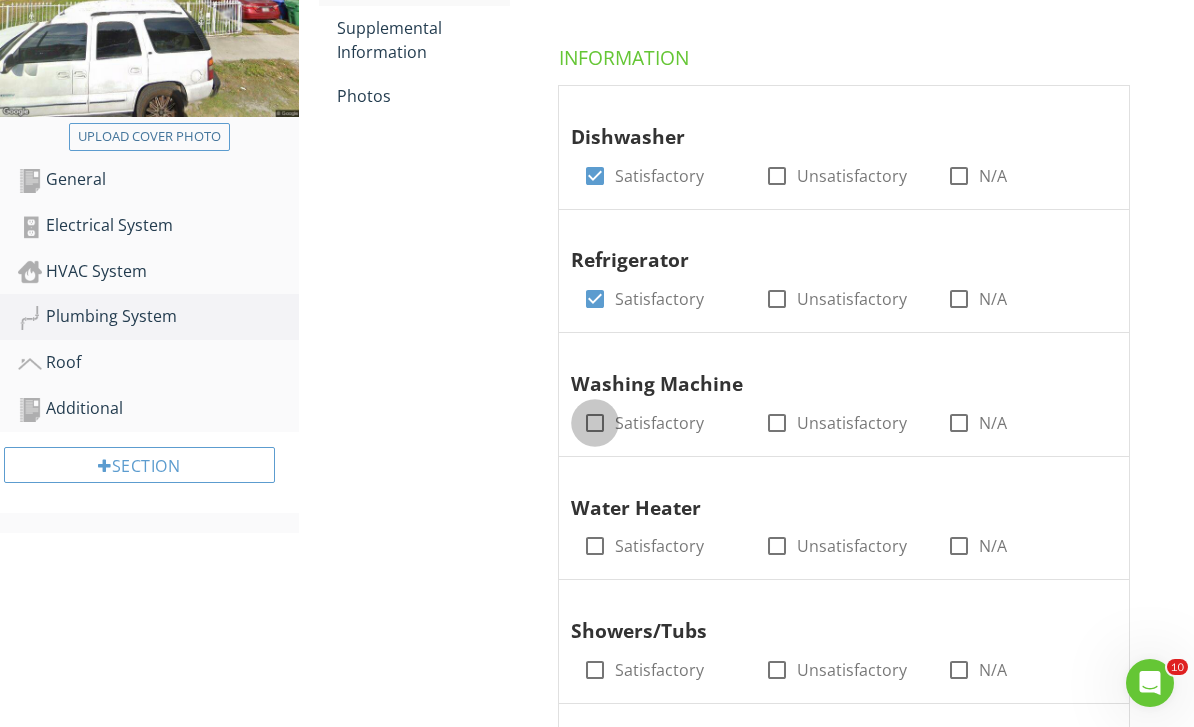 click at bounding box center (595, 423) 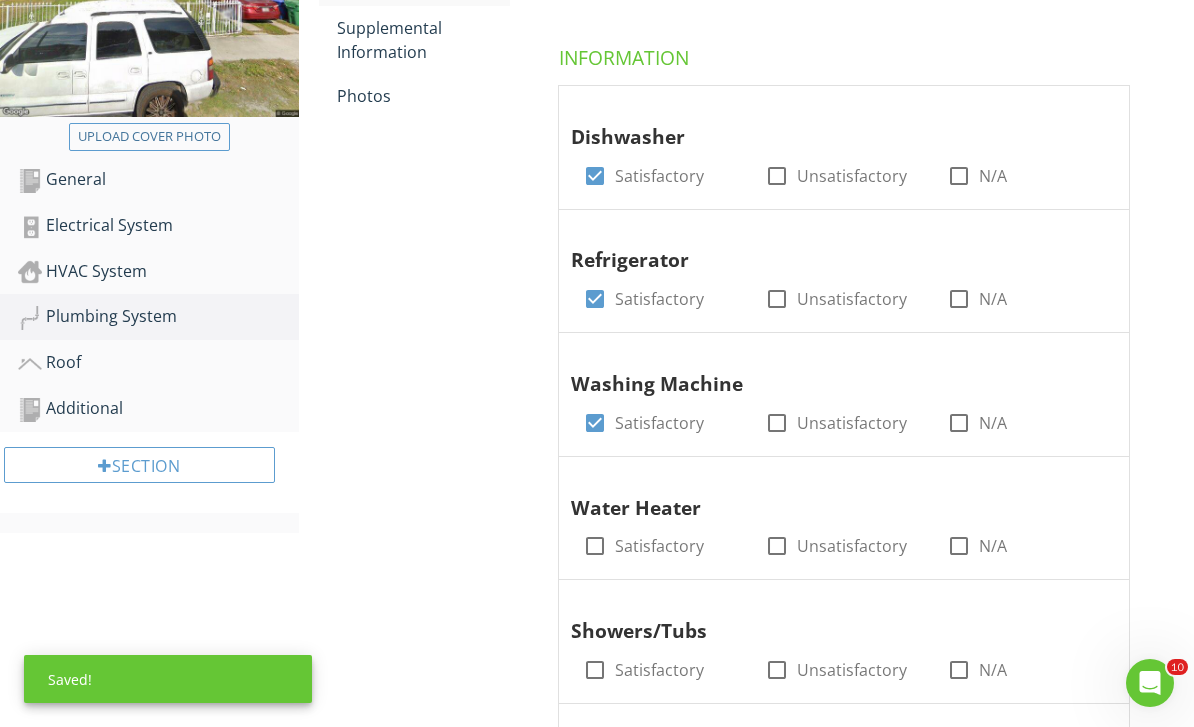 click at bounding box center [595, 423] 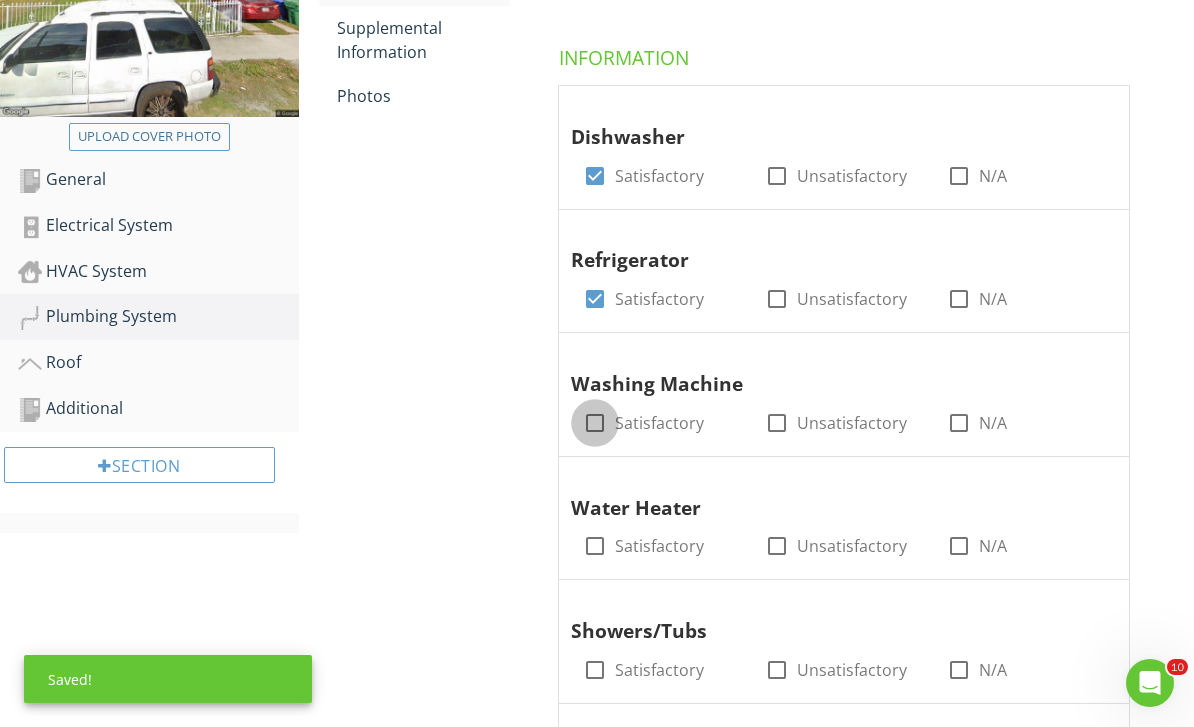 checkbox on "false" 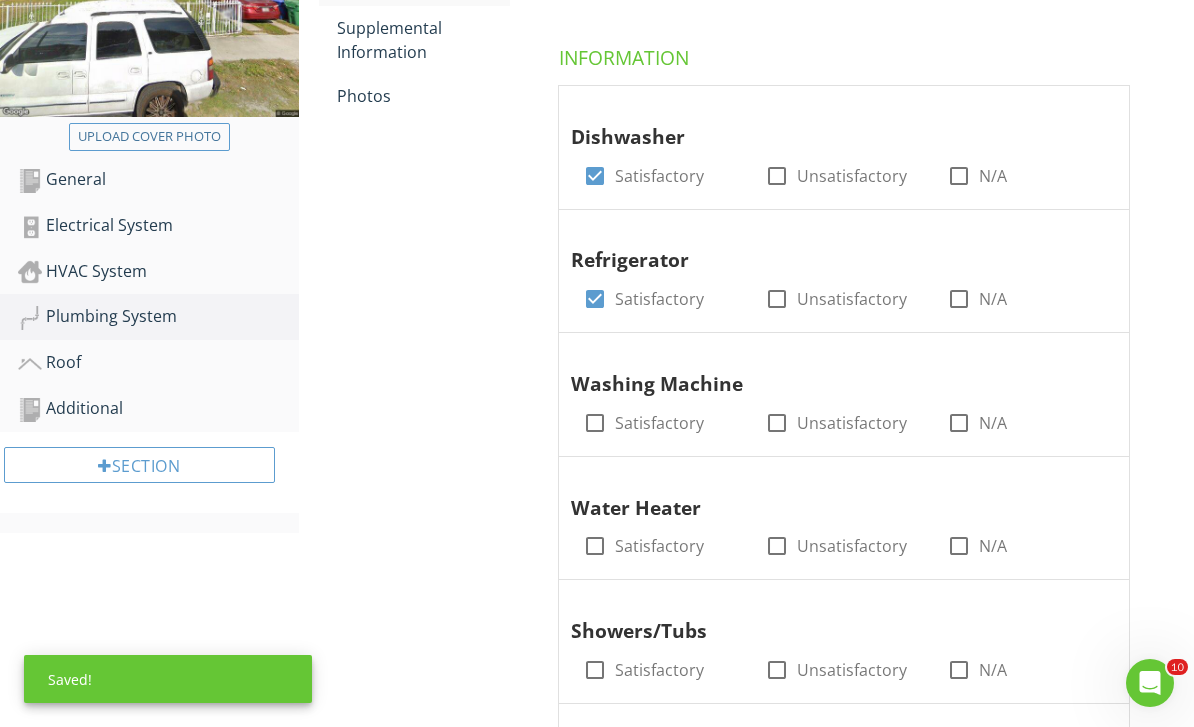 click at bounding box center [959, 423] 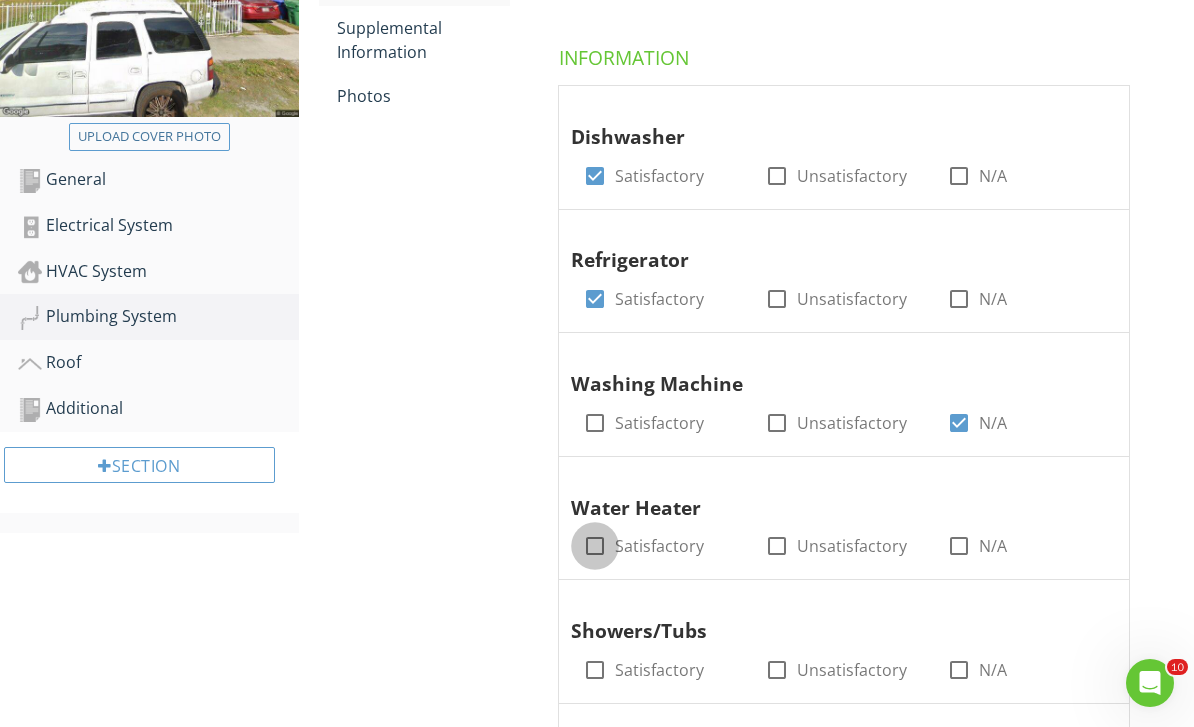 click at bounding box center [595, 546] 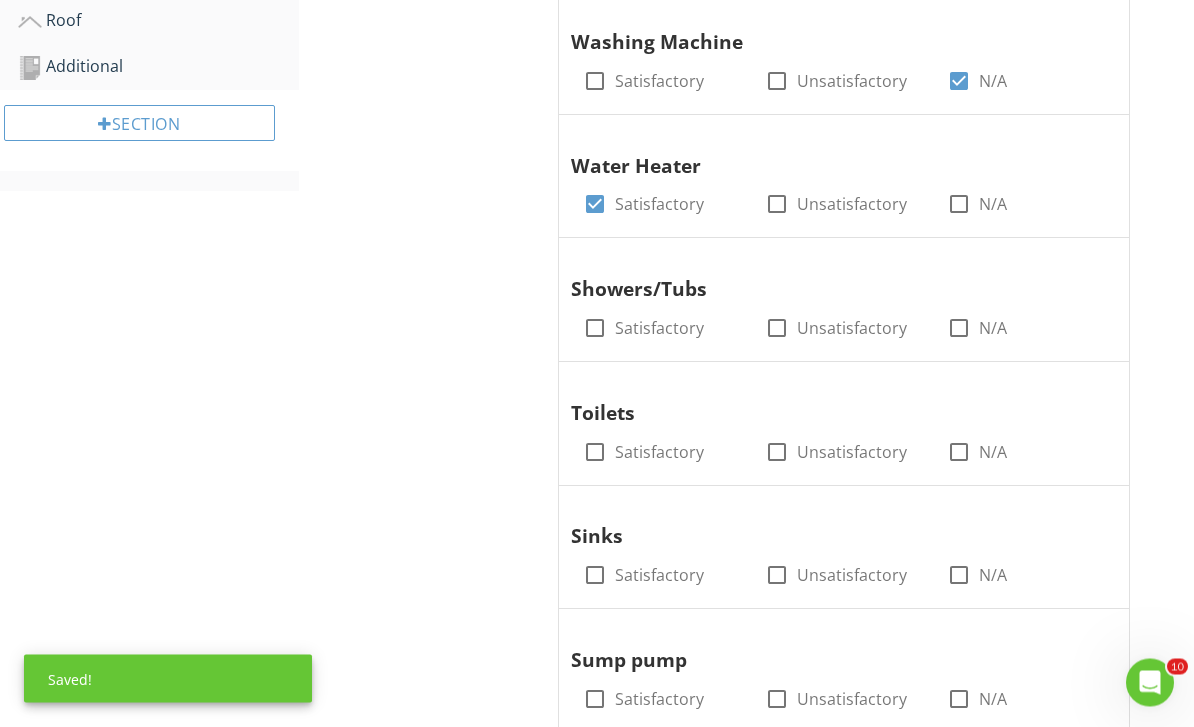scroll, scrollTop: 779, scrollLeft: 0, axis: vertical 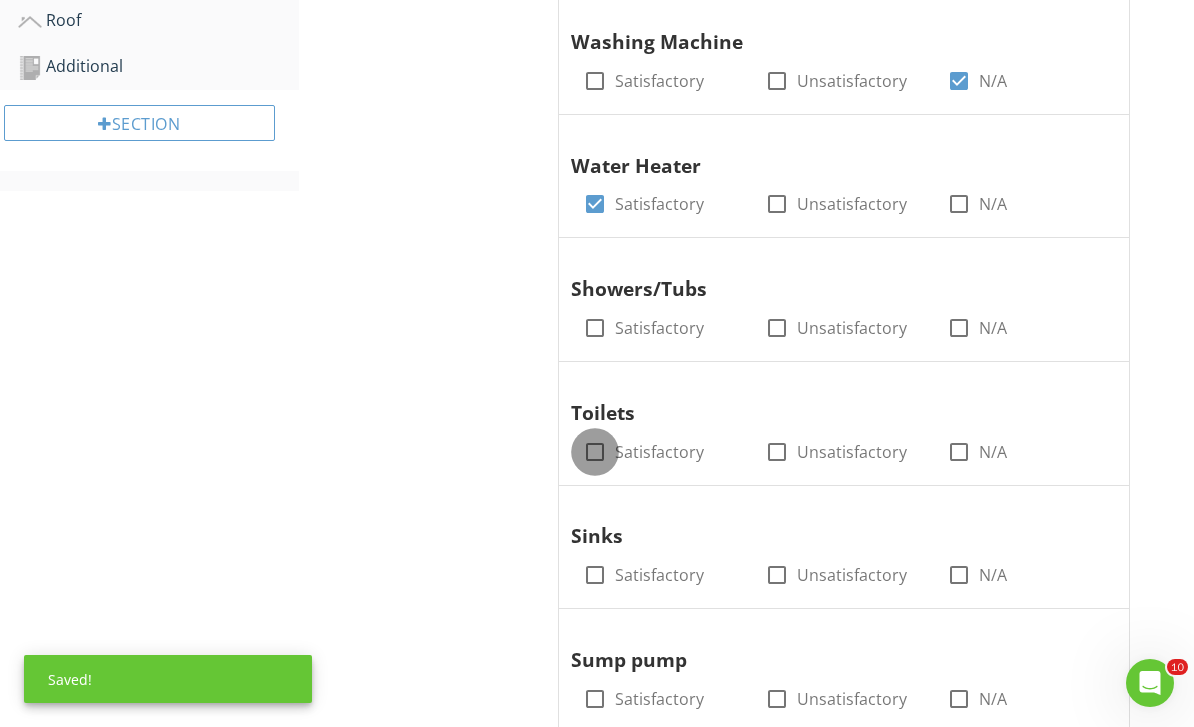 click at bounding box center (595, 452) 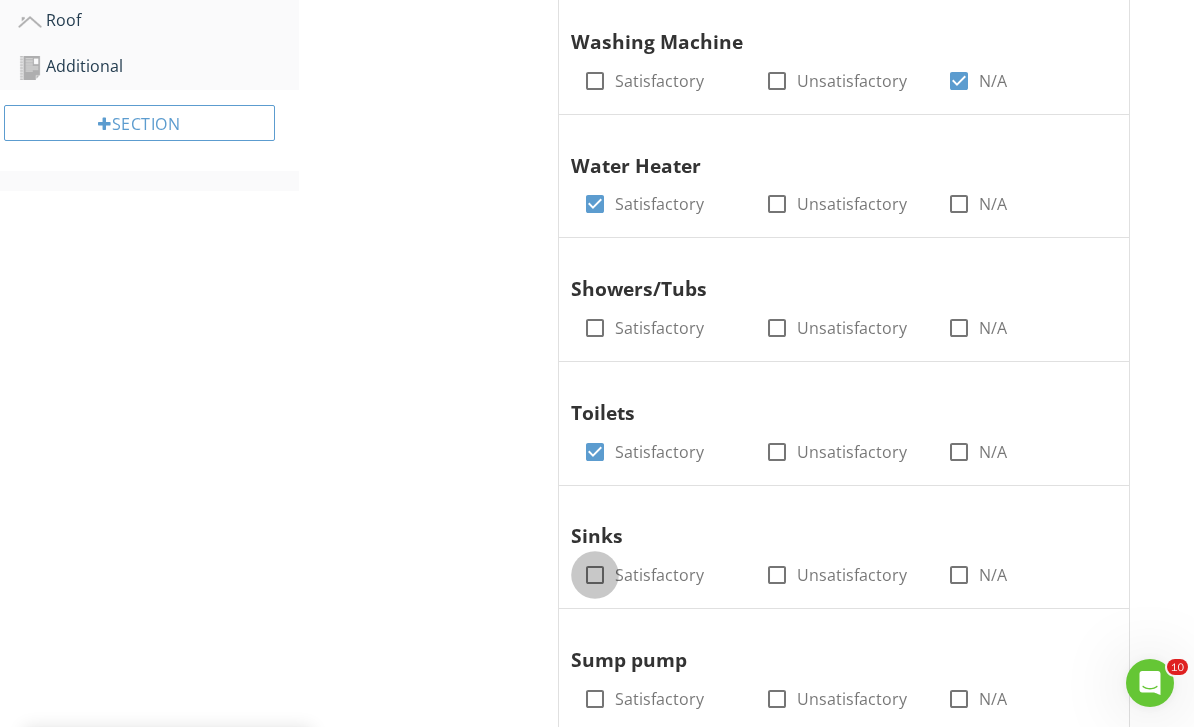 click at bounding box center (595, 575) 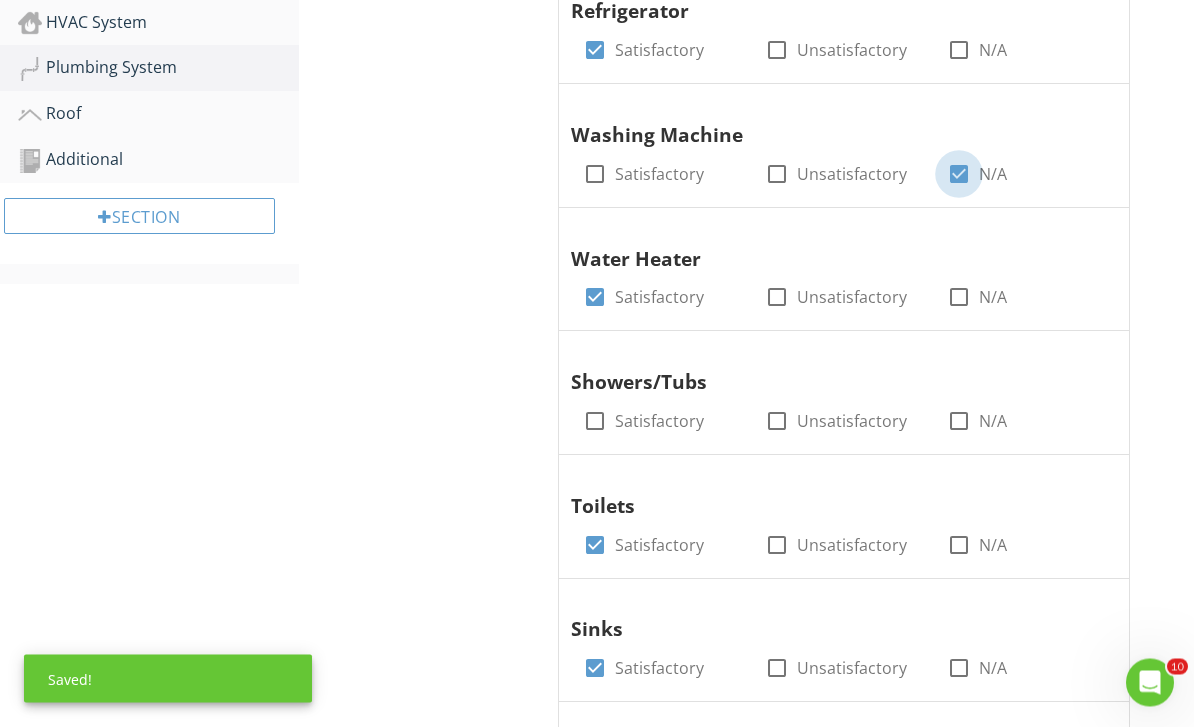 scroll, scrollTop: 686, scrollLeft: 0, axis: vertical 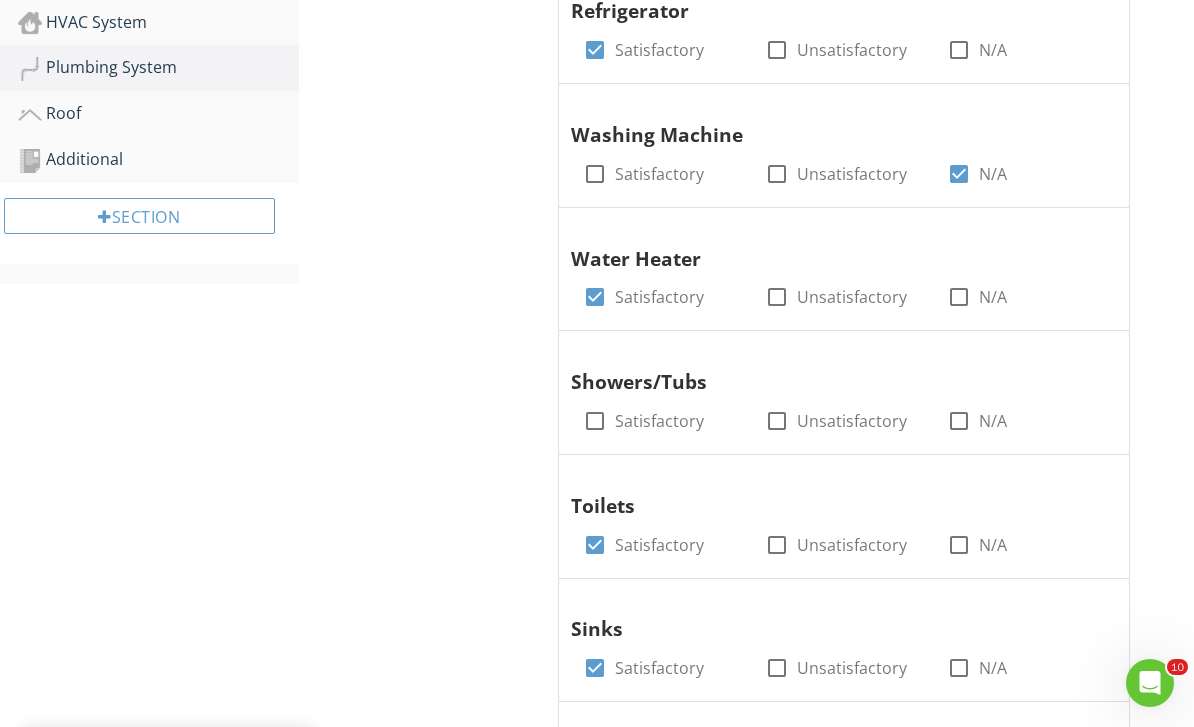 click at bounding box center [959, 174] 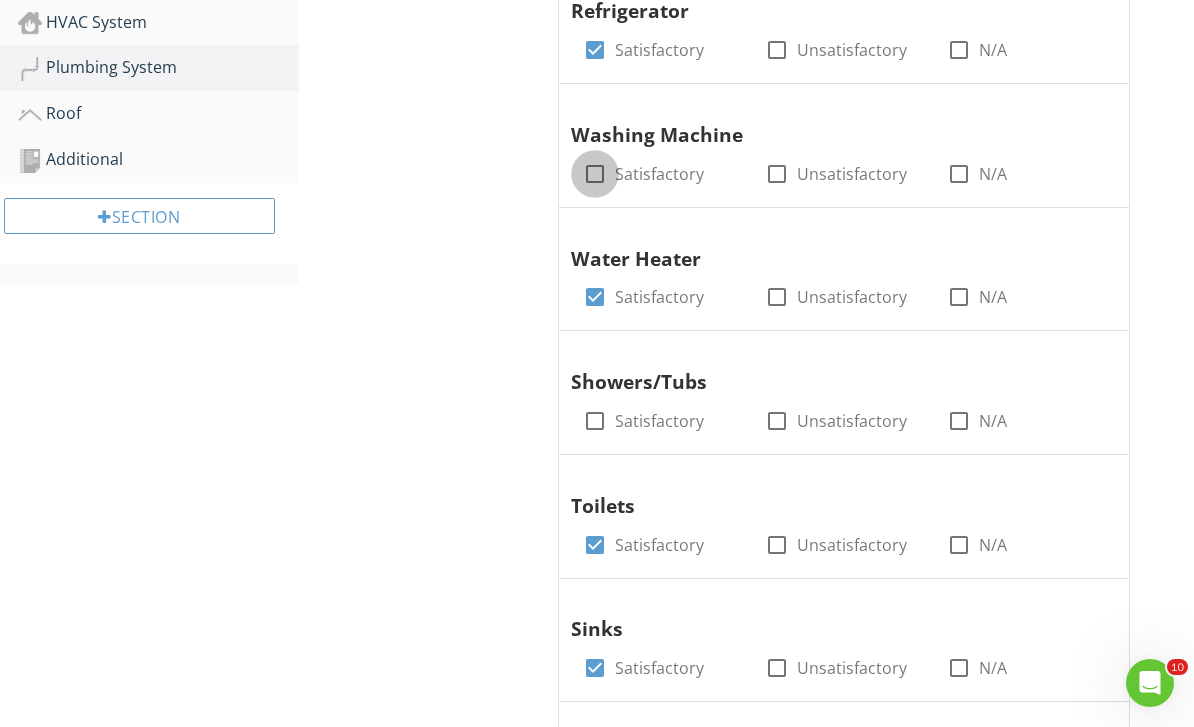 click at bounding box center [595, 174] 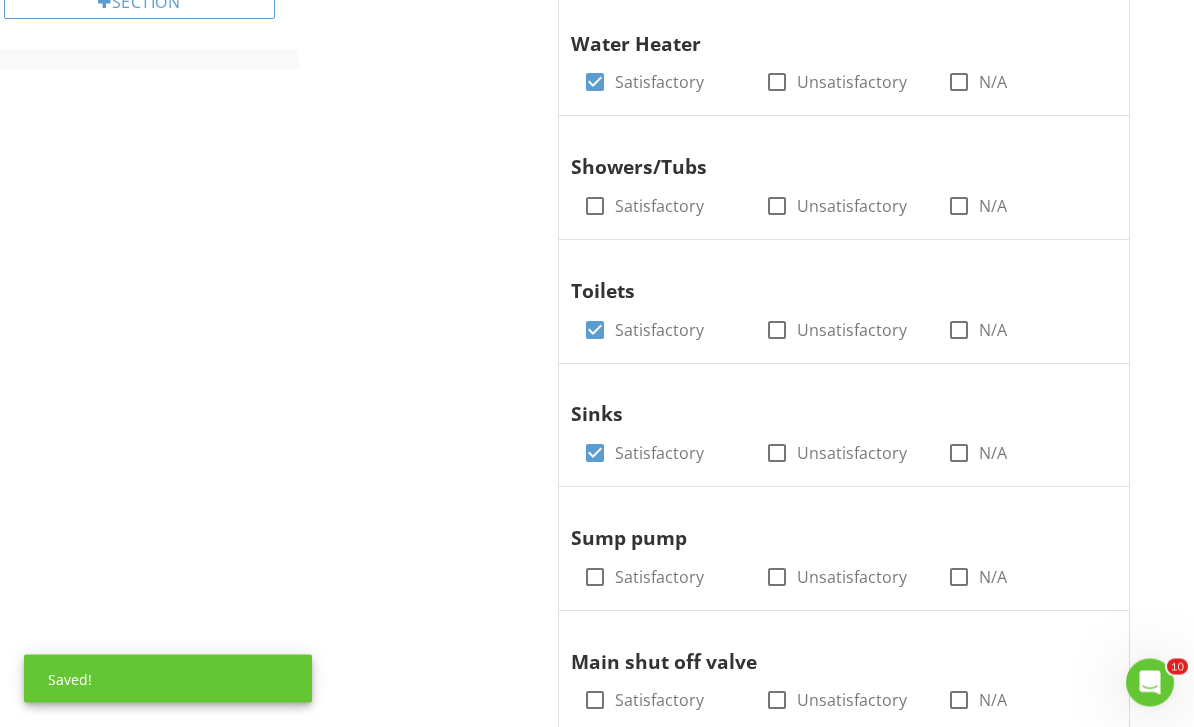 scroll, scrollTop: 903, scrollLeft: 0, axis: vertical 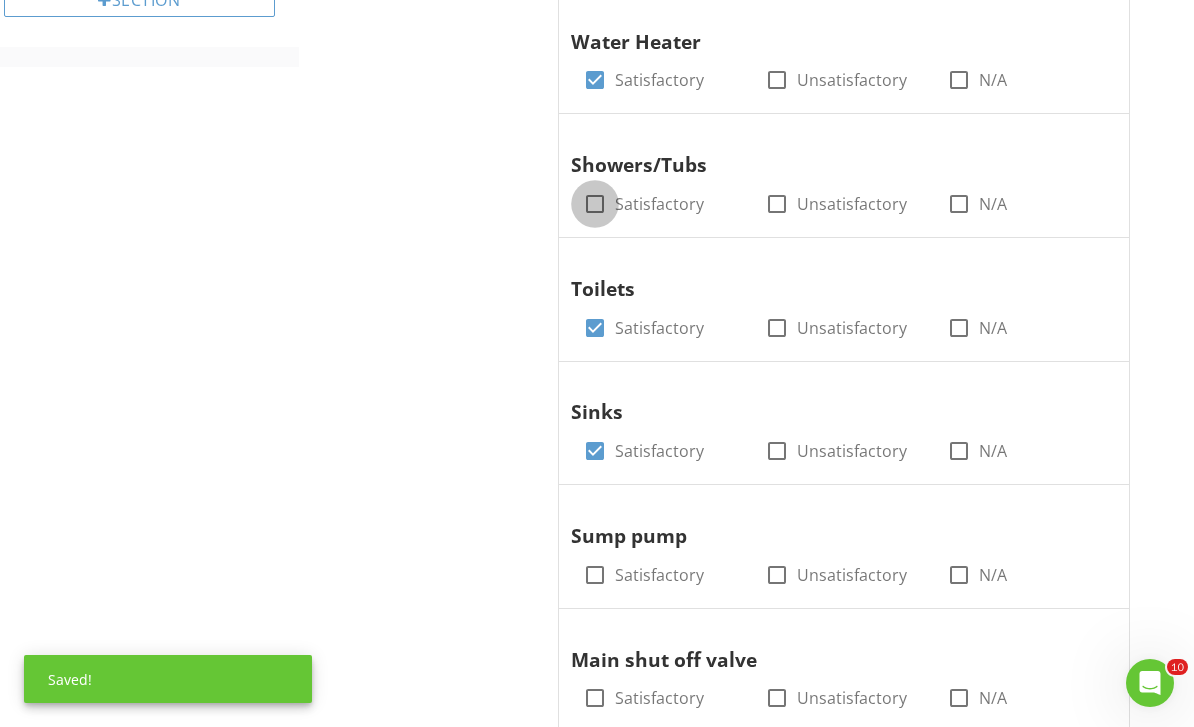 click at bounding box center (595, 204) 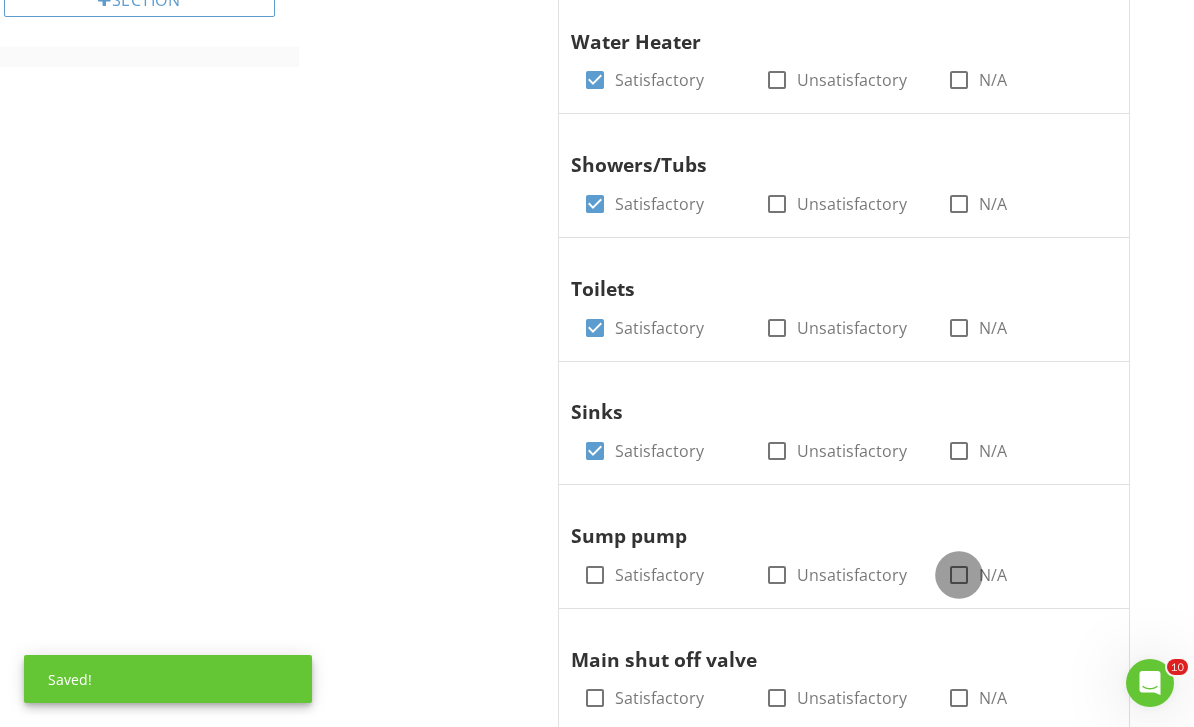 click at bounding box center [959, 575] 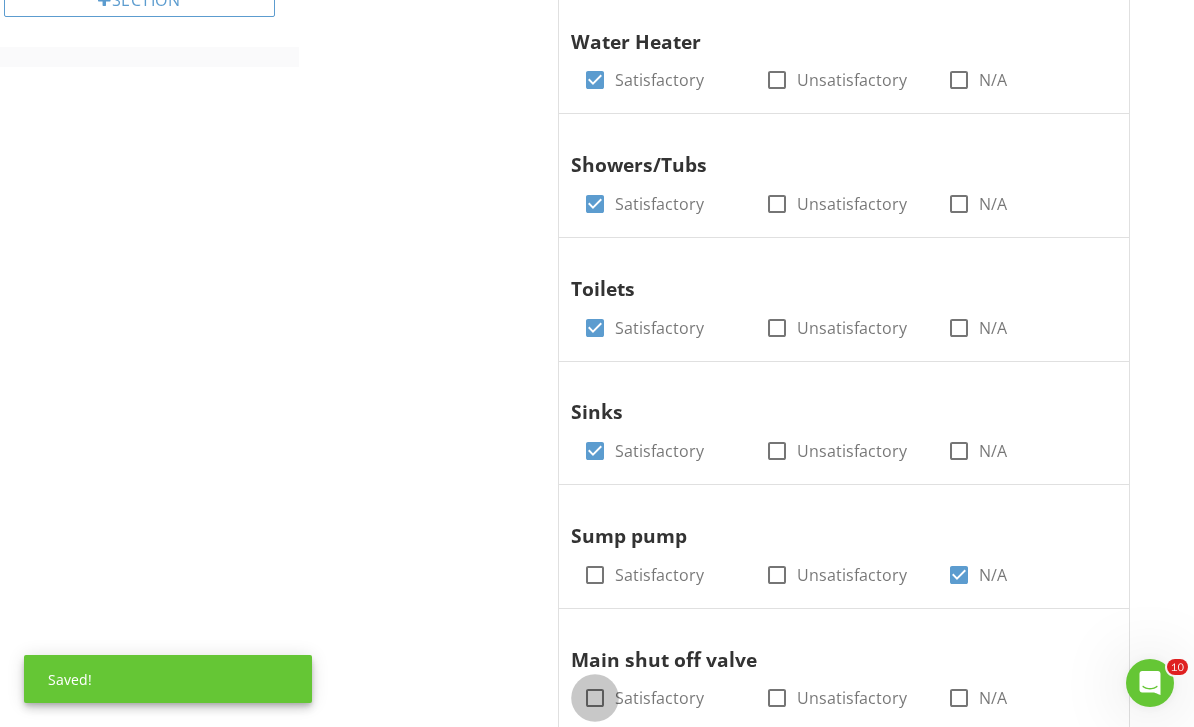 click at bounding box center (595, 698) 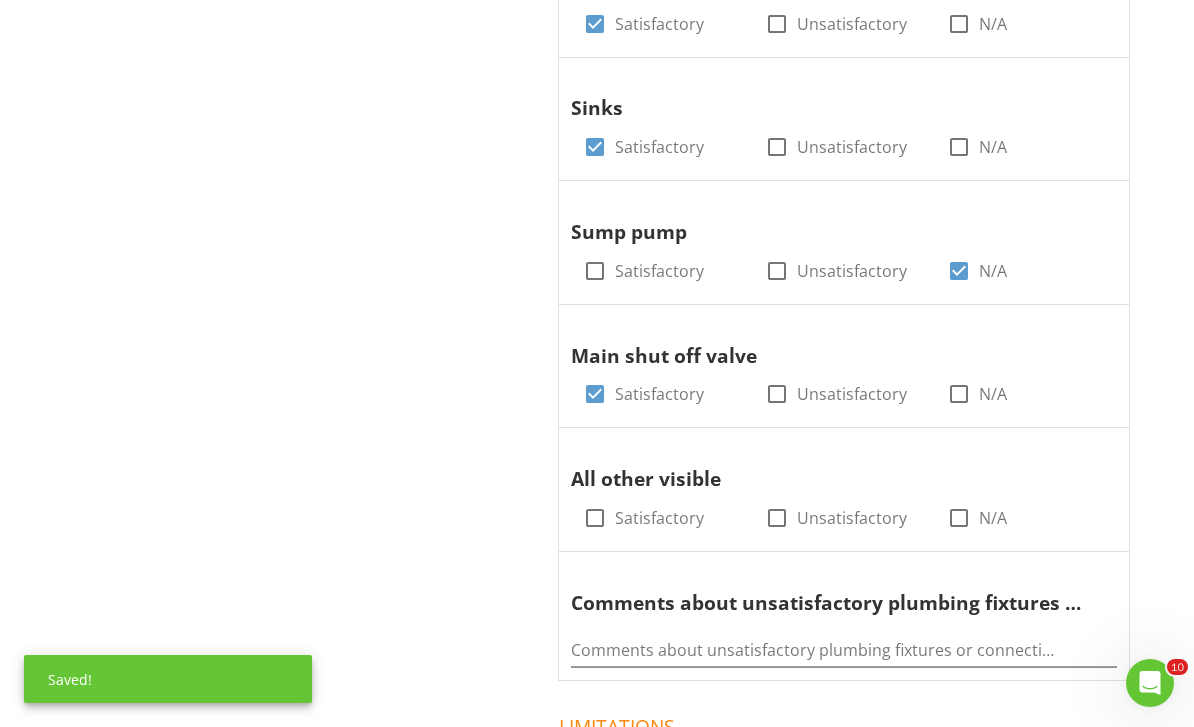 scroll, scrollTop: 1212, scrollLeft: 0, axis: vertical 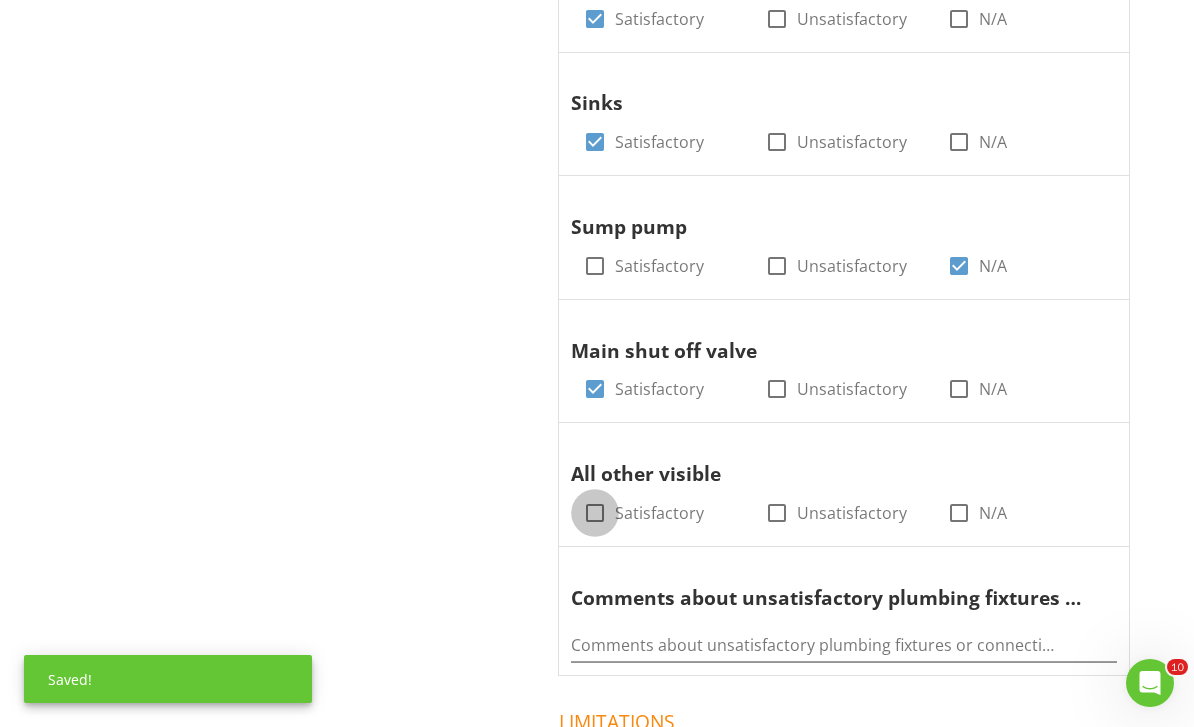 click at bounding box center [595, 513] 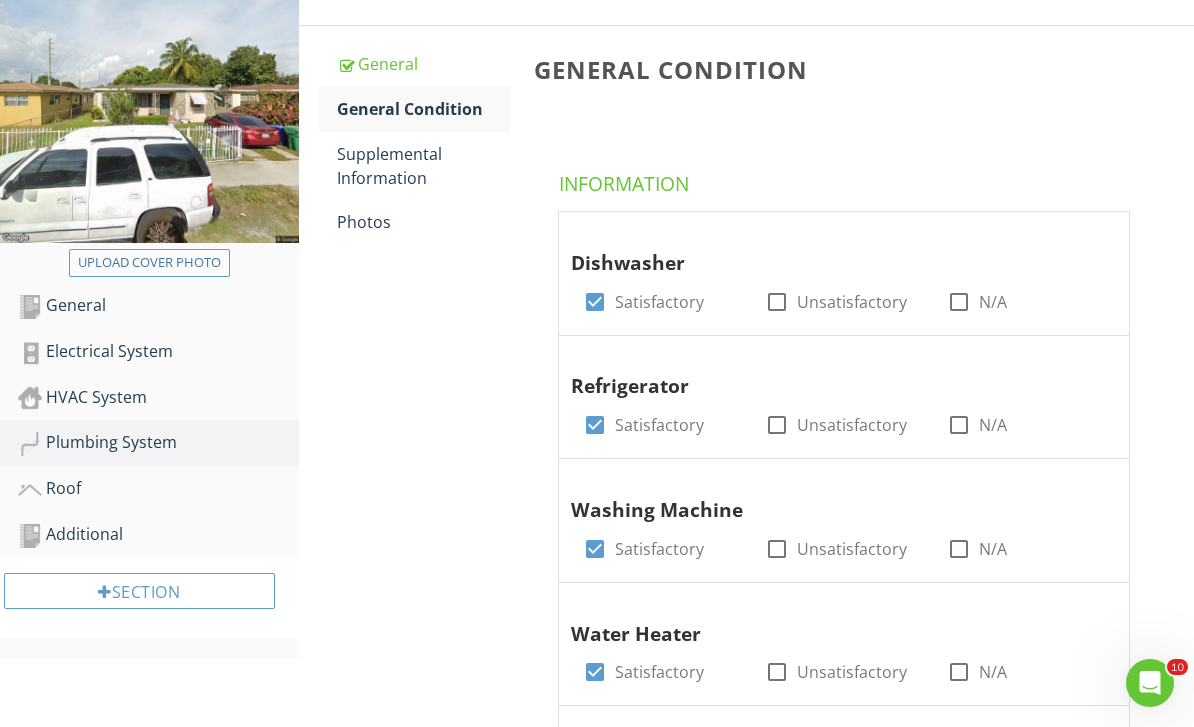 scroll, scrollTop: 308, scrollLeft: 0, axis: vertical 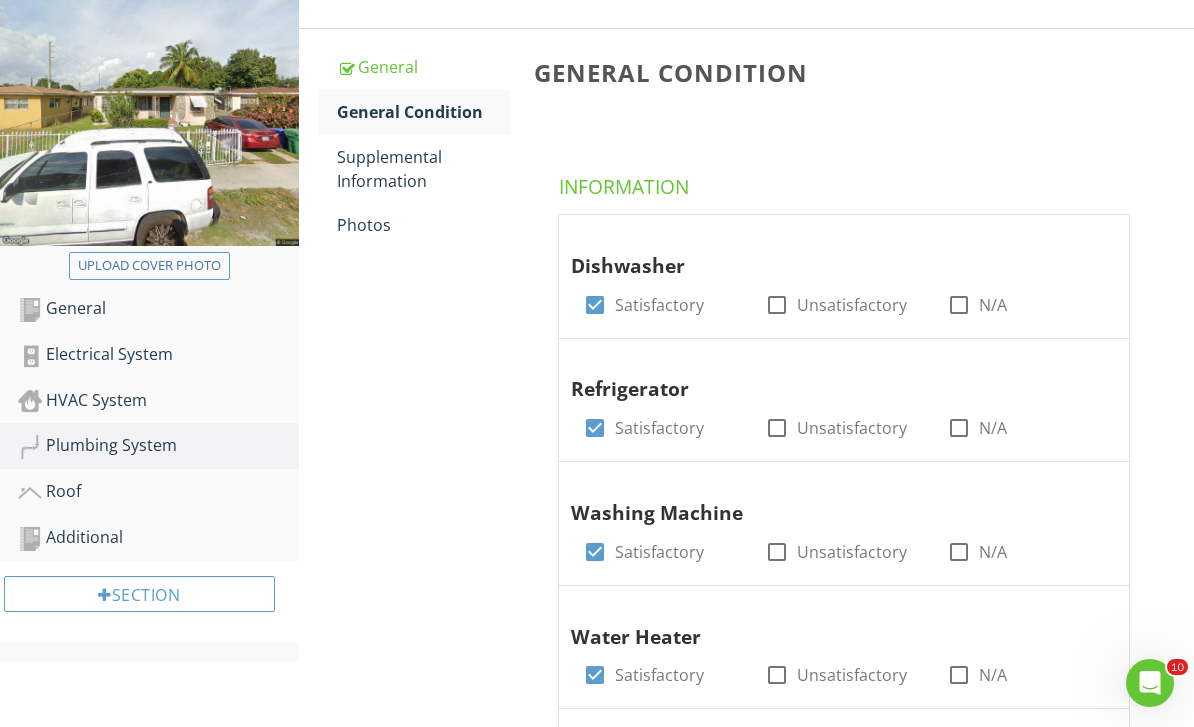 click on "Supplemental Information" at bounding box center (424, 169) 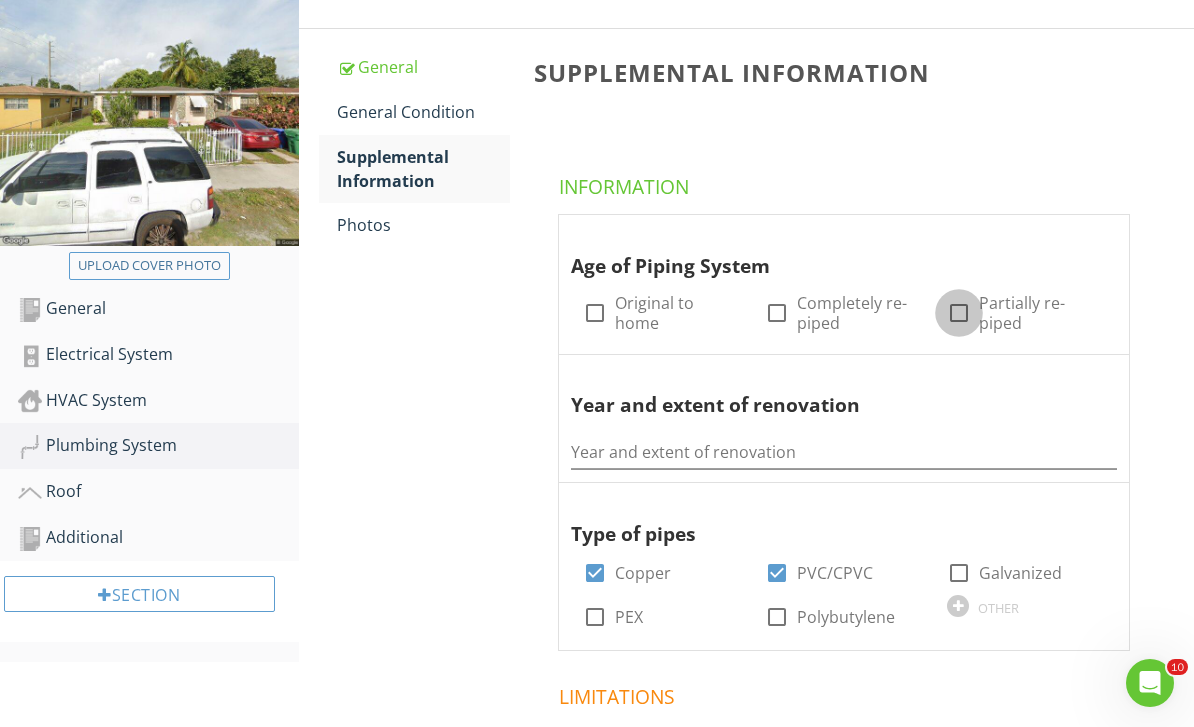 click at bounding box center (959, 313) 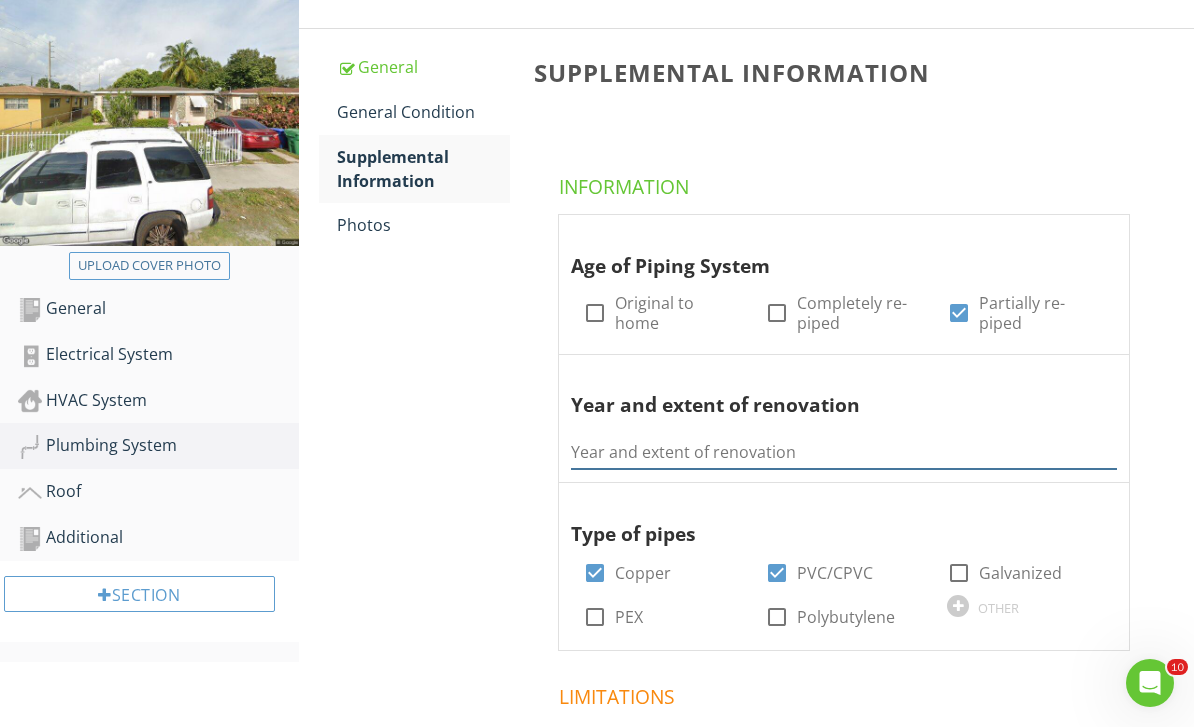 click at bounding box center (844, 452) 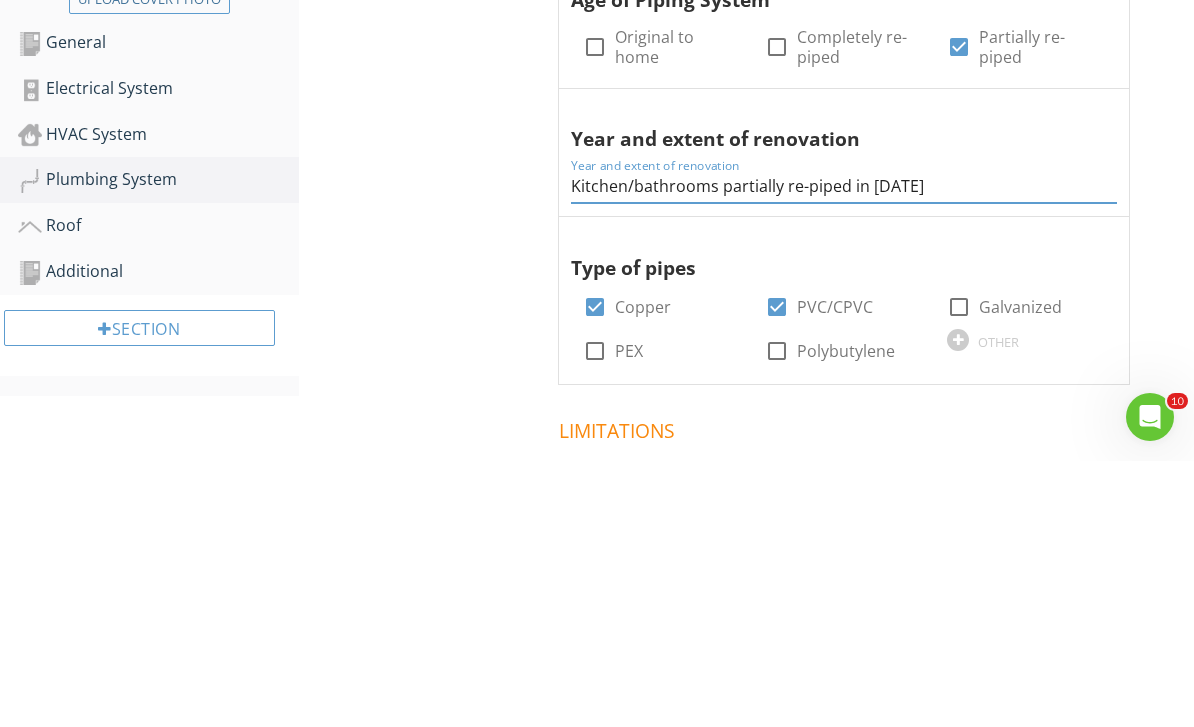 type on "Kitchen/bathrooms partially re-piped in 2024" 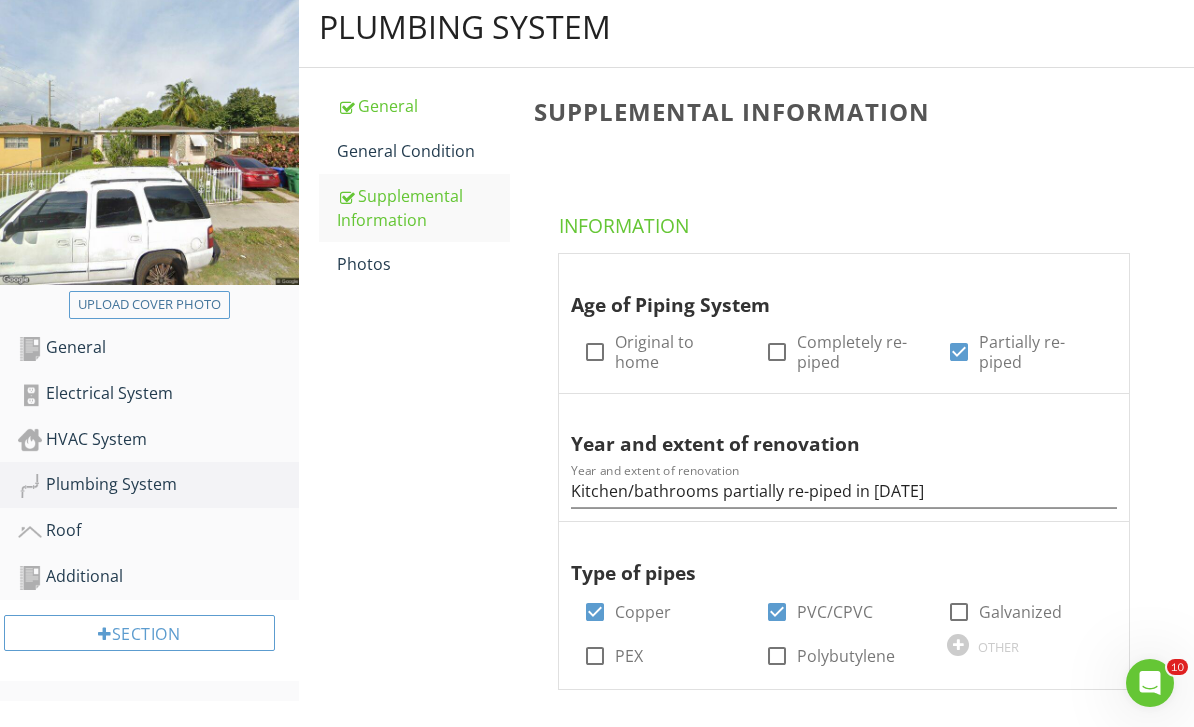 scroll, scrollTop: 267, scrollLeft: 0, axis: vertical 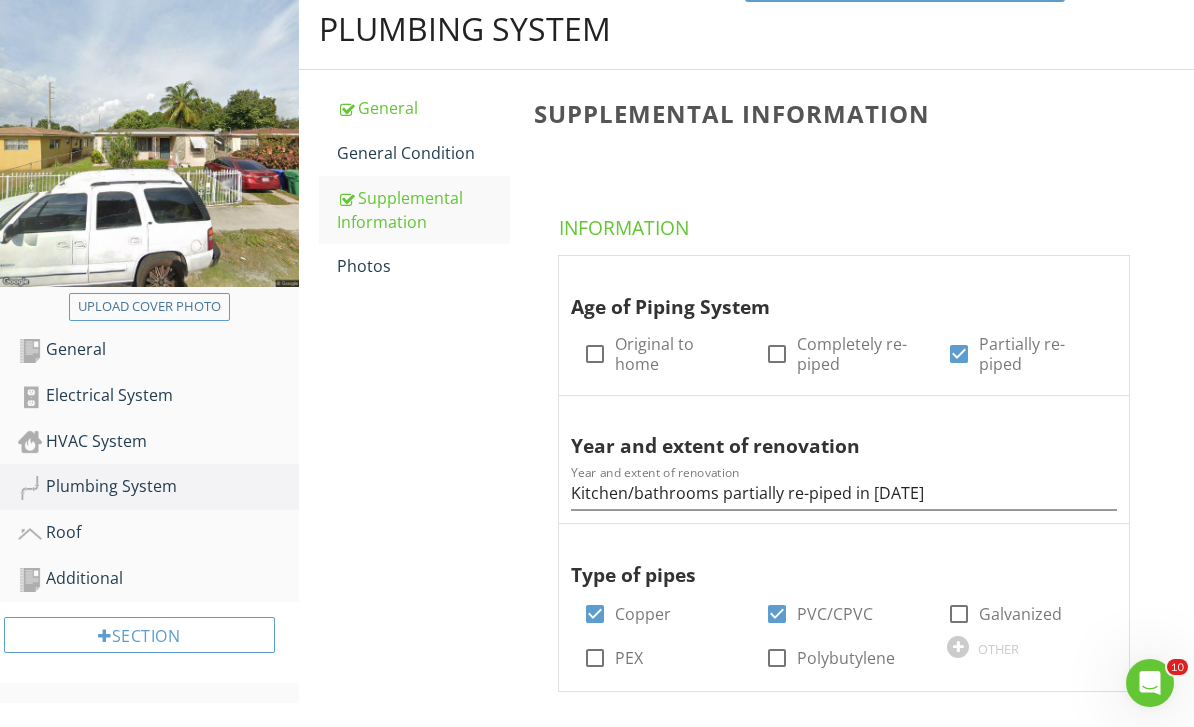 click on "Photos" at bounding box center (424, 266) 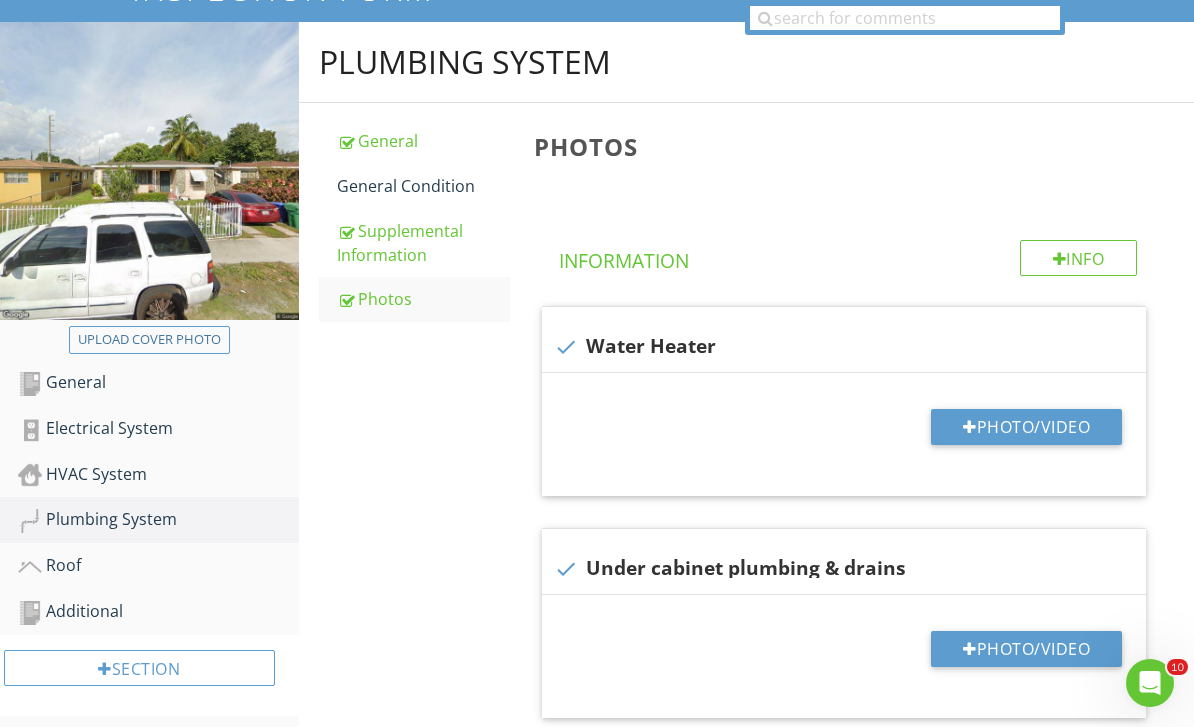 scroll, scrollTop: 233, scrollLeft: 0, axis: vertical 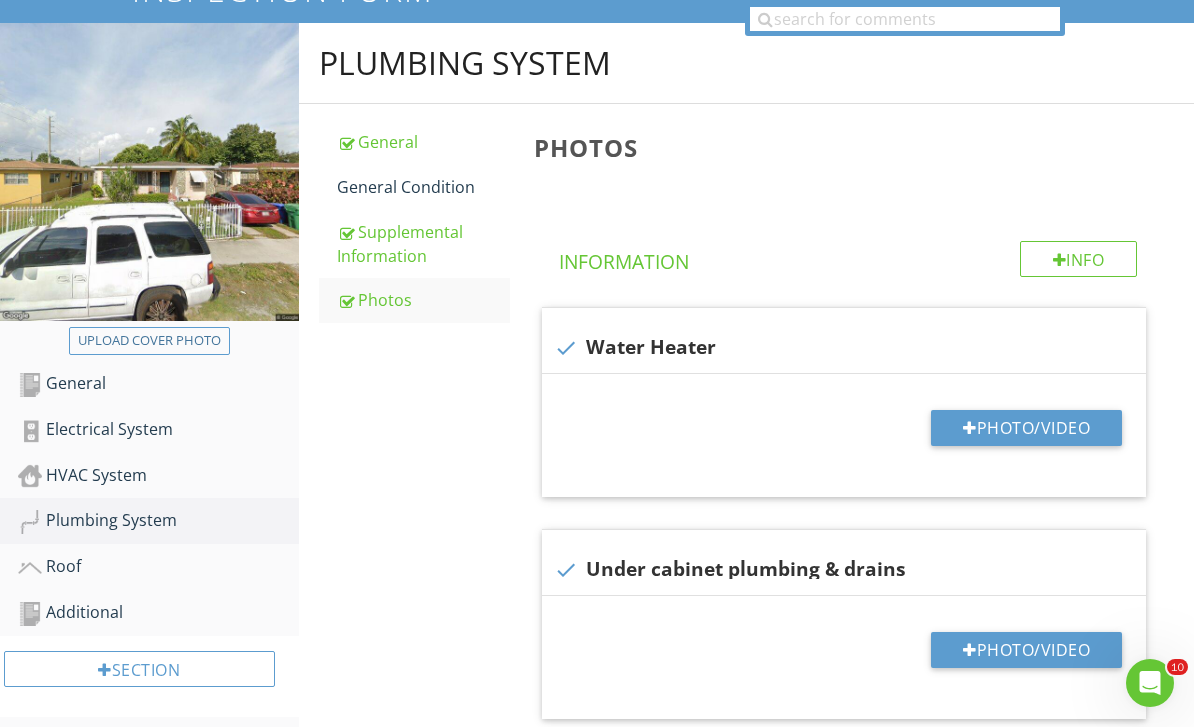 click on "Photo/Video" at bounding box center (1026, 428) 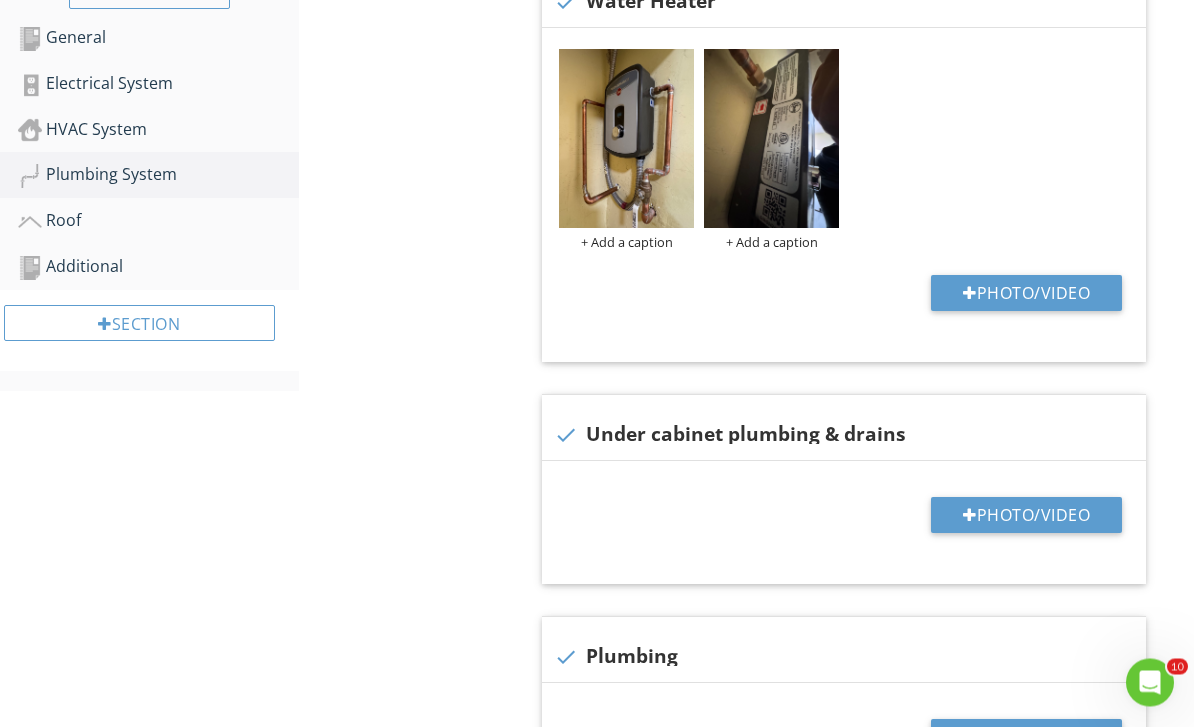 scroll, scrollTop: 579, scrollLeft: 0, axis: vertical 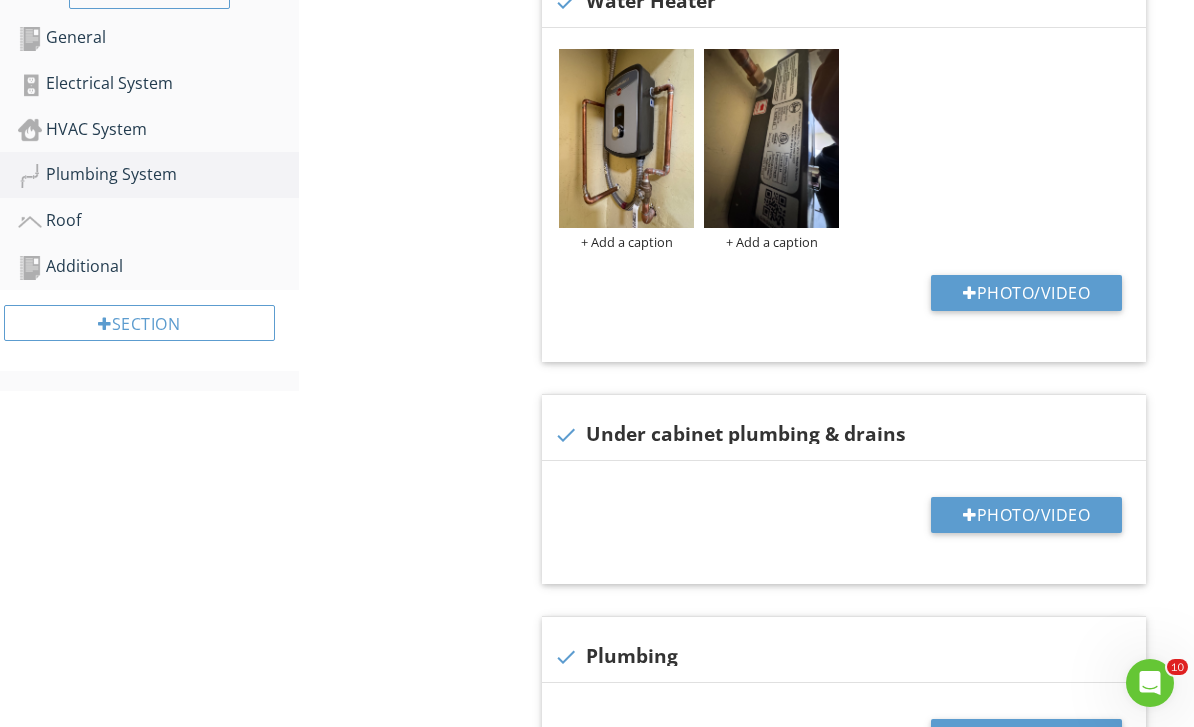click on "Photo/Video" at bounding box center (1026, 515) 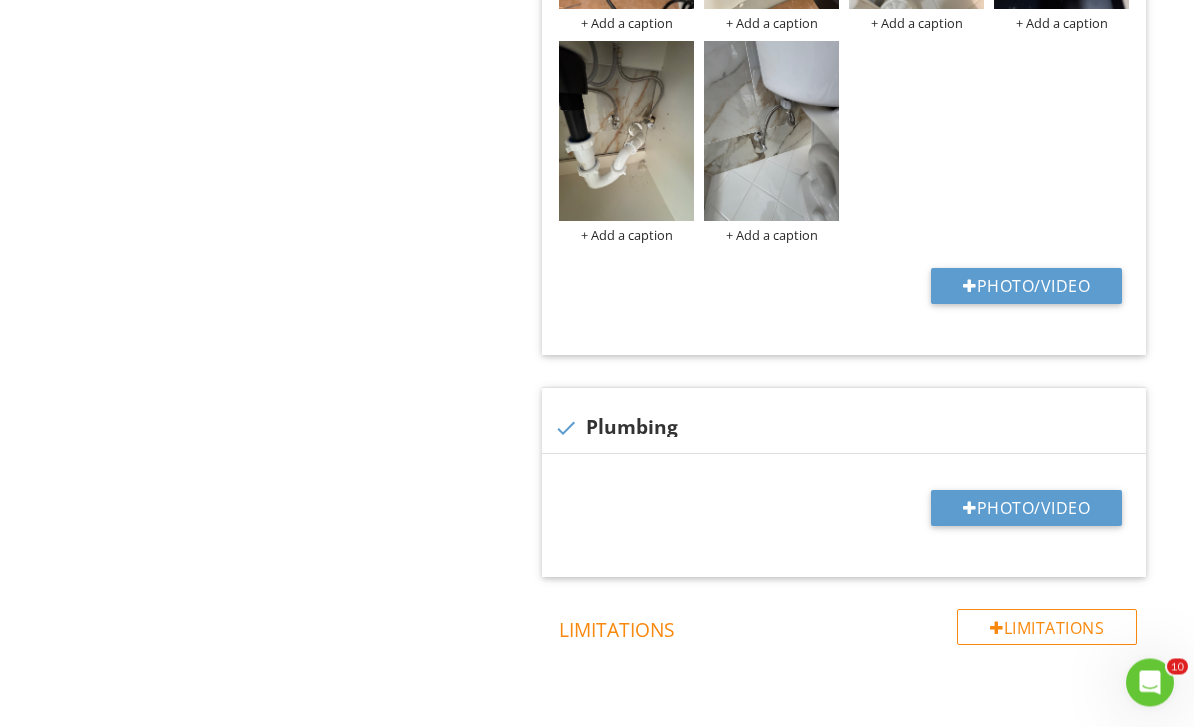 scroll, scrollTop: 1232, scrollLeft: 0, axis: vertical 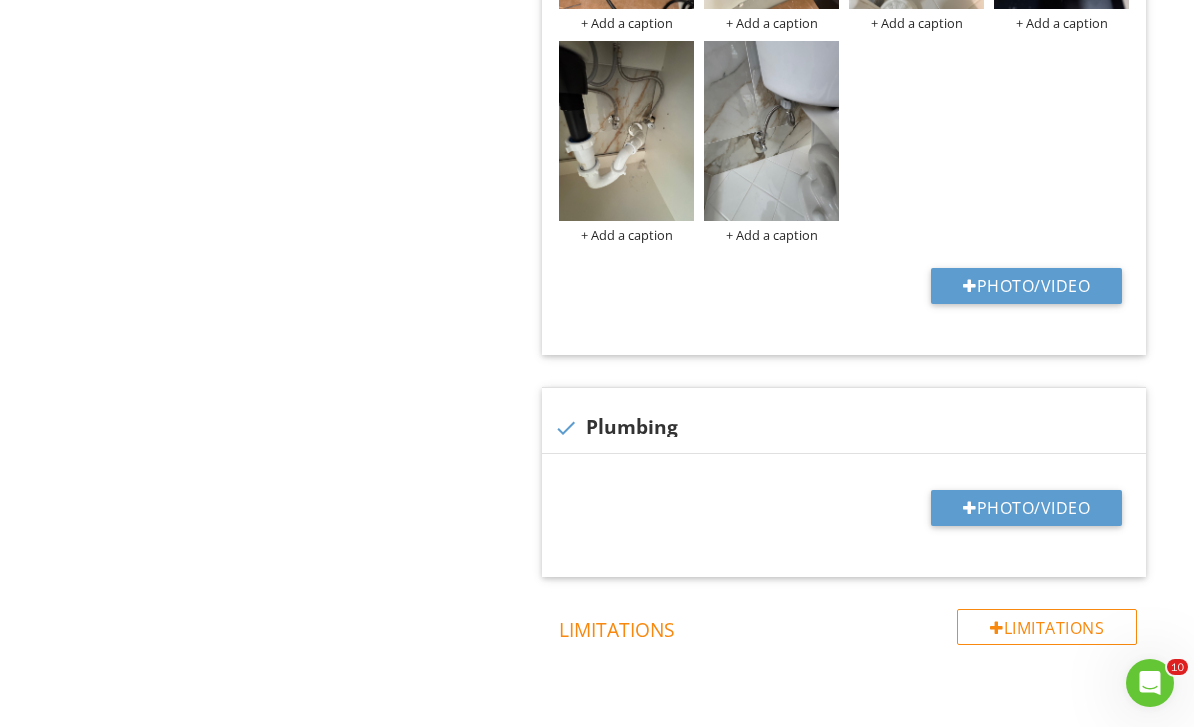 click on "Photo/Video" at bounding box center [1026, 508] 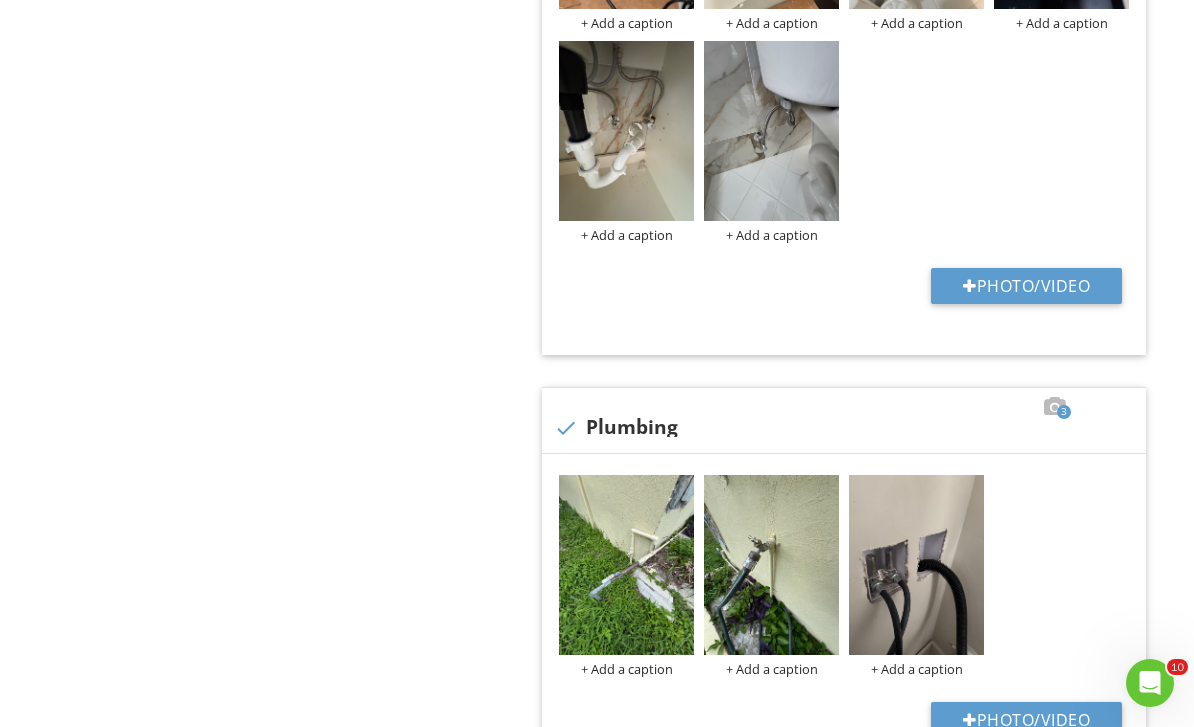 click at bounding box center [626, 565] 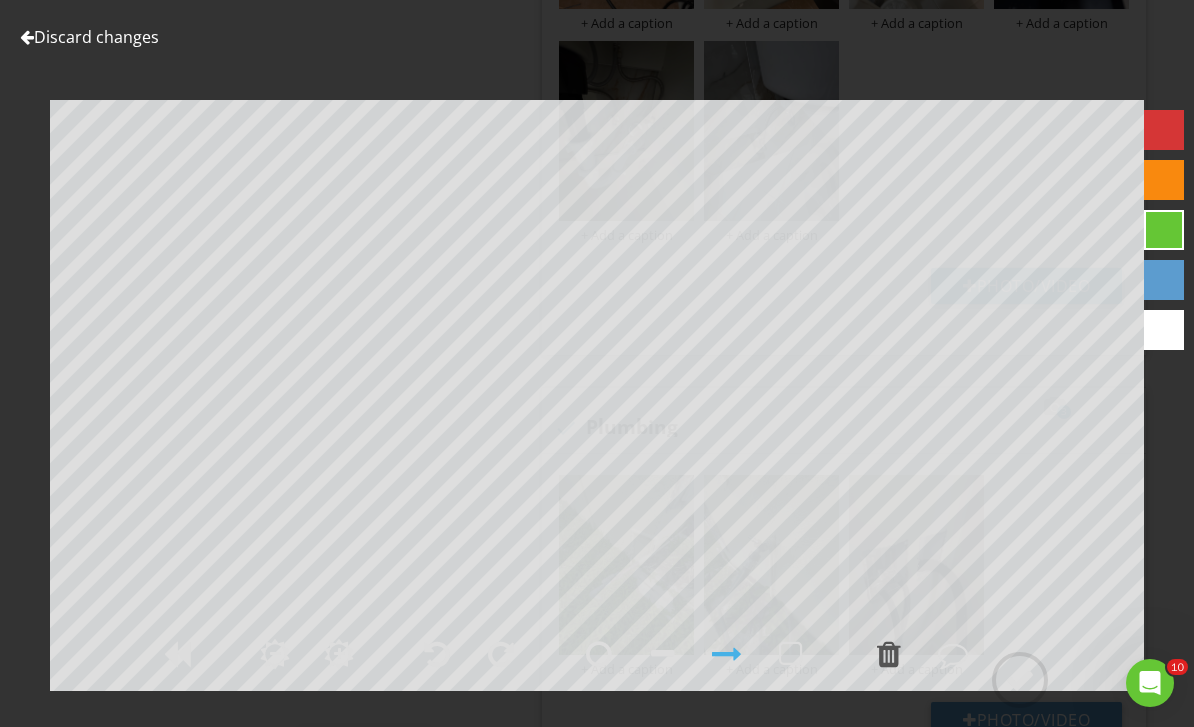 click on "Discard changes" at bounding box center (89, 37) 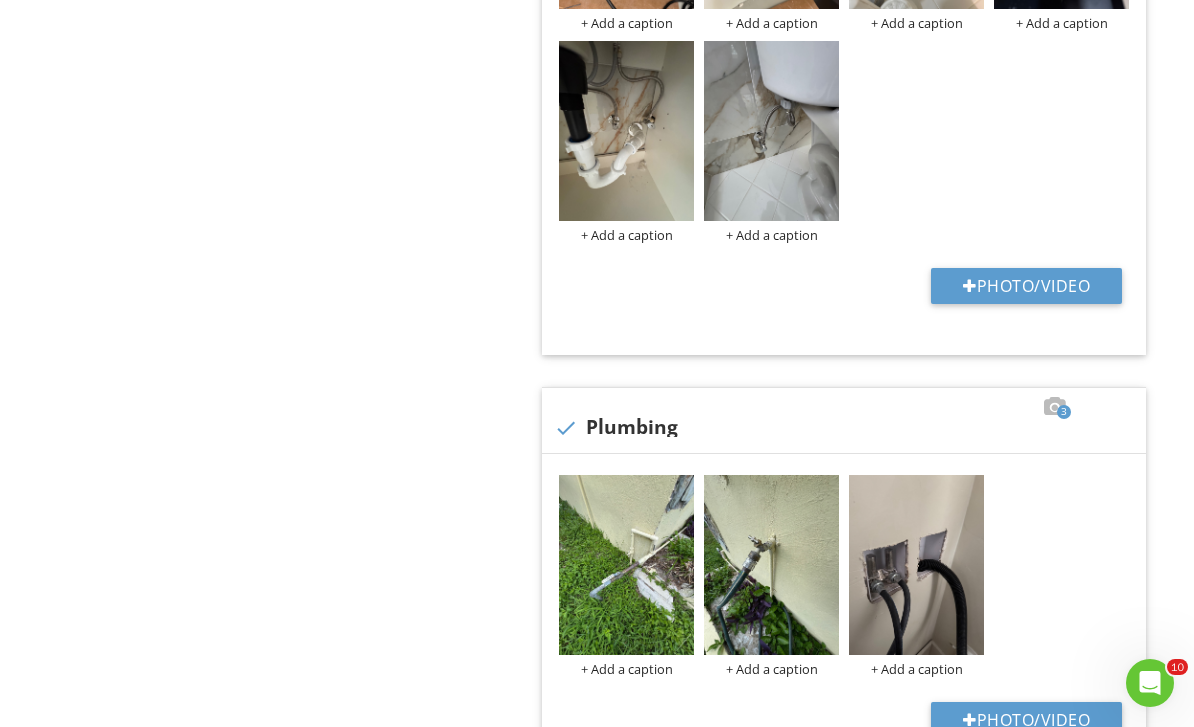 click on "+ Add a caption" at bounding box center [626, 669] 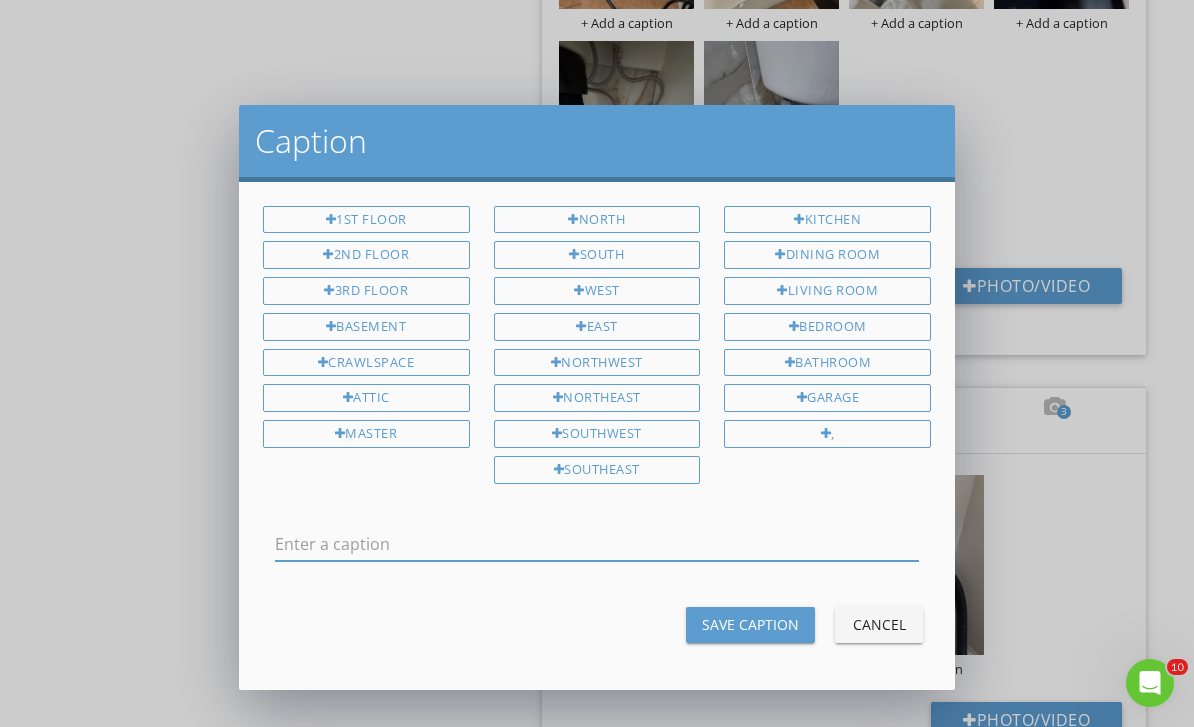 click at bounding box center [597, 548] 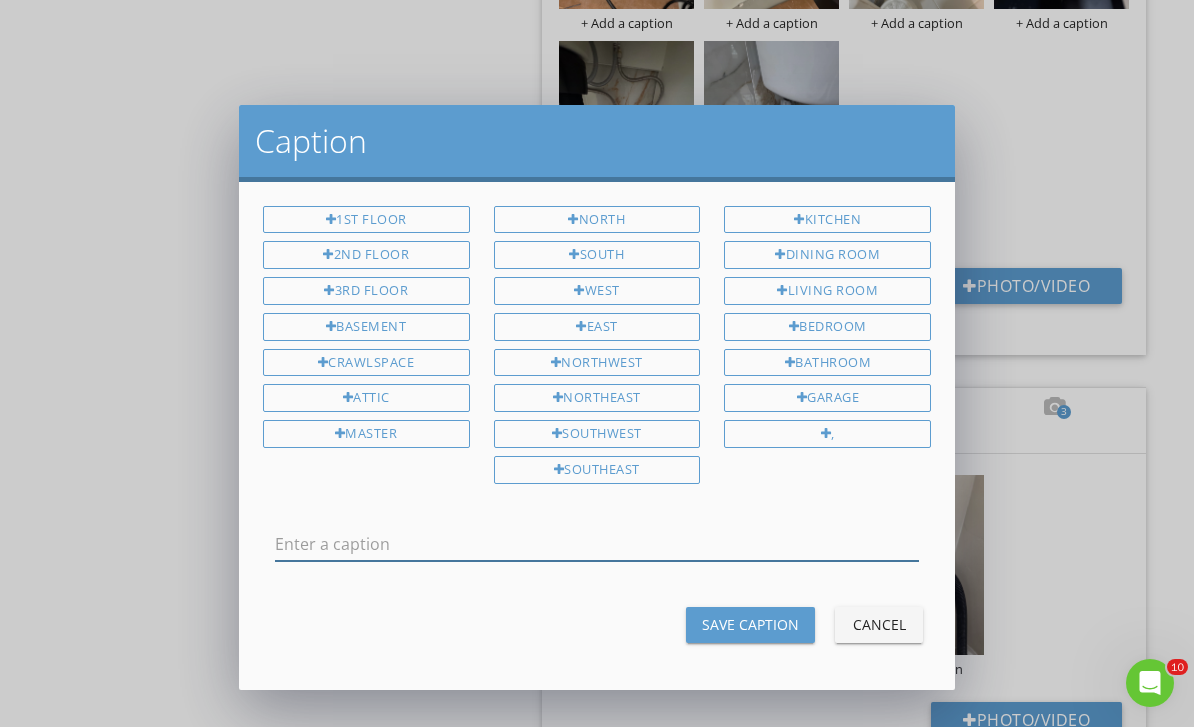 click at bounding box center [597, 544] 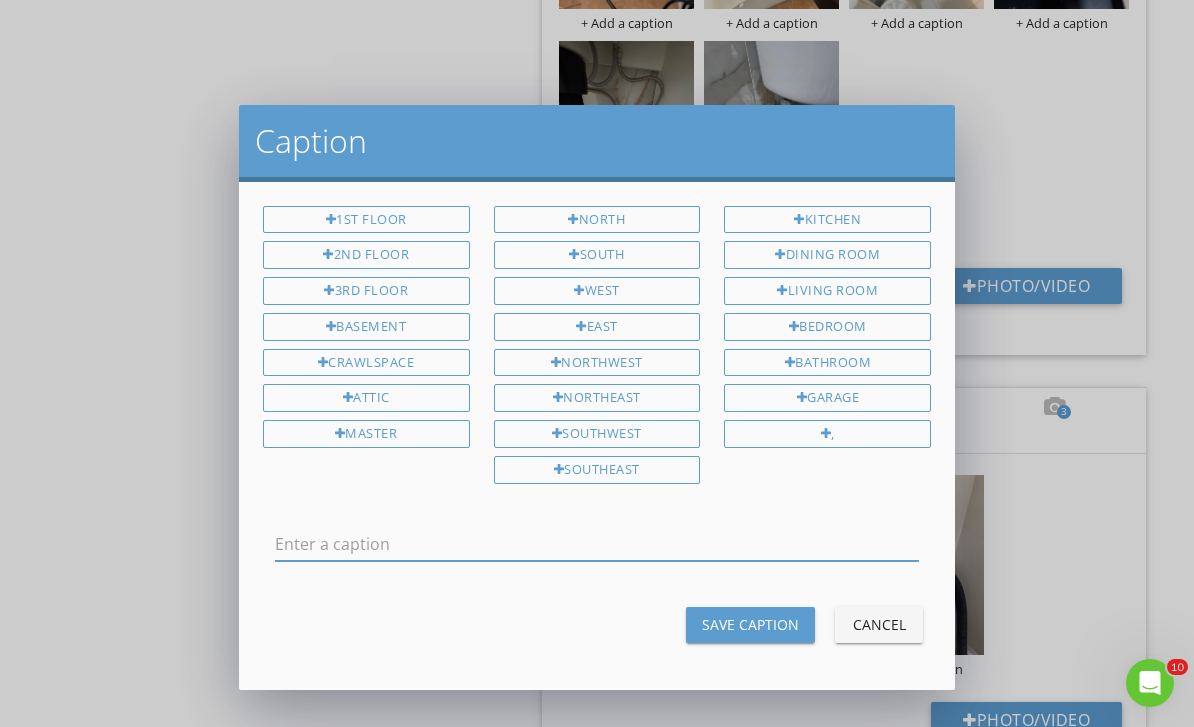 scroll, scrollTop: 1231, scrollLeft: 0, axis: vertical 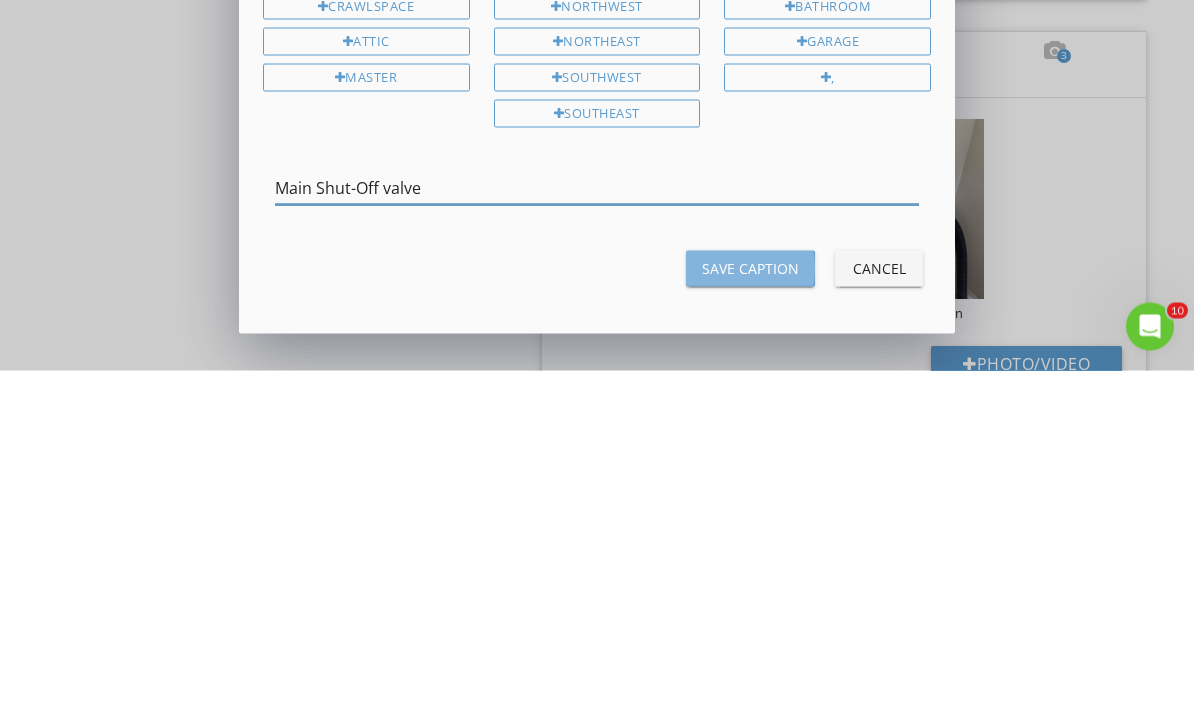 type on "Main Shut-Off valve" 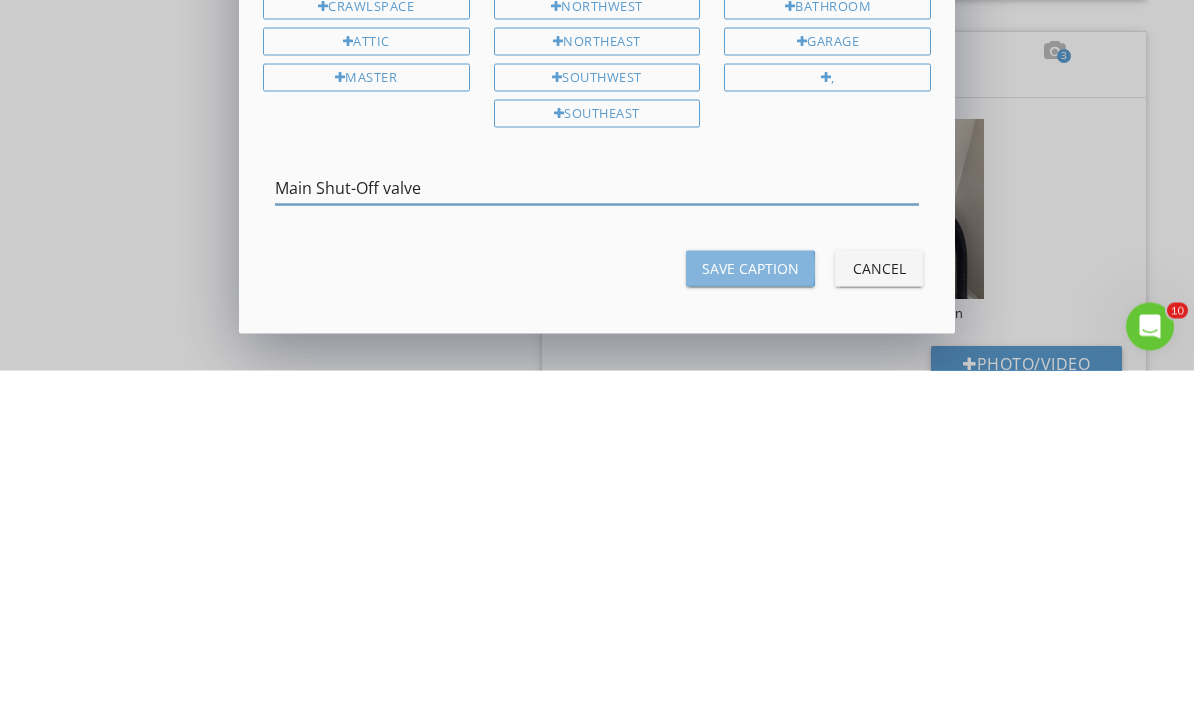 click on "Save Caption" at bounding box center [750, 625] 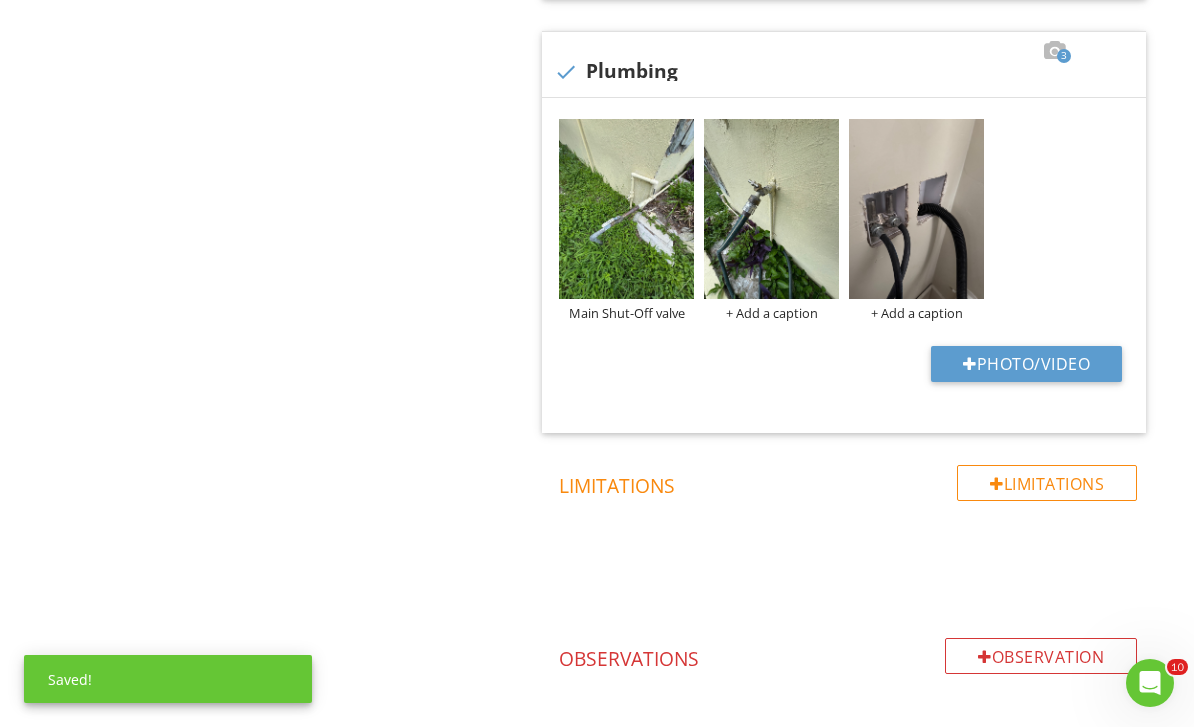 click at bounding box center (771, 209) 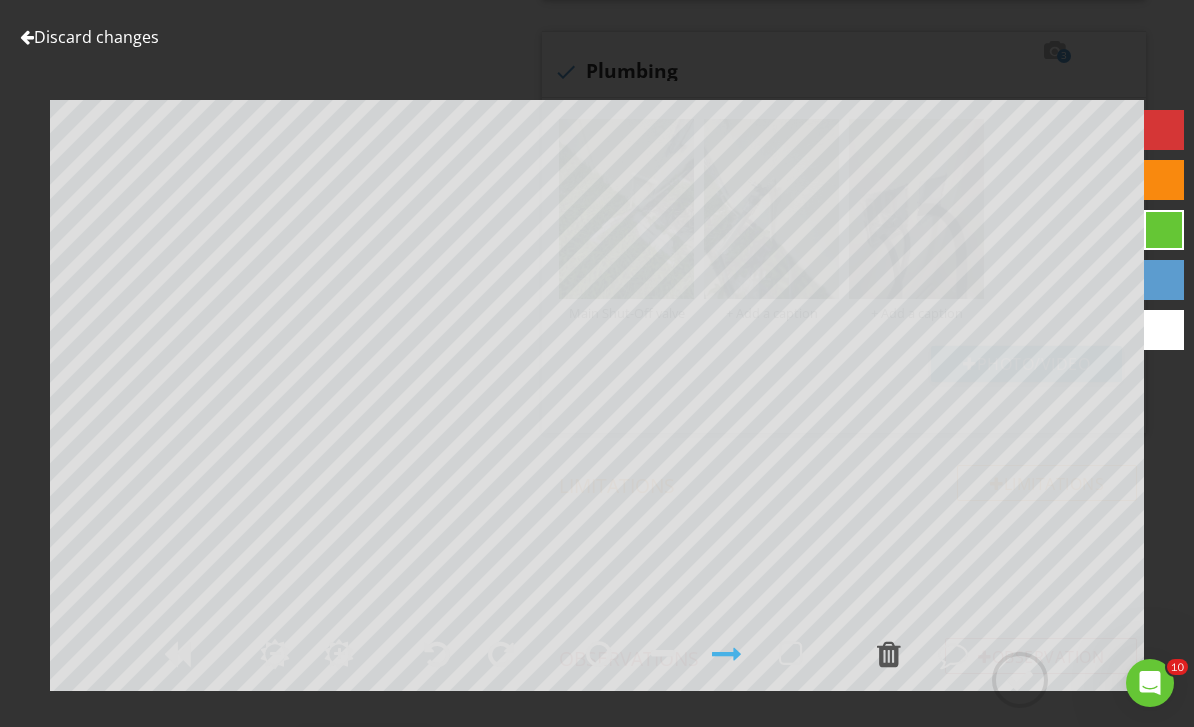 click on "Discard changes" at bounding box center (89, 37) 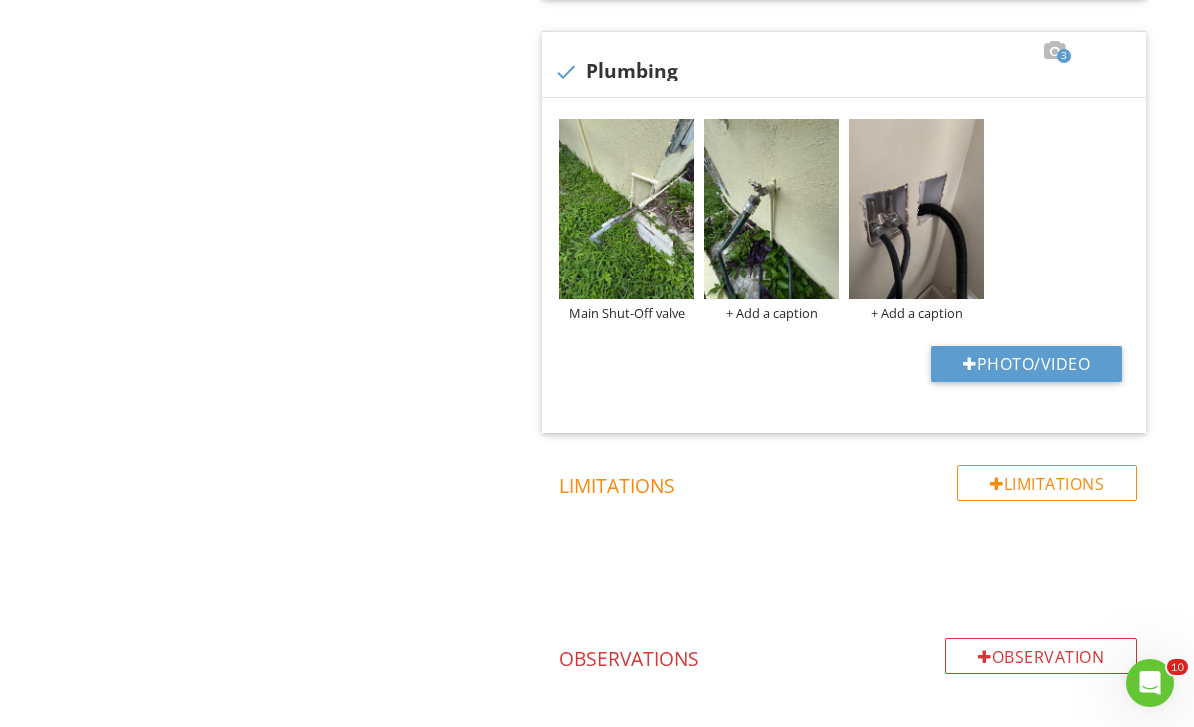 click on "+ Add a caption" at bounding box center [771, 313] 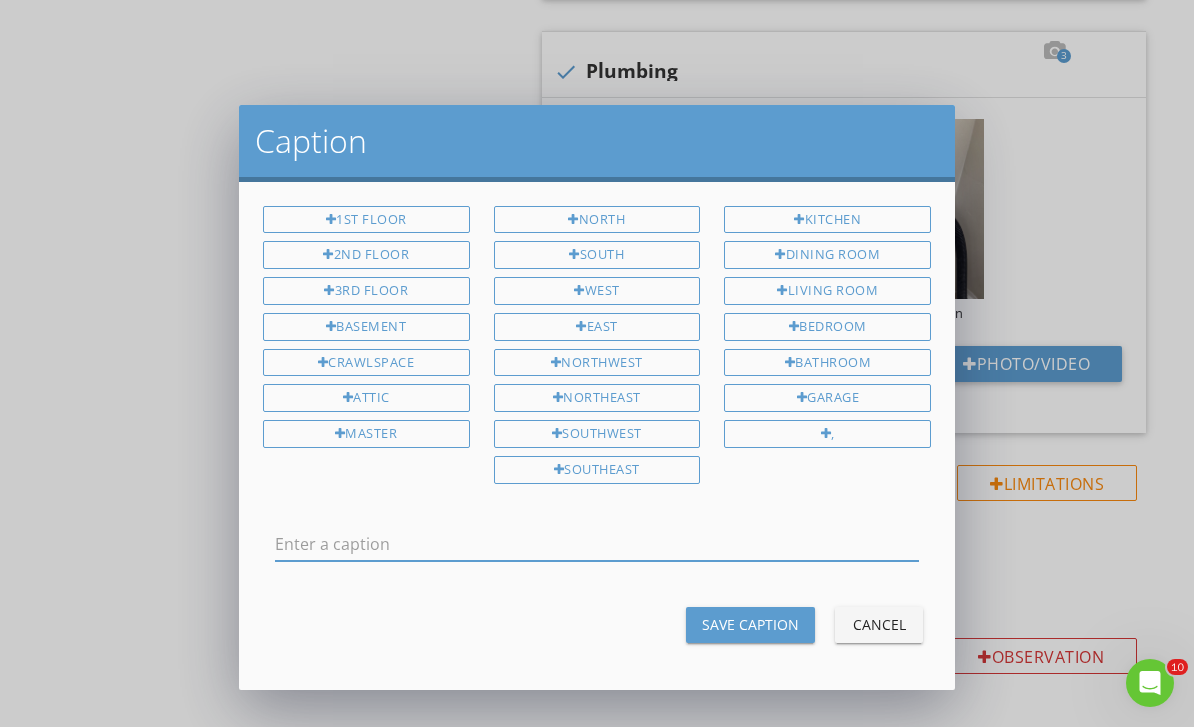 click at bounding box center [597, 544] 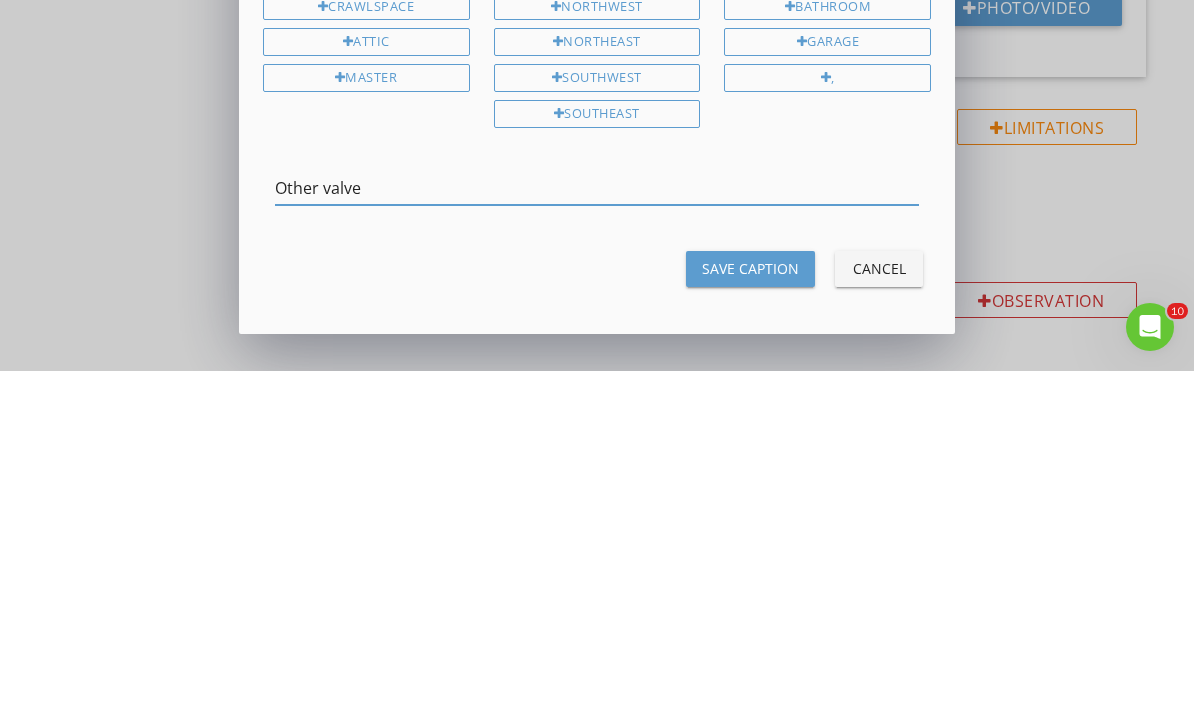 type on "Other valve" 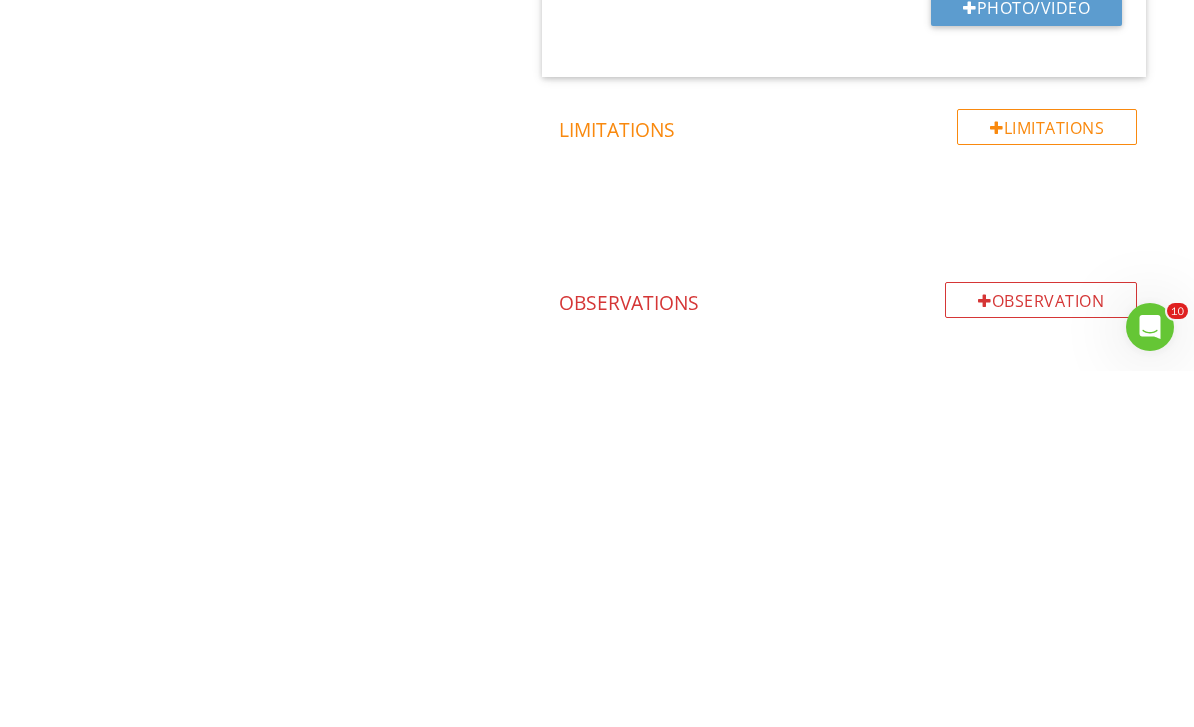 scroll, scrollTop: 1631, scrollLeft: 0, axis: vertical 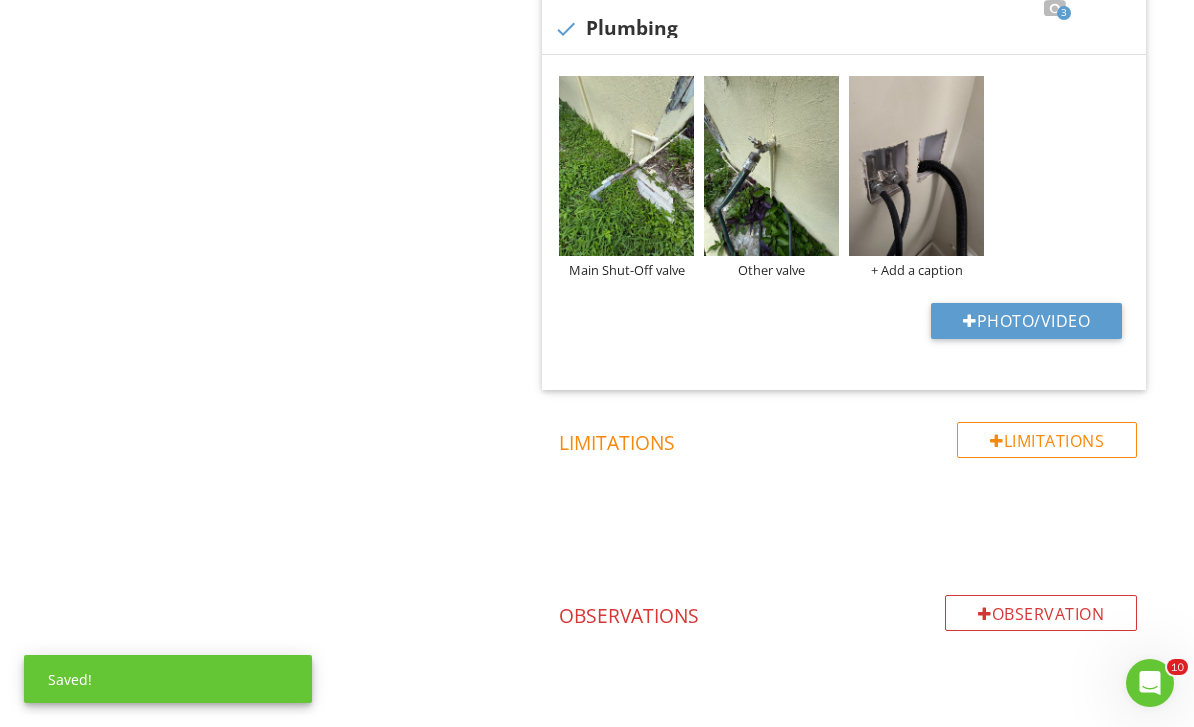 click on "+ Add a caption" at bounding box center (916, 270) 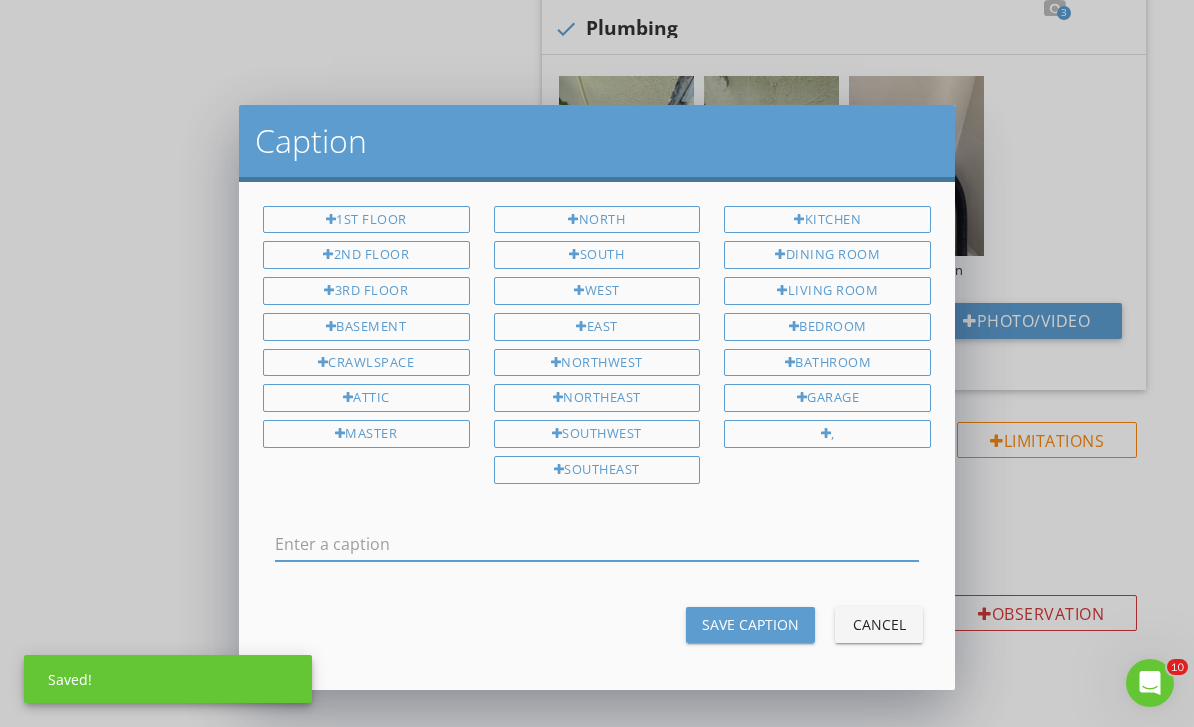 click at bounding box center [597, 544] 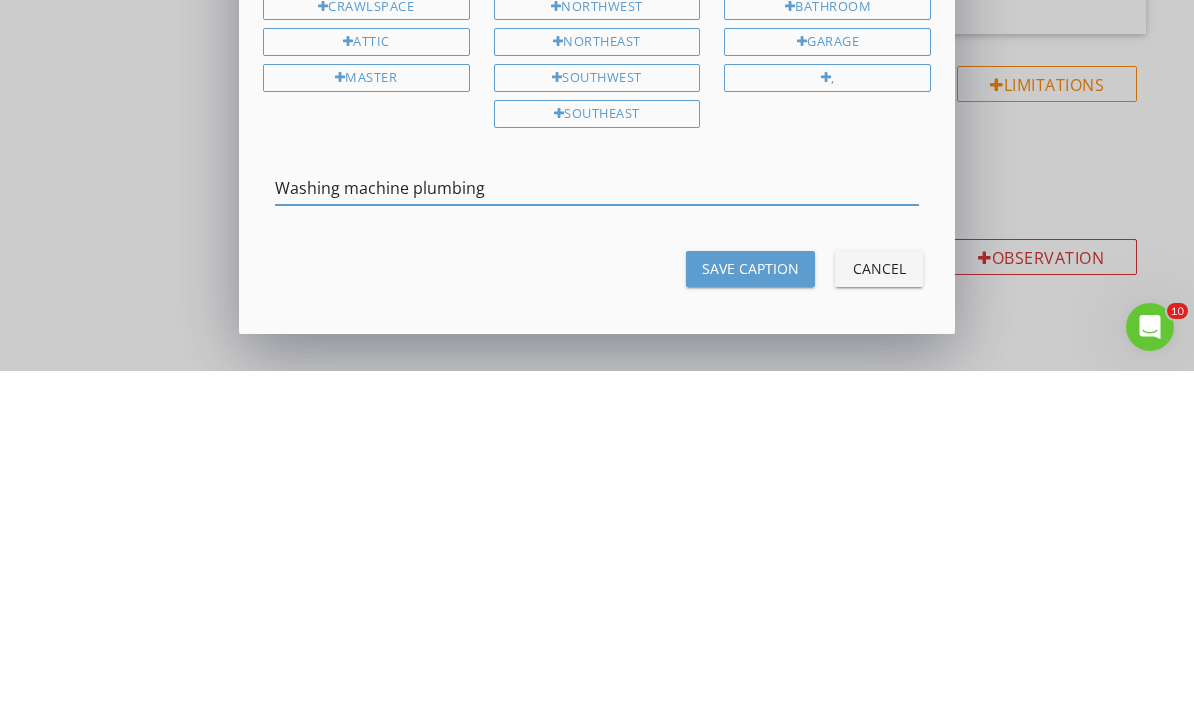 type on "Washing machine plumbing" 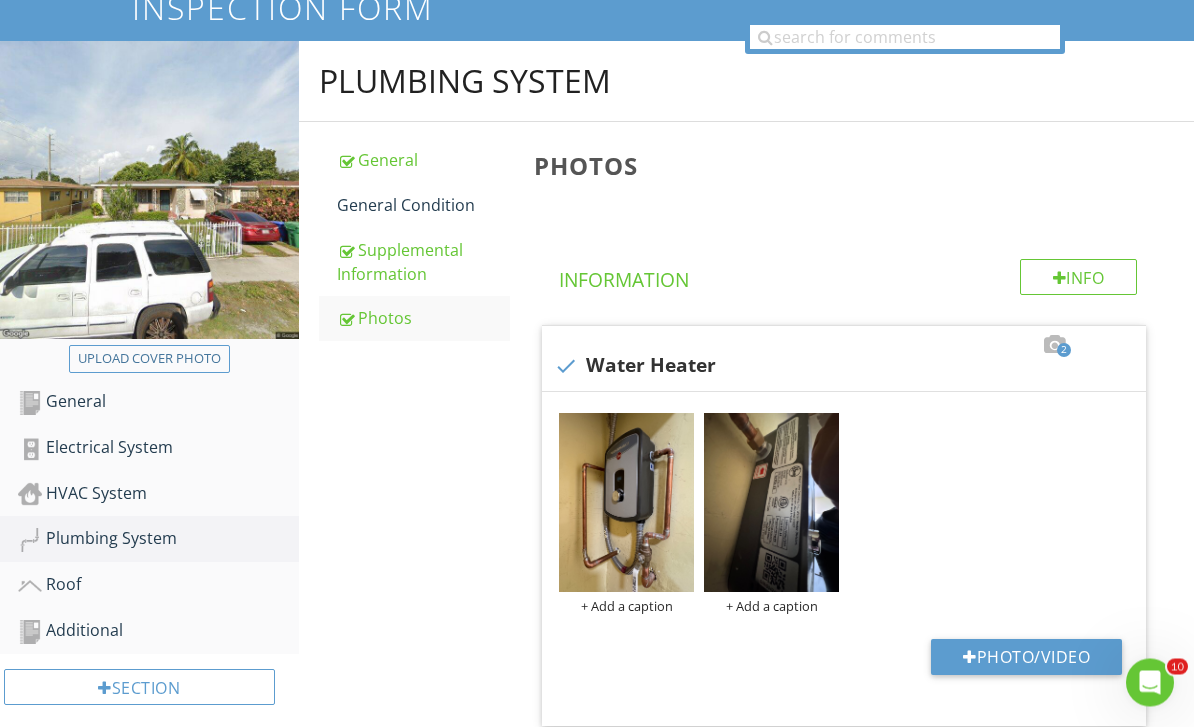scroll, scrollTop: 217, scrollLeft: 0, axis: vertical 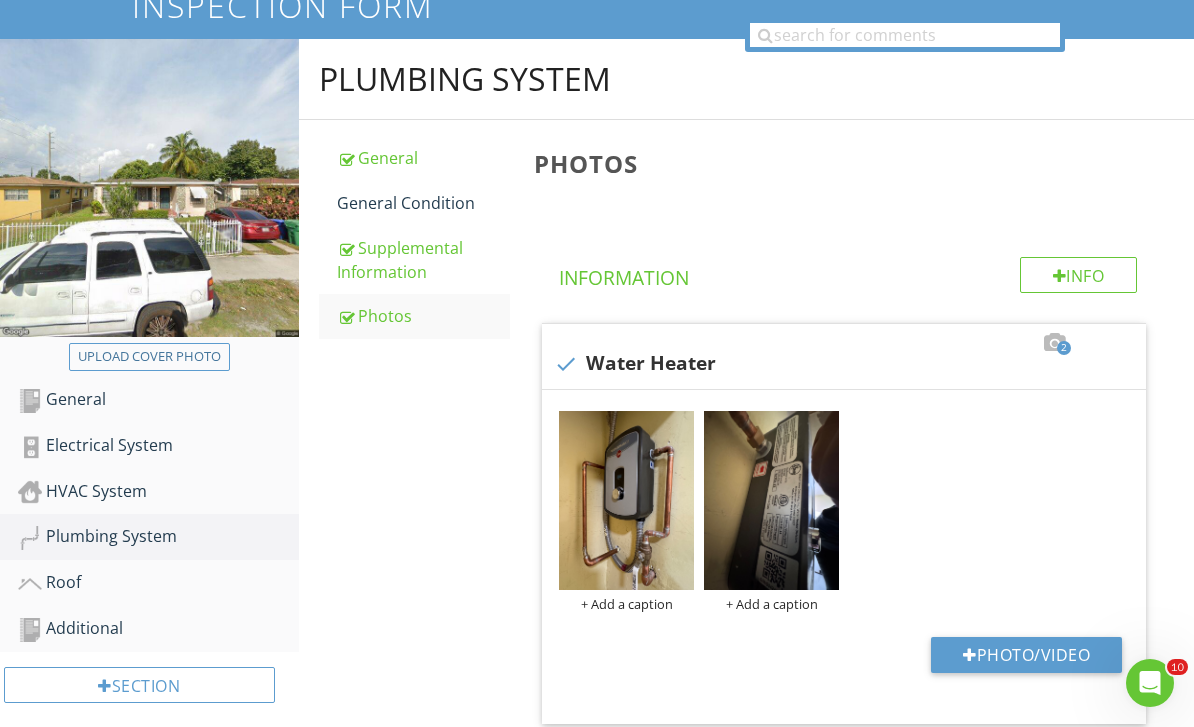 click on "Roof" at bounding box center (158, 583) 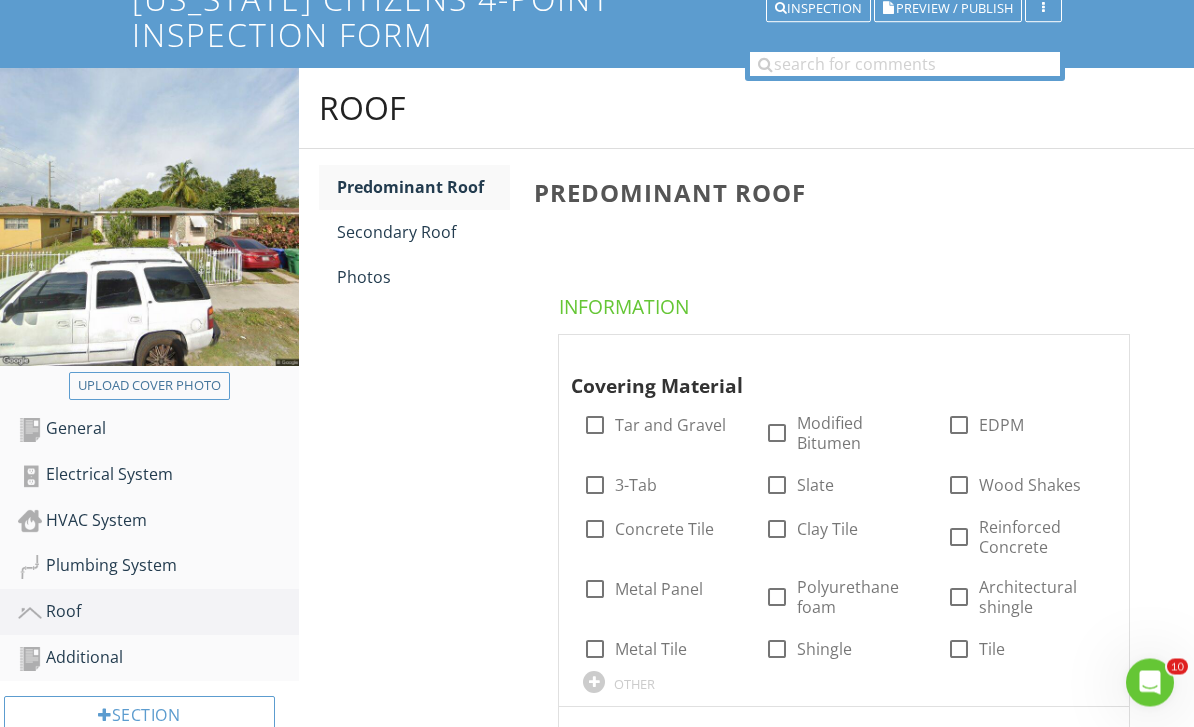 scroll, scrollTop: 189, scrollLeft: 0, axis: vertical 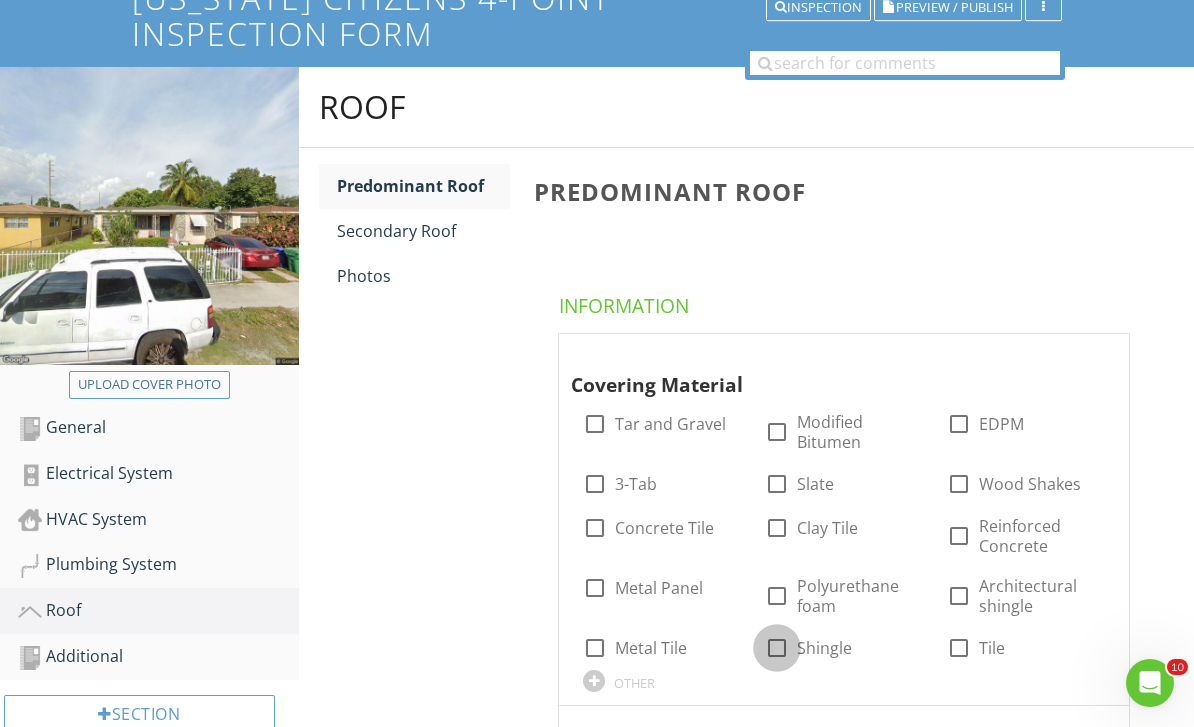 click at bounding box center [777, 648] 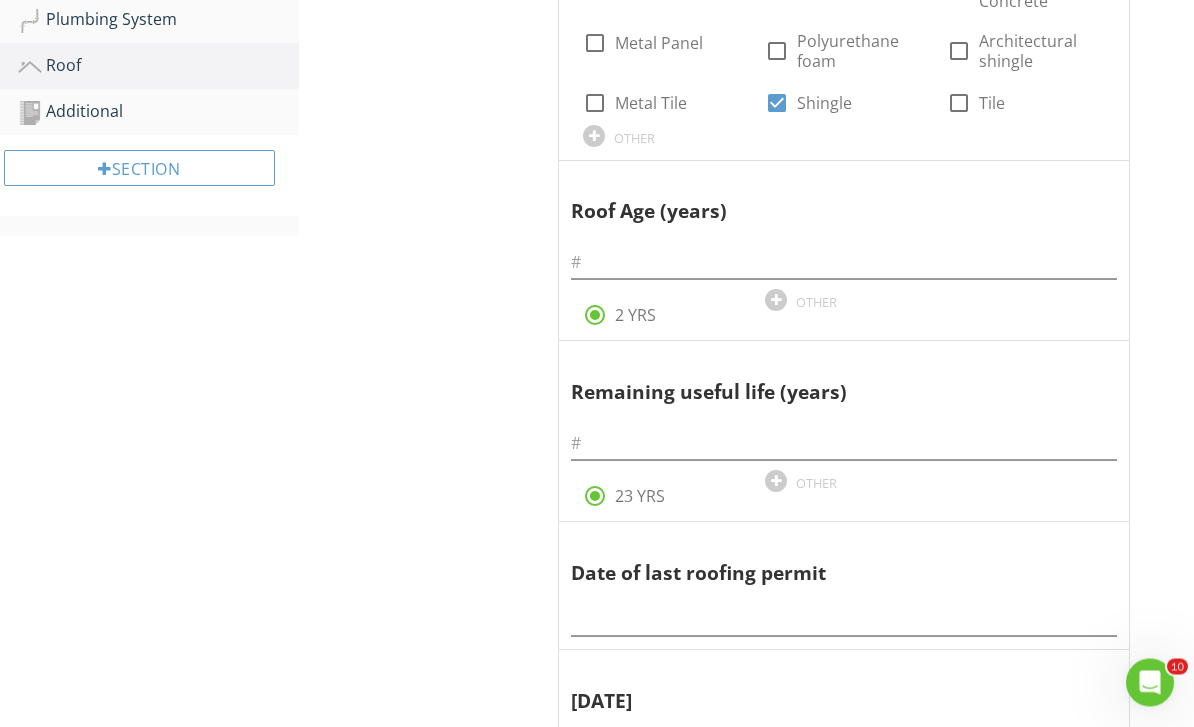 scroll, scrollTop: 734, scrollLeft: 0, axis: vertical 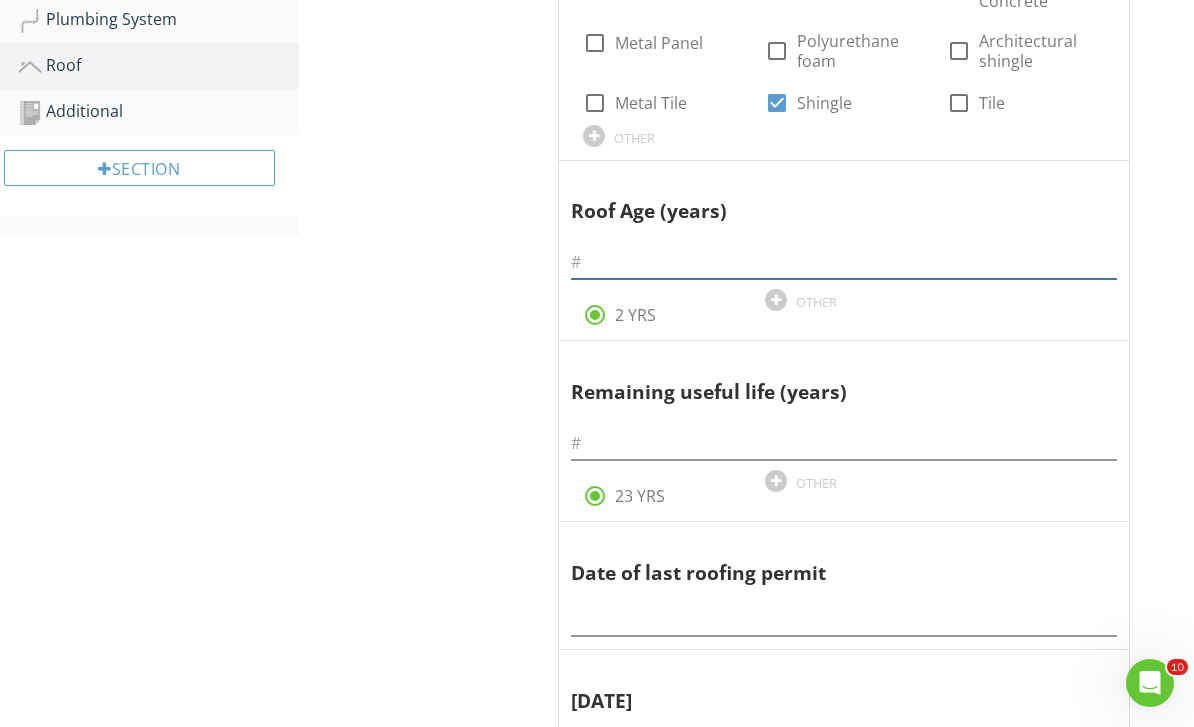 click at bounding box center [844, 262] 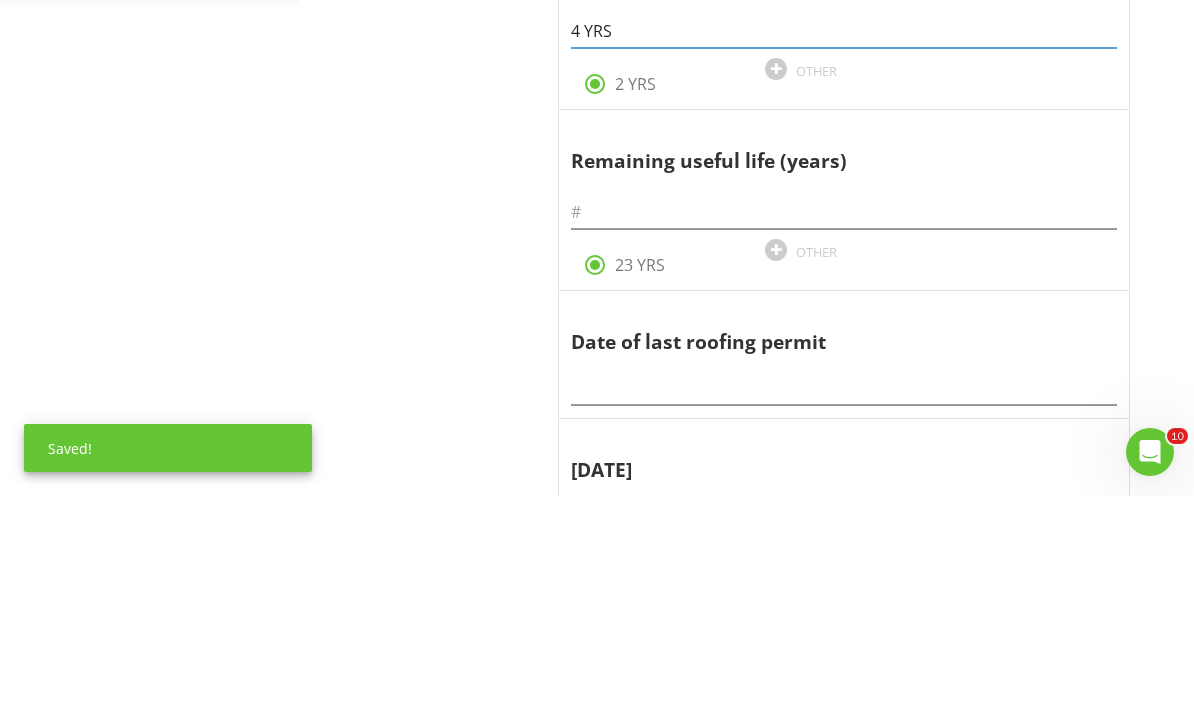 type on "4 YRS" 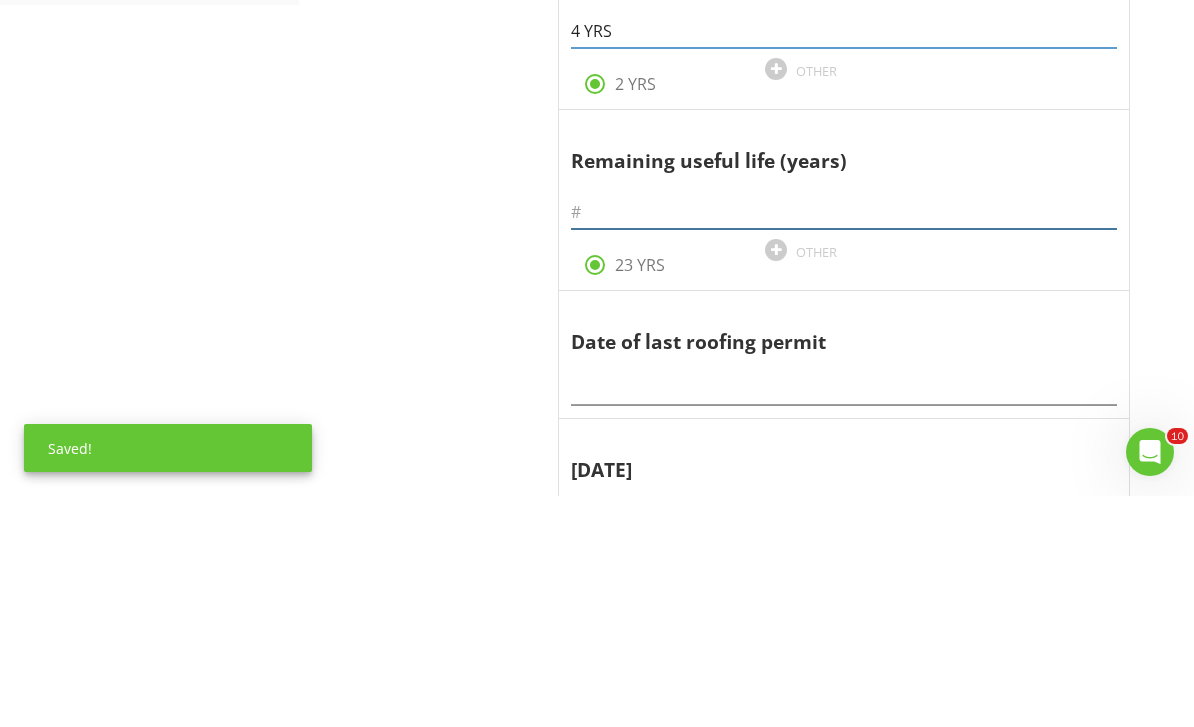 click at bounding box center [844, 443] 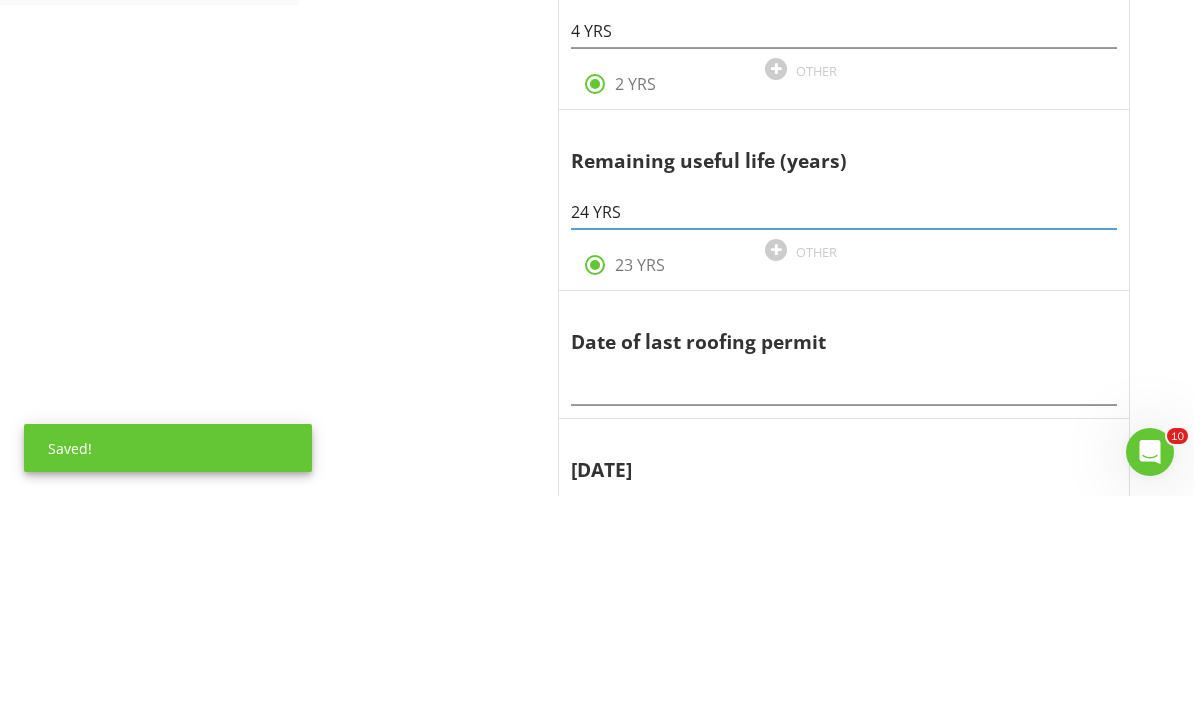 type on "24 YRS" 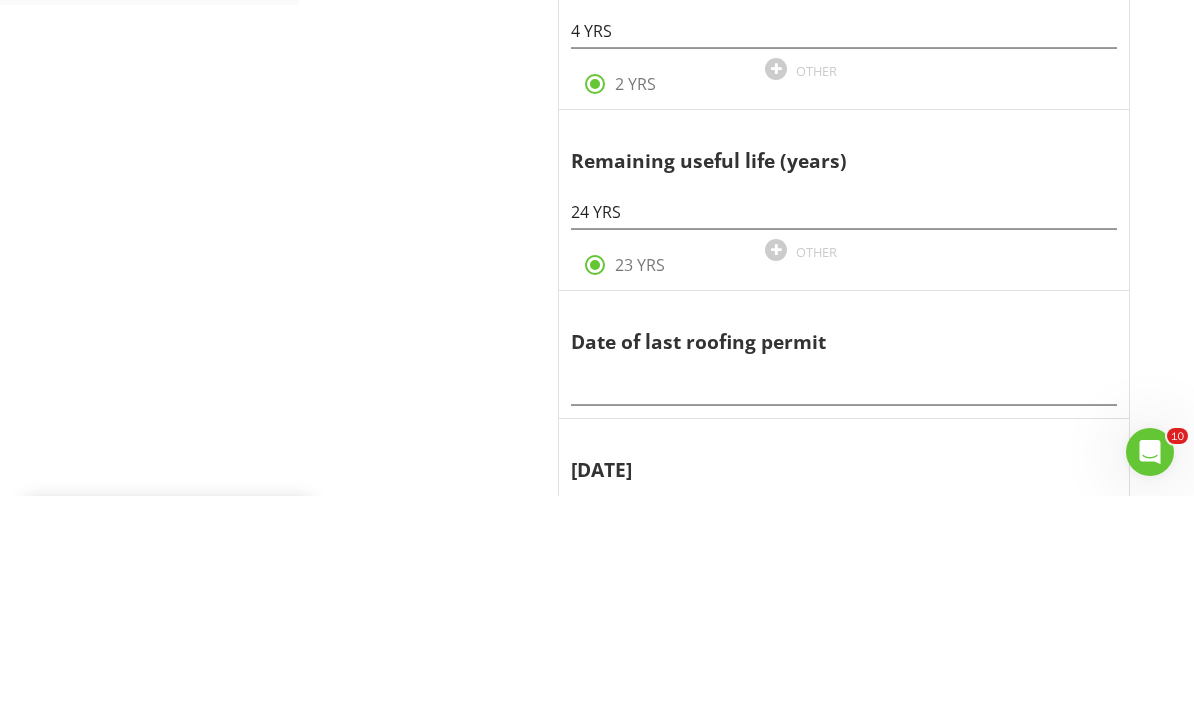 scroll, scrollTop: 965, scrollLeft: 0, axis: vertical 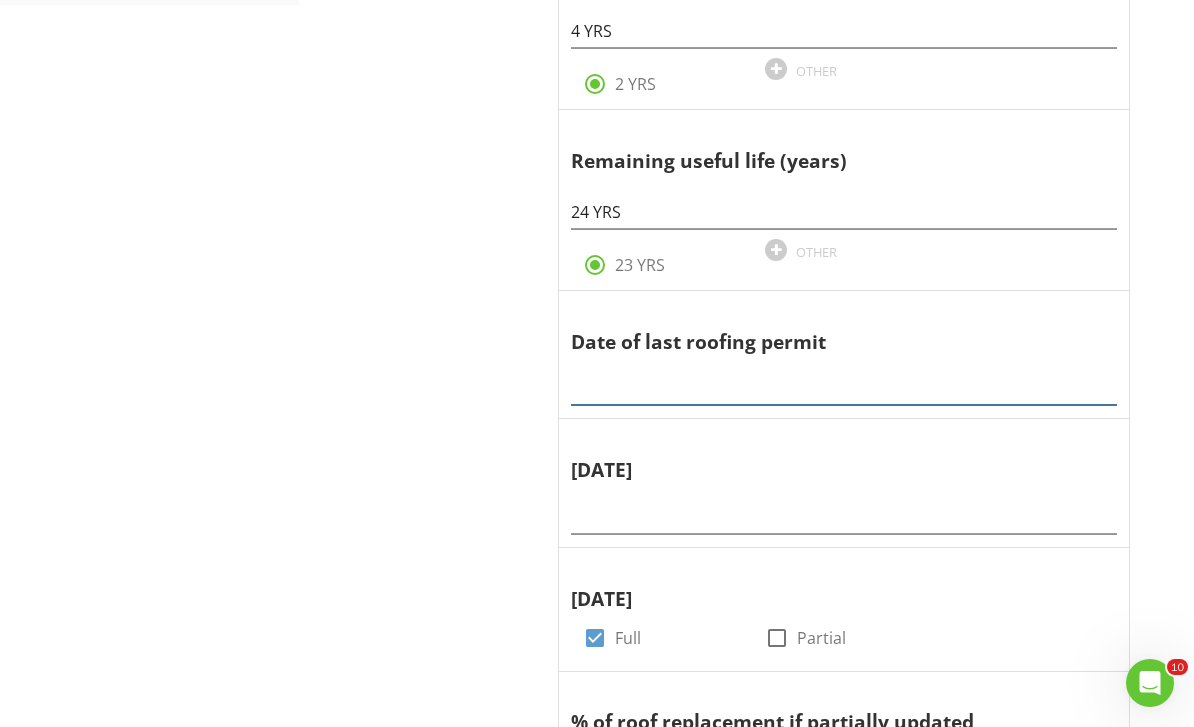 click at bounding box center (844, 388) 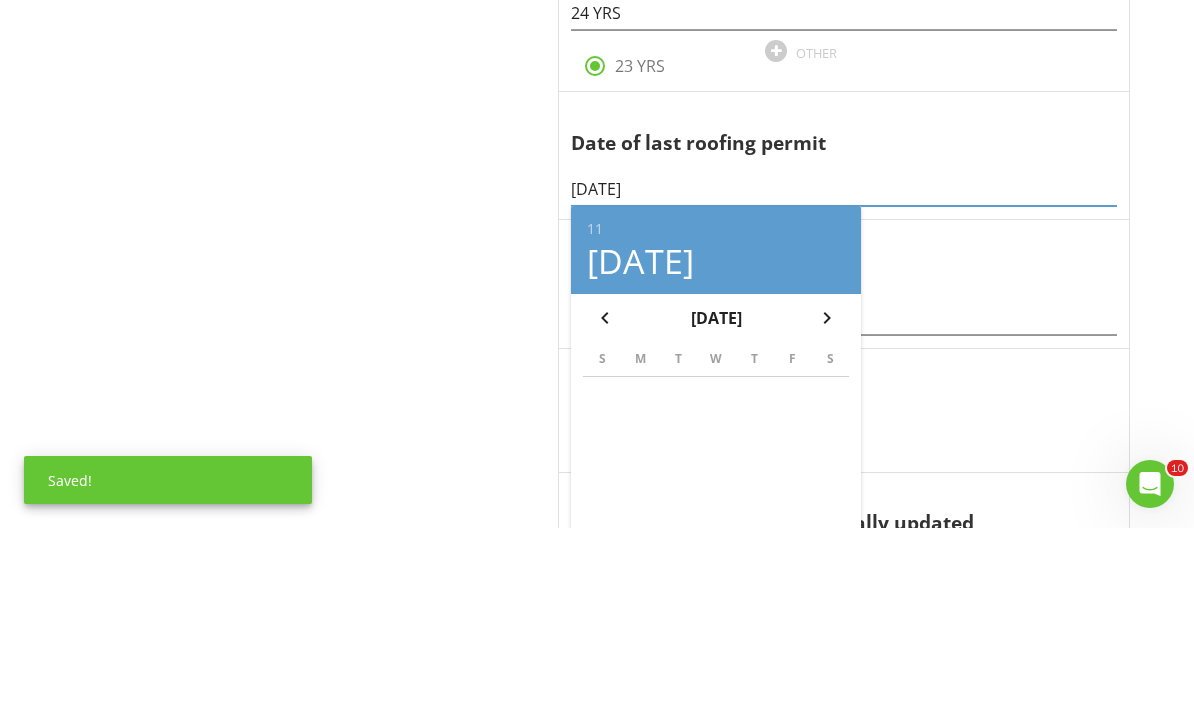 type on "11/11/2021" 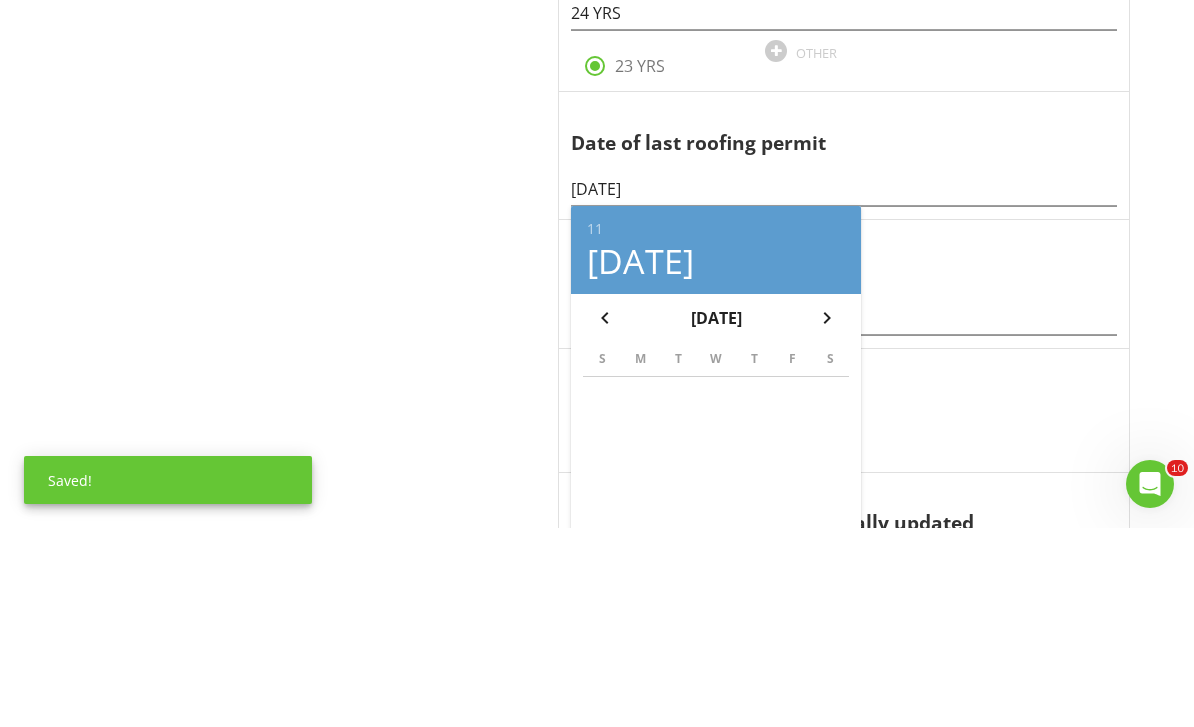 scroll, scrollTop: 1164, scrollLeft: 0, axis: vertical 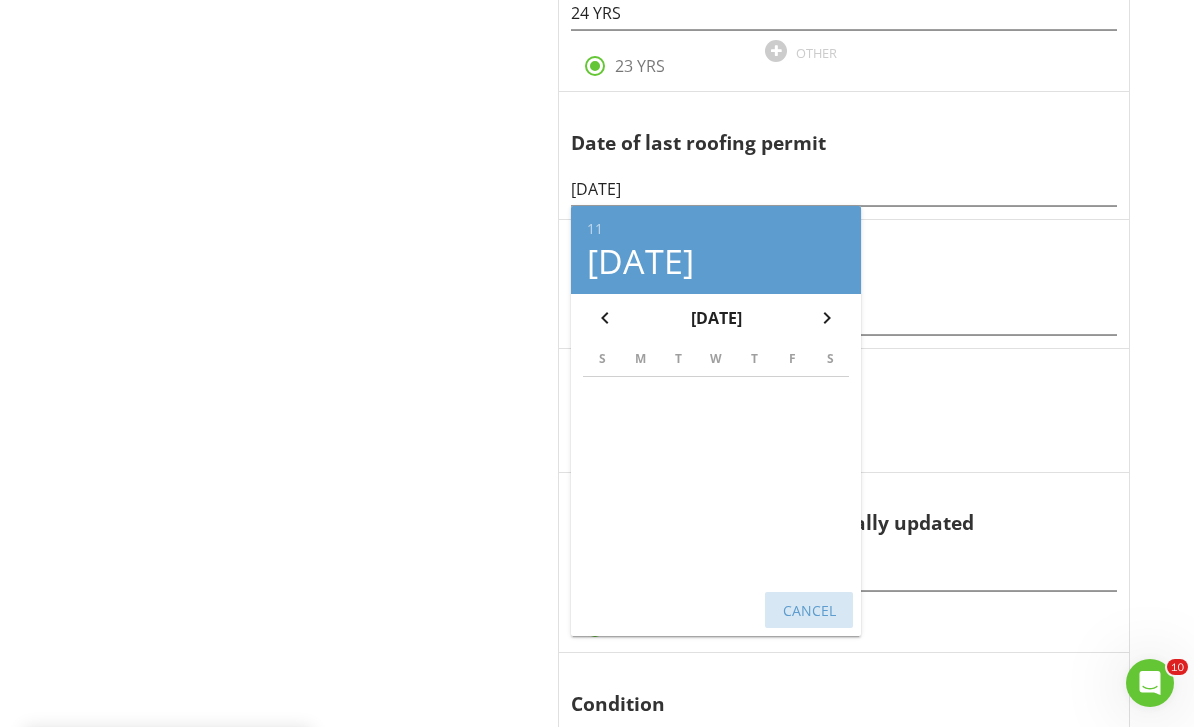 click on "Cancel" at bounding box center (809, 610) 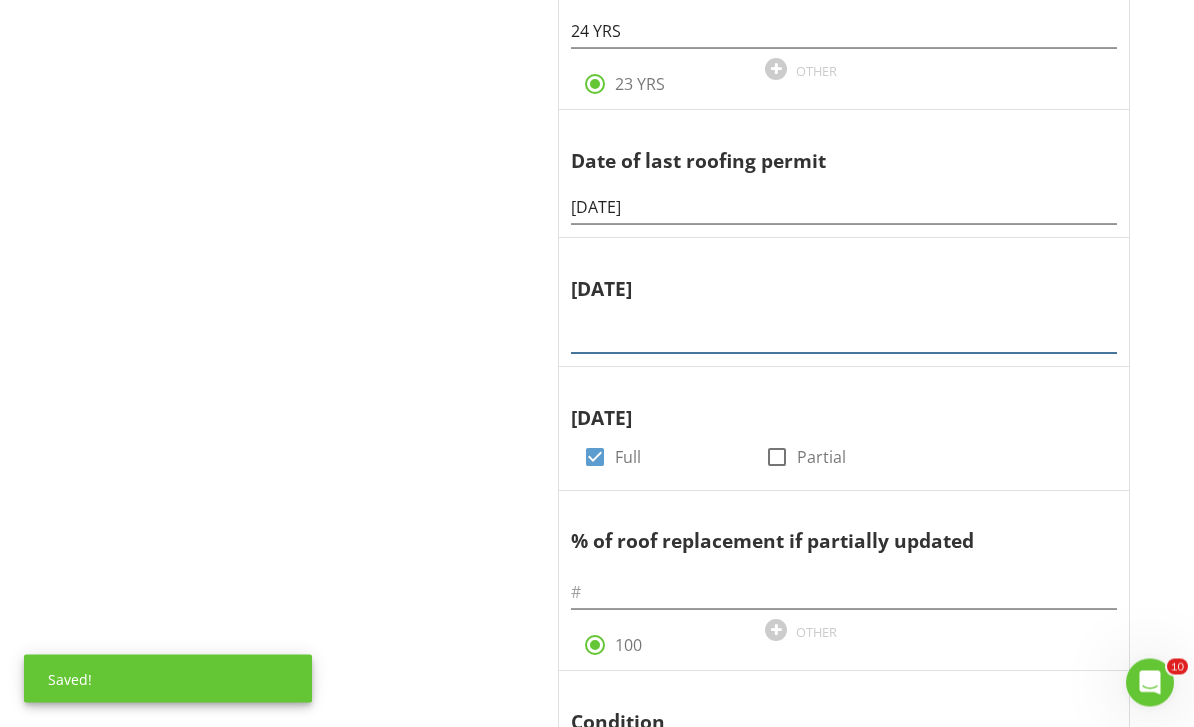 click at bounding box center (844, 337) 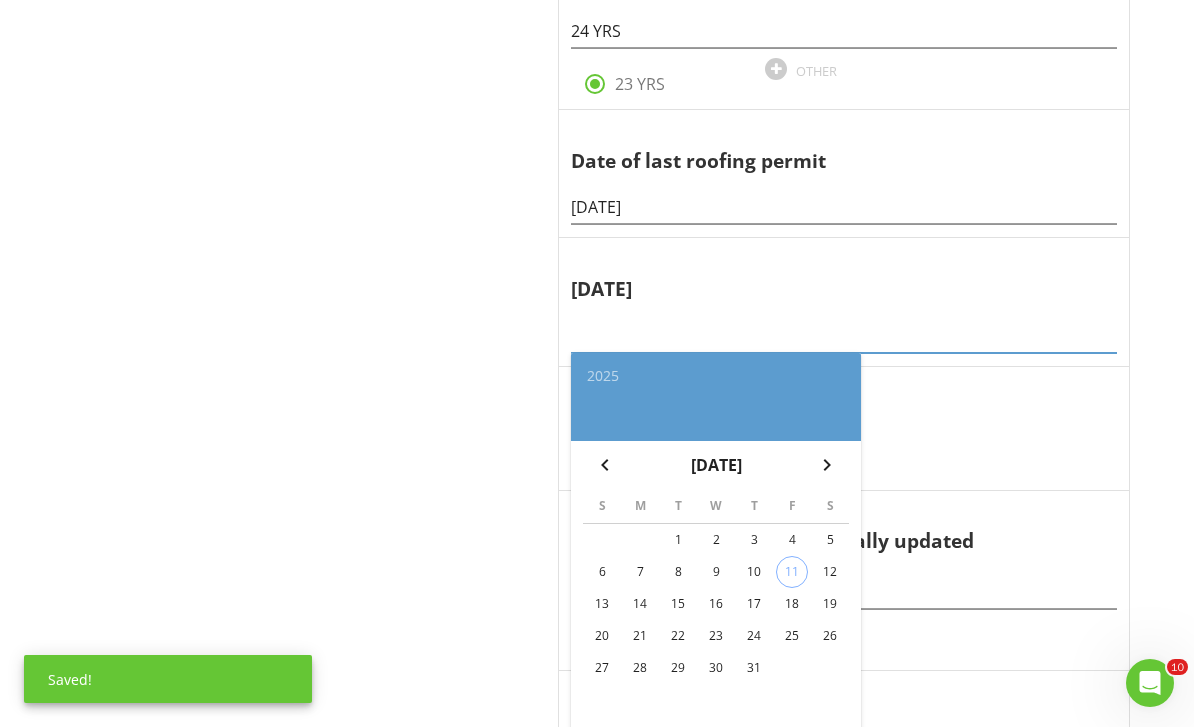 scroll, scrollTop: 1145, scrollLeft: 0, axis: vertical 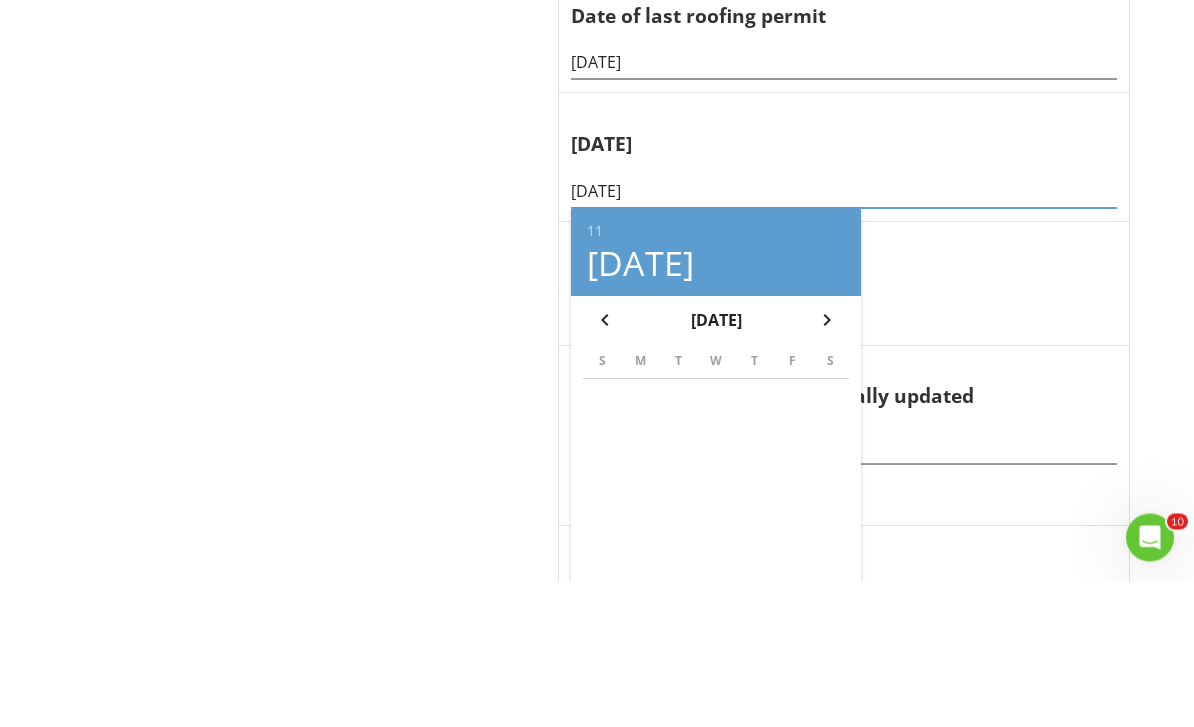 type on "11/11/2021" 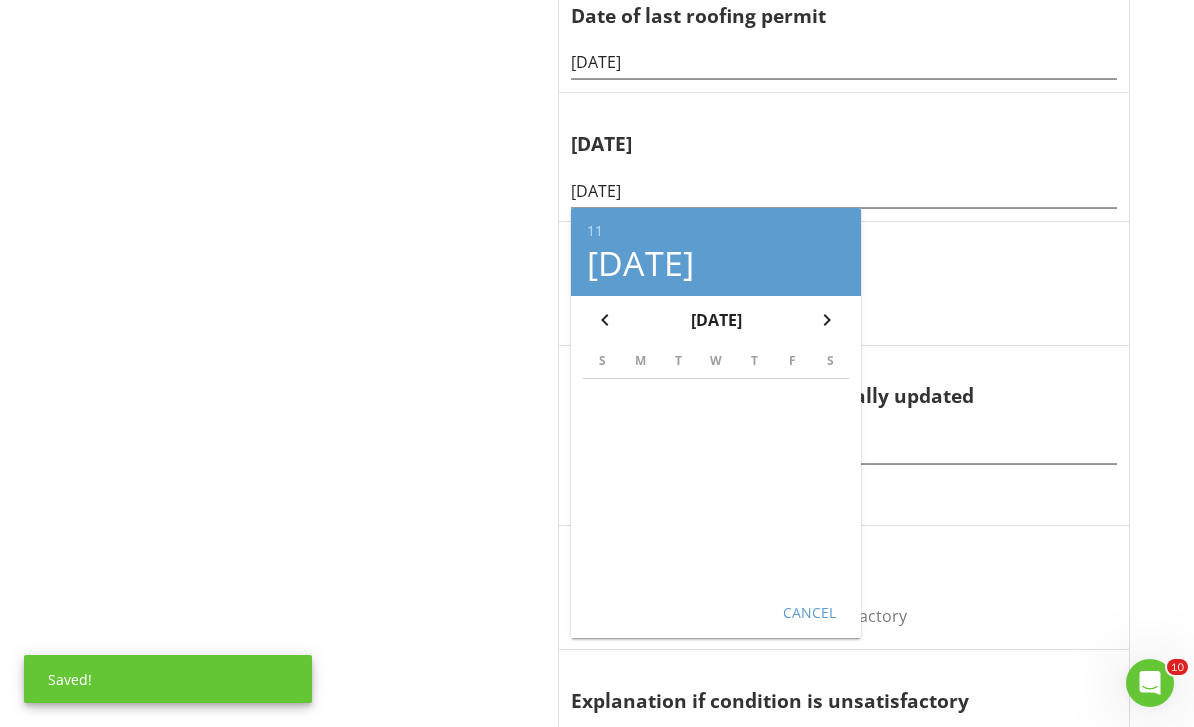 click on "Cancel" at bounding box center (809, 612) 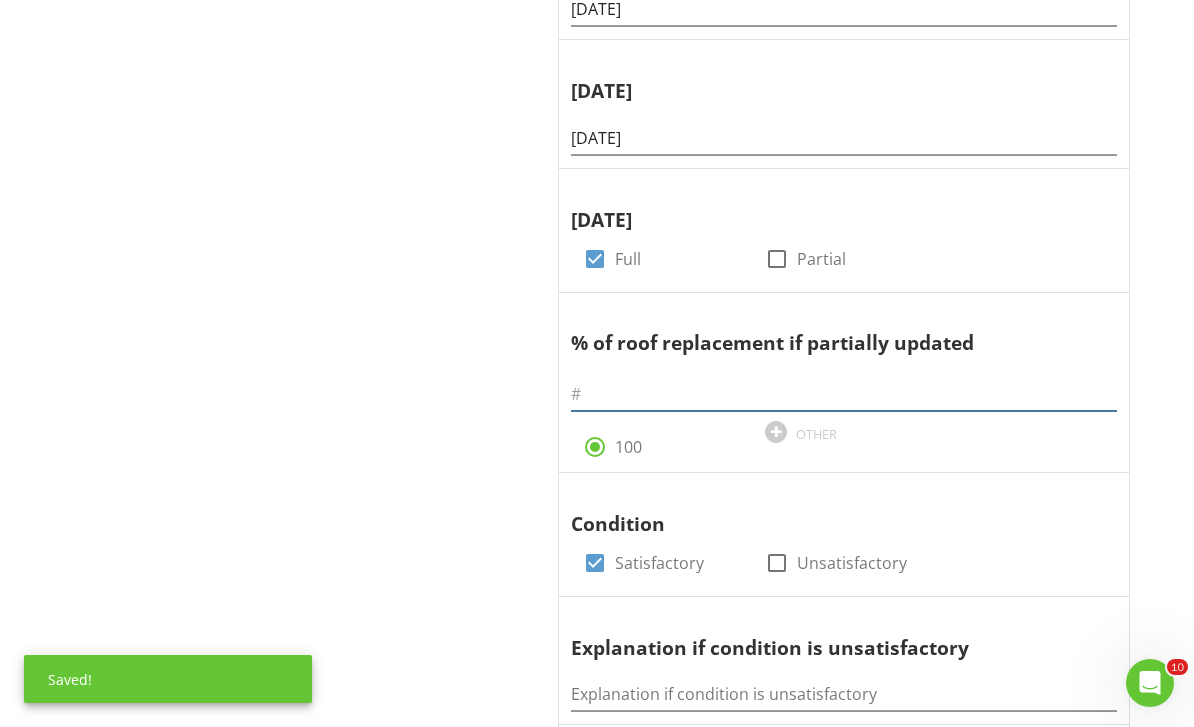 click at bounding box center (844, 394) 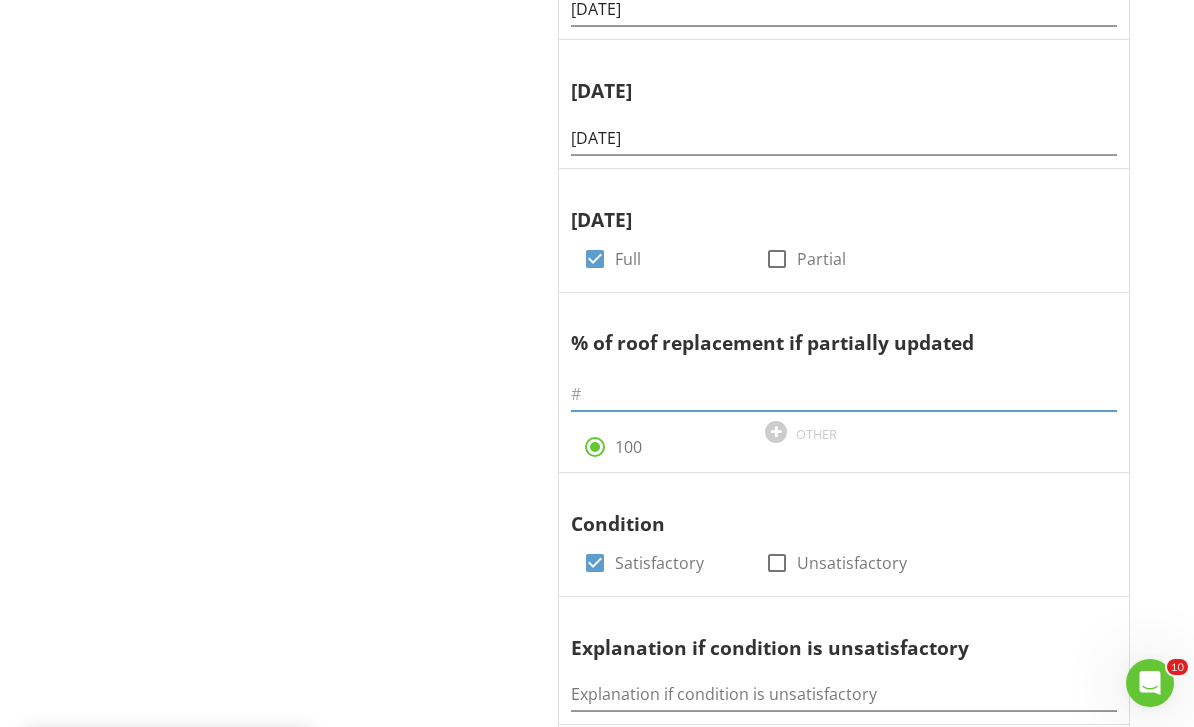 scroll, scrollTop: 1343, scrollLeft: 0, axis: vertical 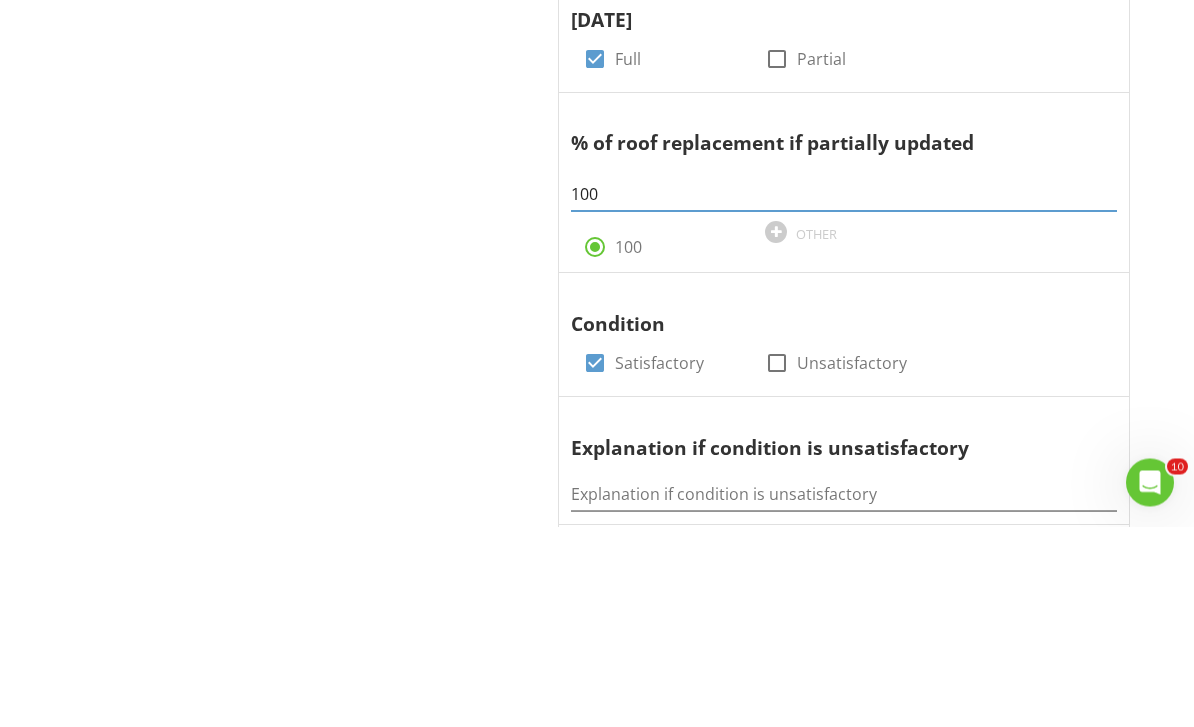 type on "100" 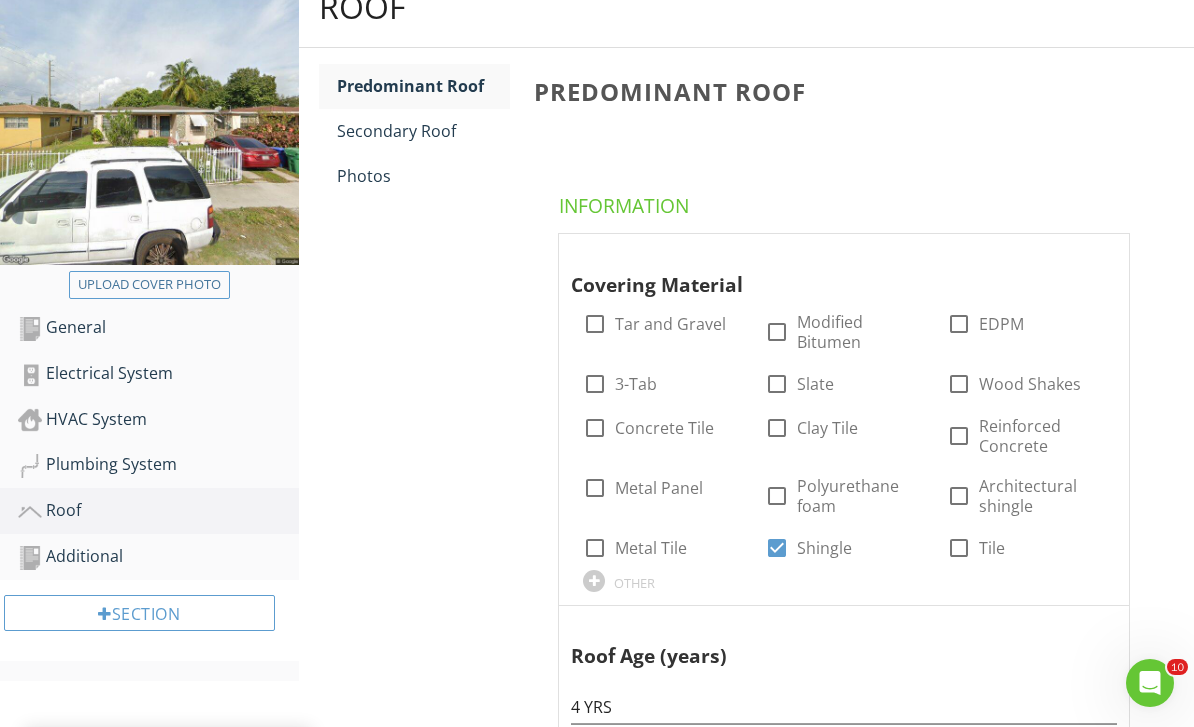 scroll, scrollTop: 290, scrollLeft: 0, axis: vertical 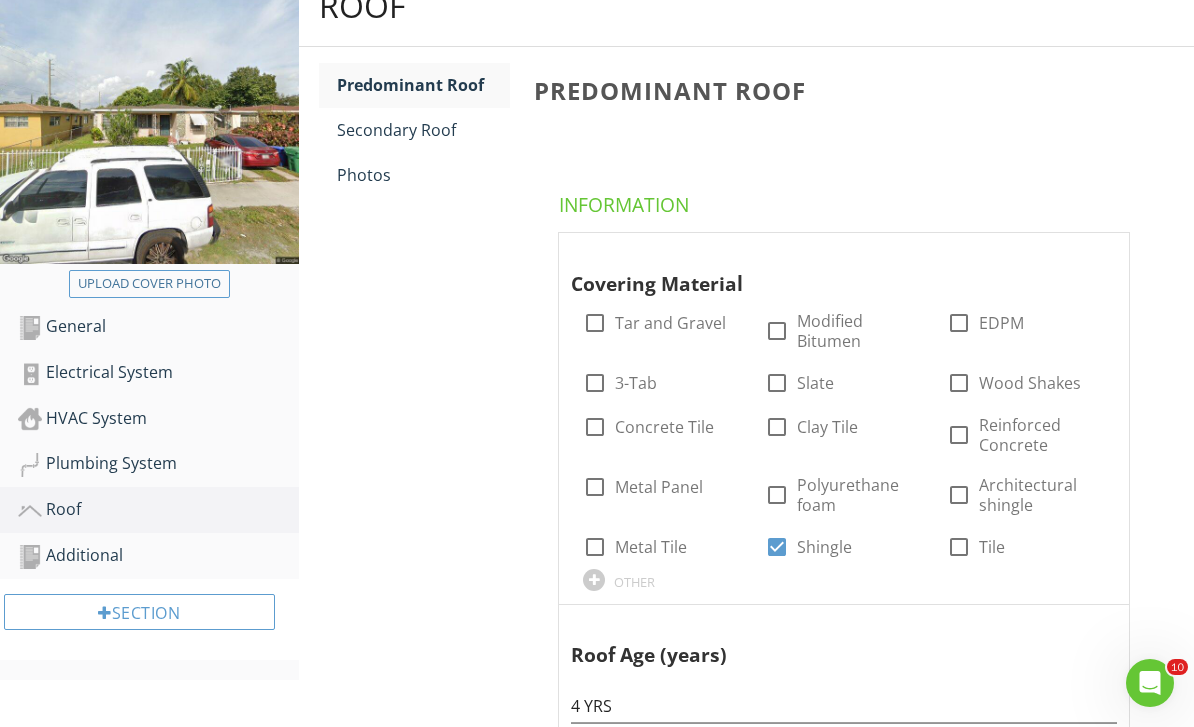 click on "Photos" at bounding box center (424, 175) 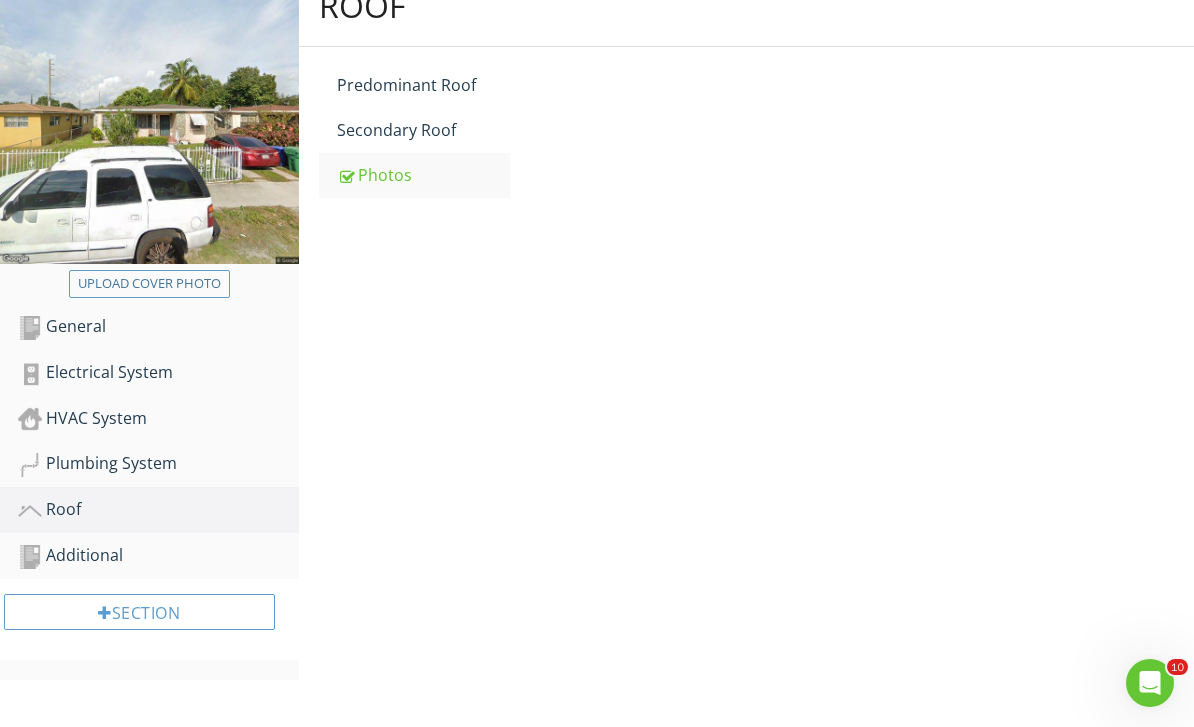 scroll, scrollTop: 242, scrollLeft: 0, axis: vertical 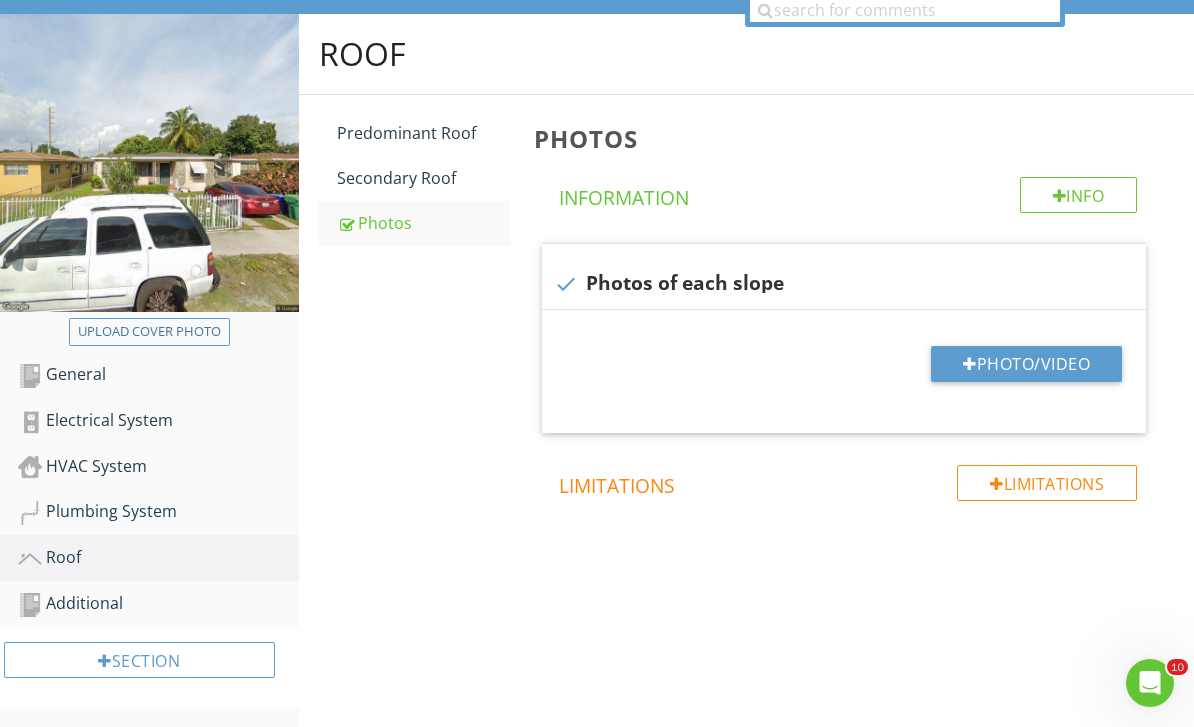 click on "Photo/Video" at bounding box center (1026, 364) 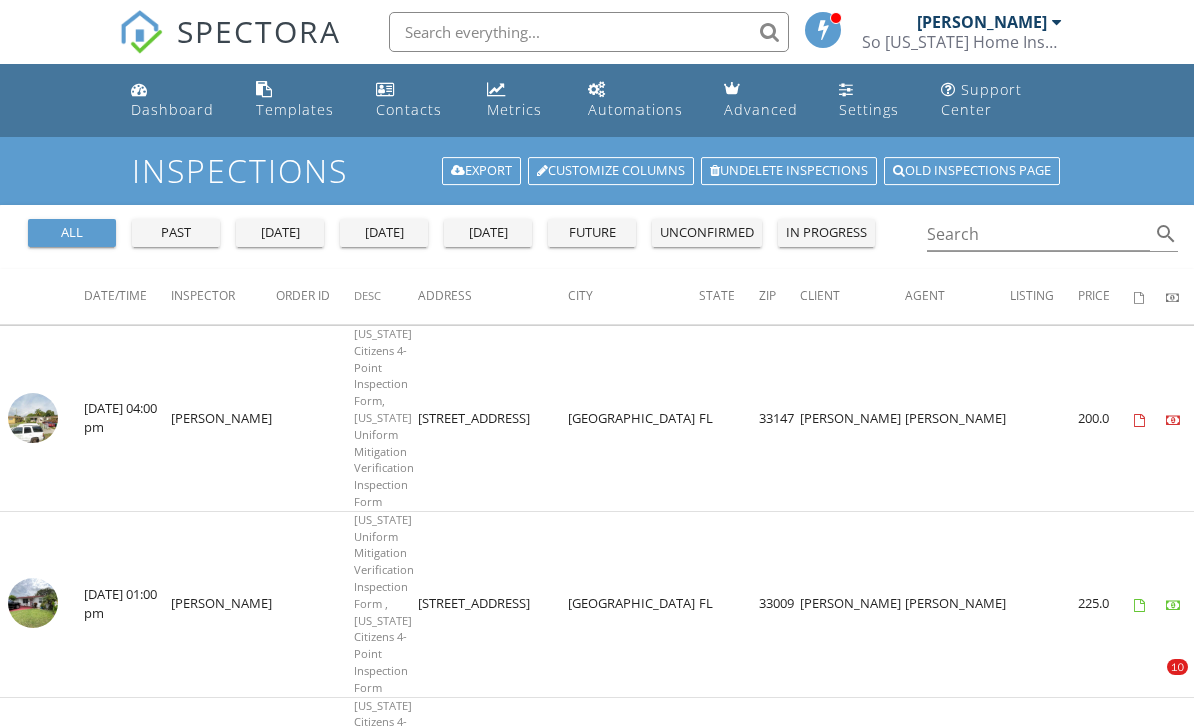 scroll, scrollTop: 0, scrollLeft: 0, axis: both 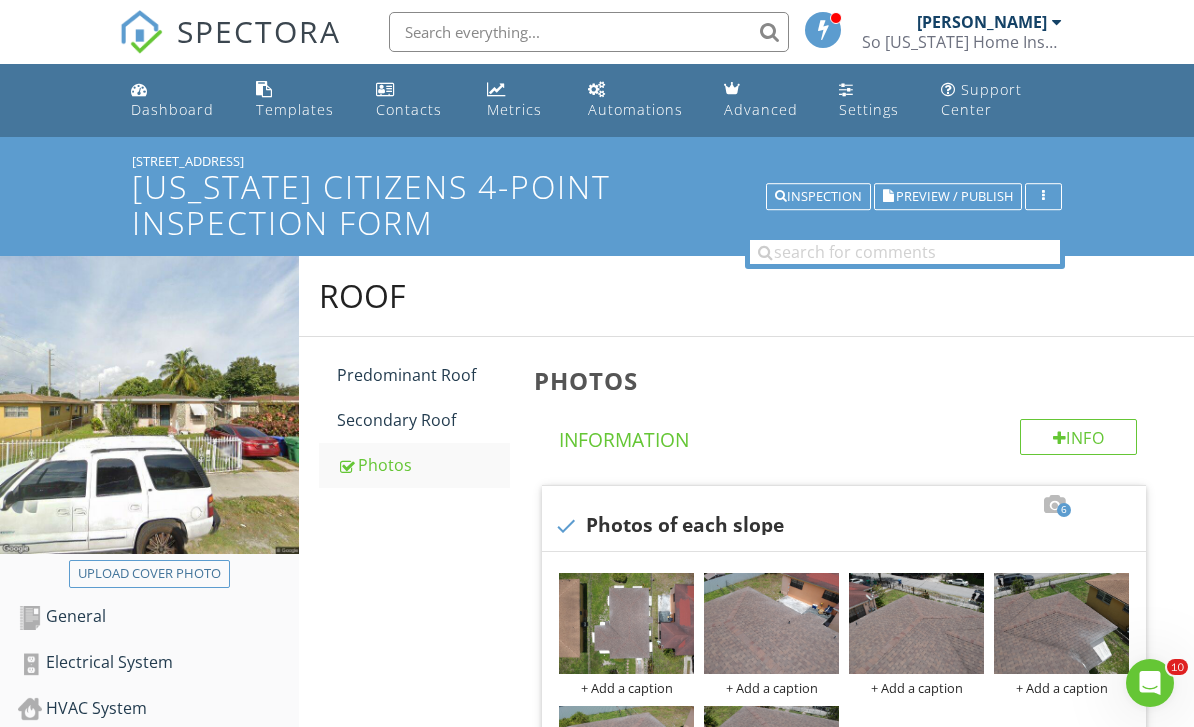 click on "[US_STATE] Citizens 4-Point Inspection Form" at bounding box center [597, 204] 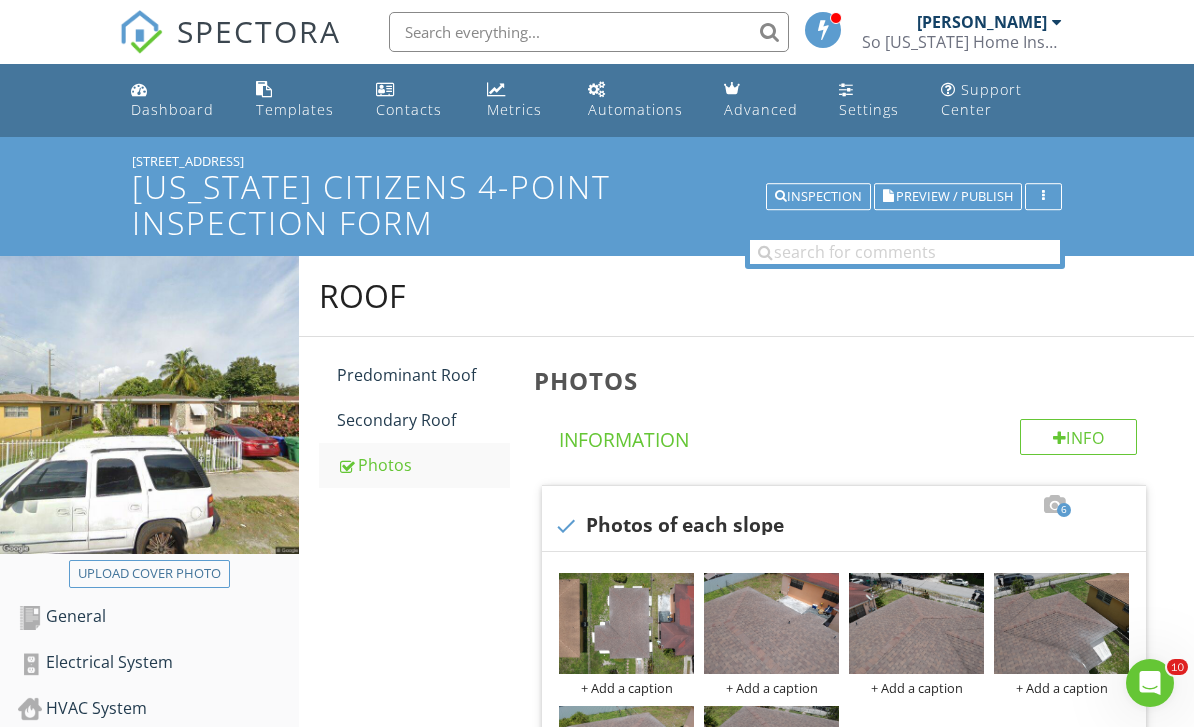 click on "Preview / Publish" at bounding box center (954, 196) 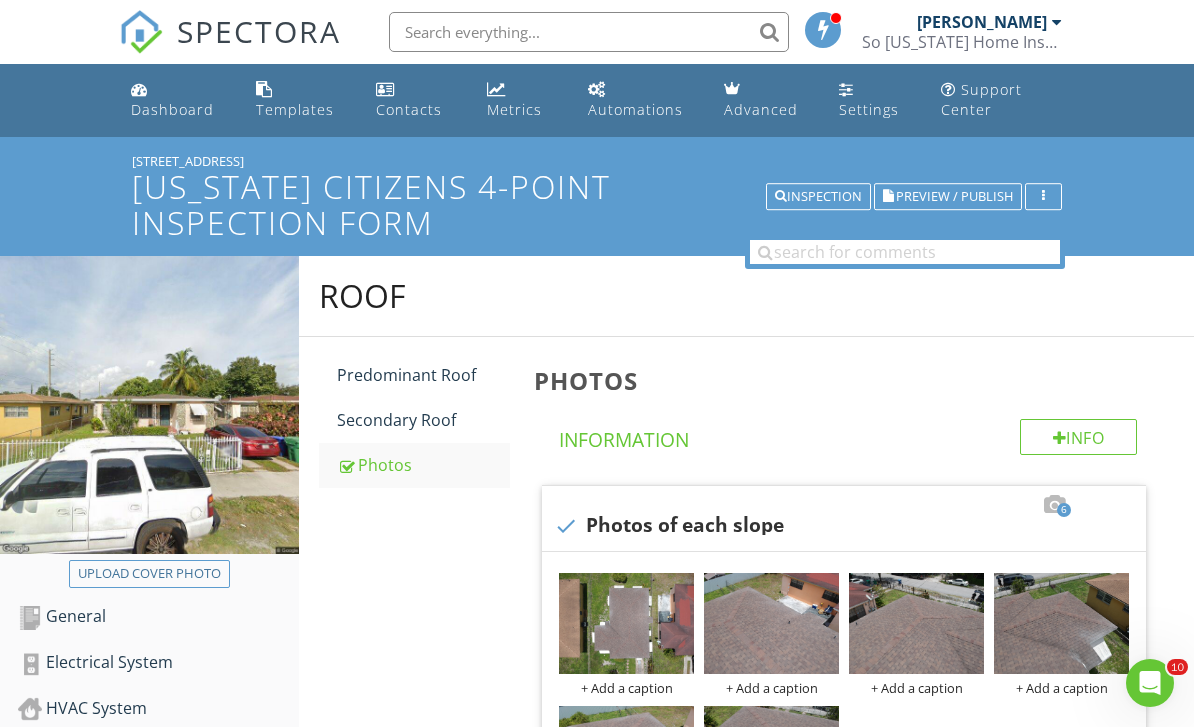 click on "Preview / Publish" at bounding box center [954, 196] 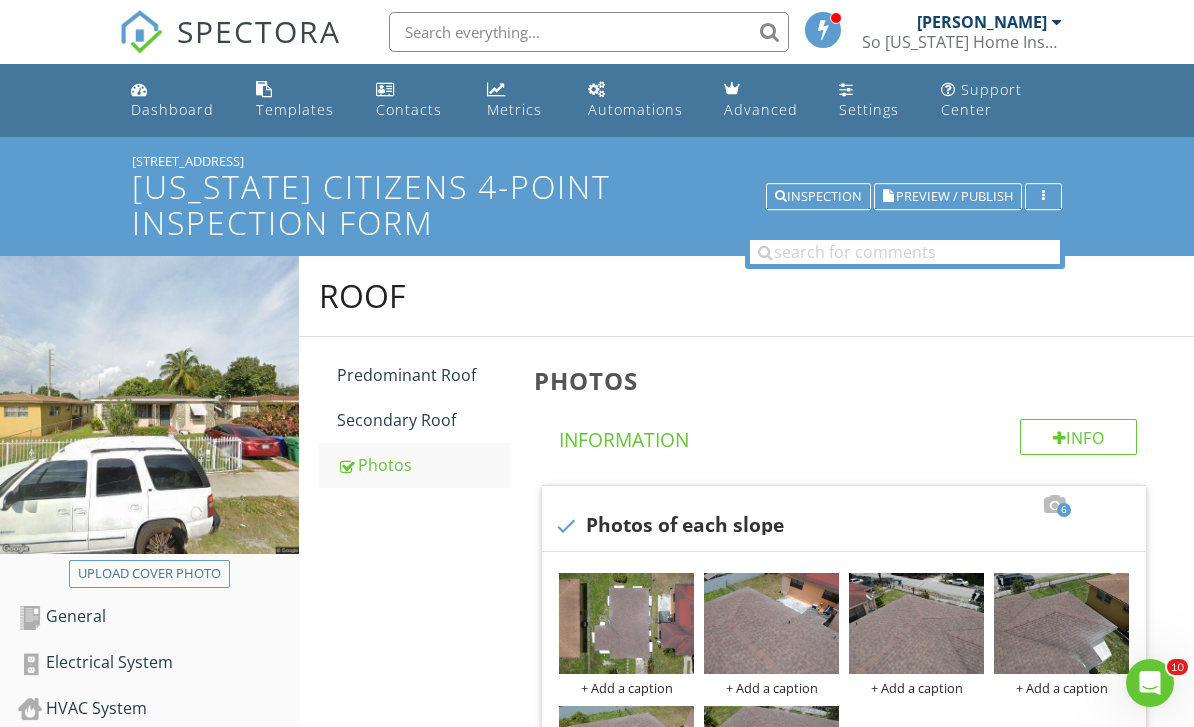 click on "Preview / Publish" at bounding box center [948, 197] 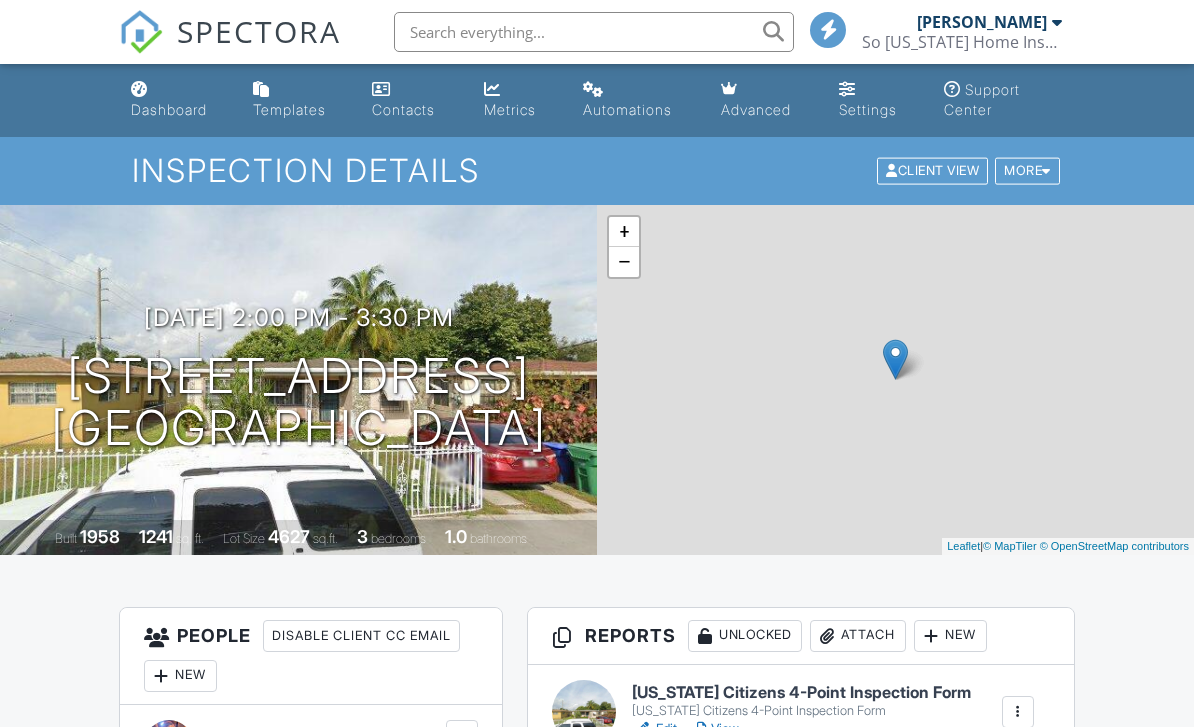 scroll, scrollTop: 0, scrollLeft: 0, axis: both 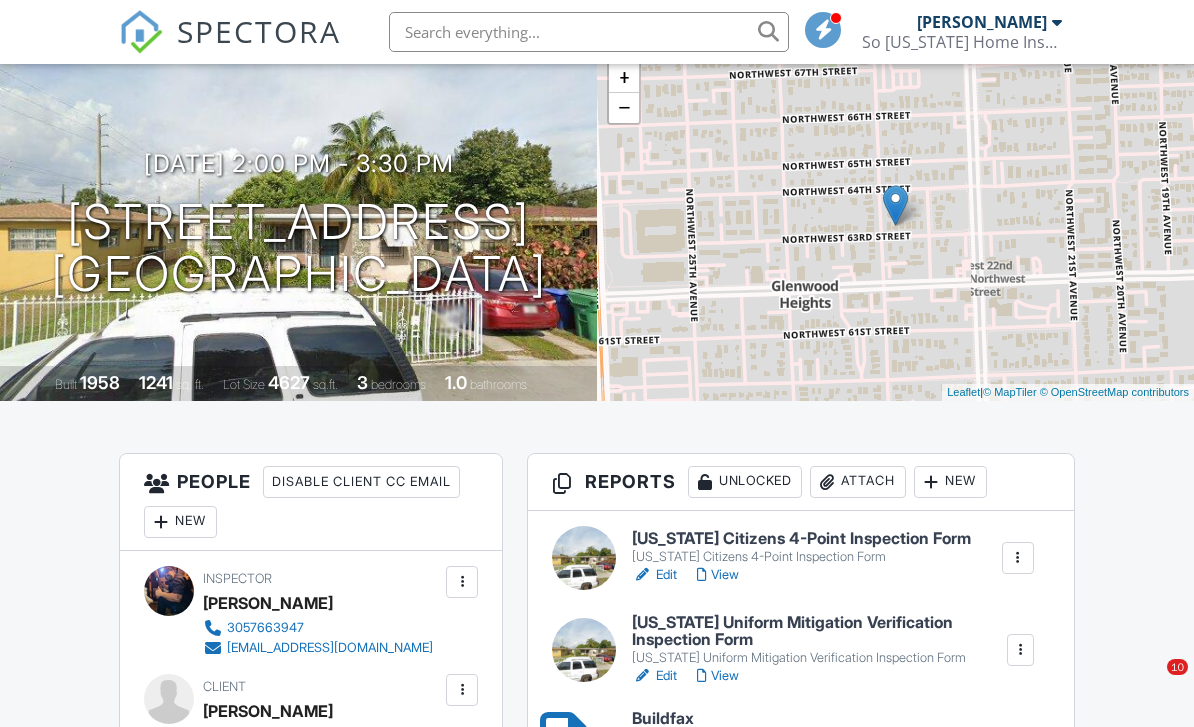 click on "[US_STATE] Citizens 4-Point Inspection Form" at bounding box center (801, 539) 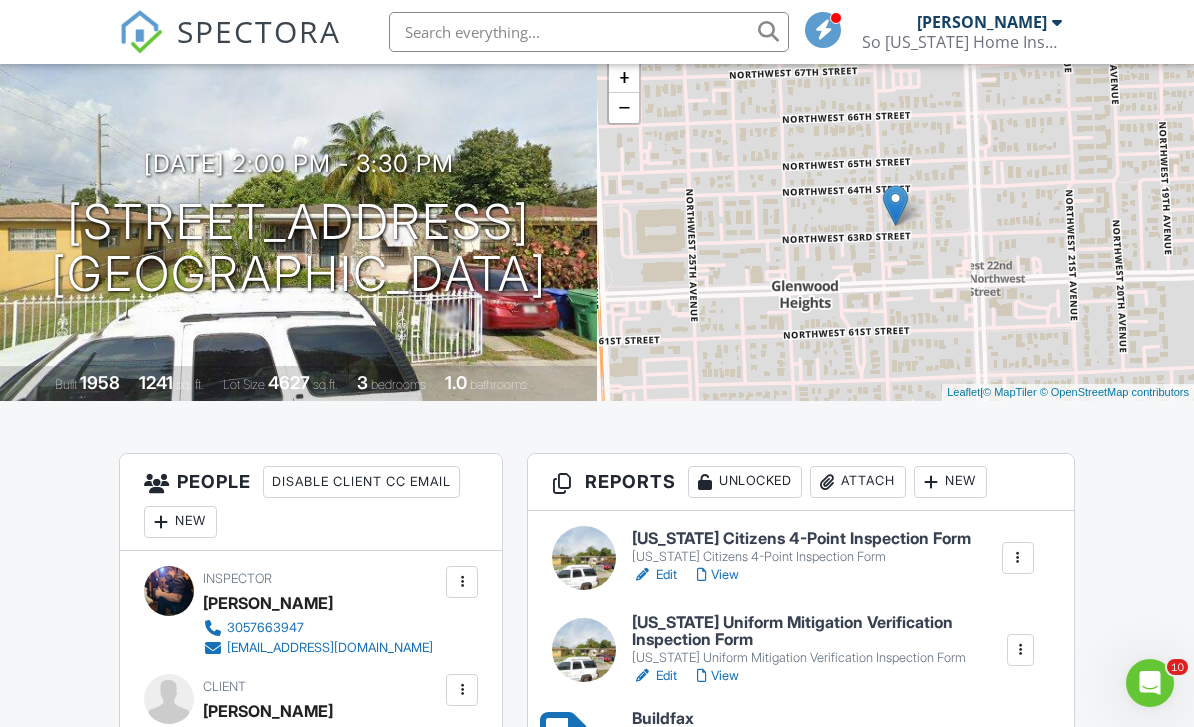 scroll, scrollTop: 0, scrollLeft: 0, axis: both 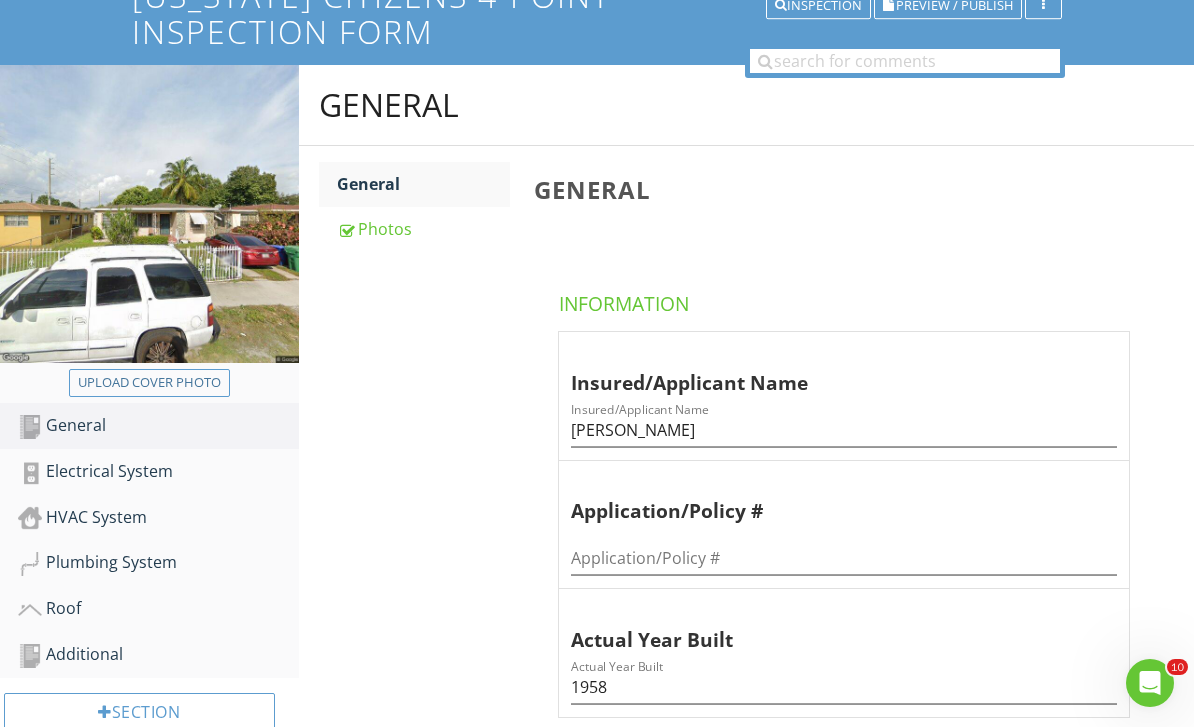click on "Upload cover photo" at bounding box center (149, 383) 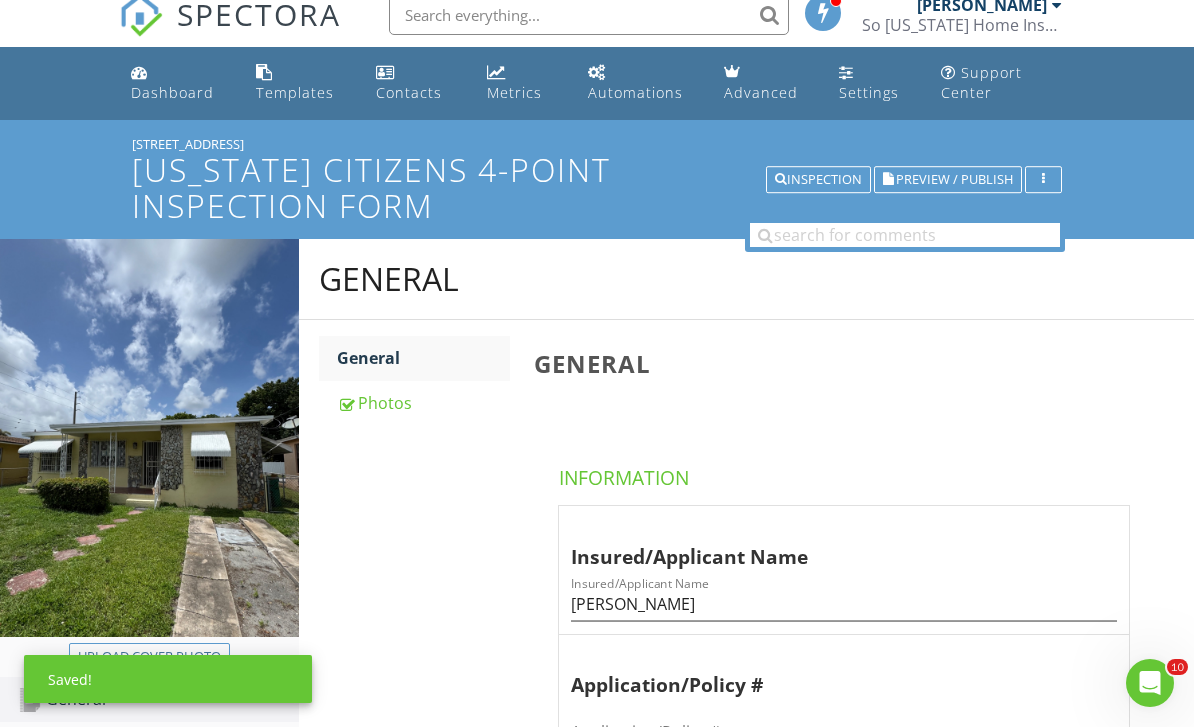 scroll, scrollTop: 0, scrollLeft: 0, axis: both 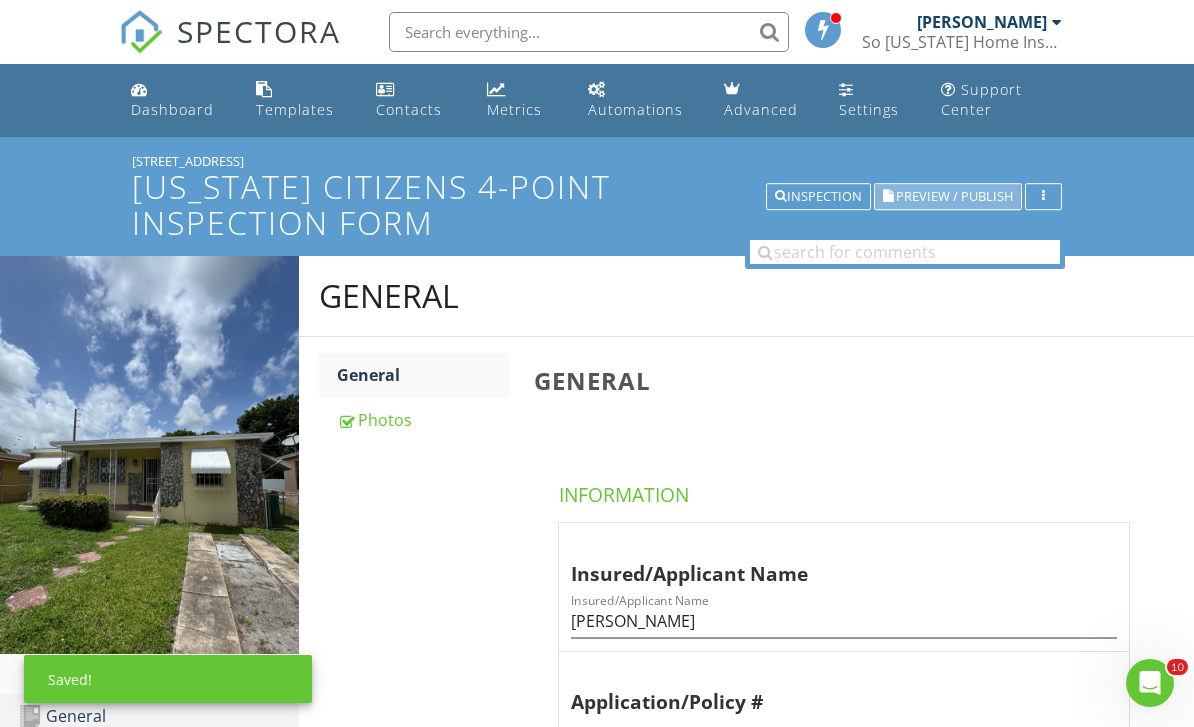 click on "Preview / Publish" at bounding box center (954, 196) 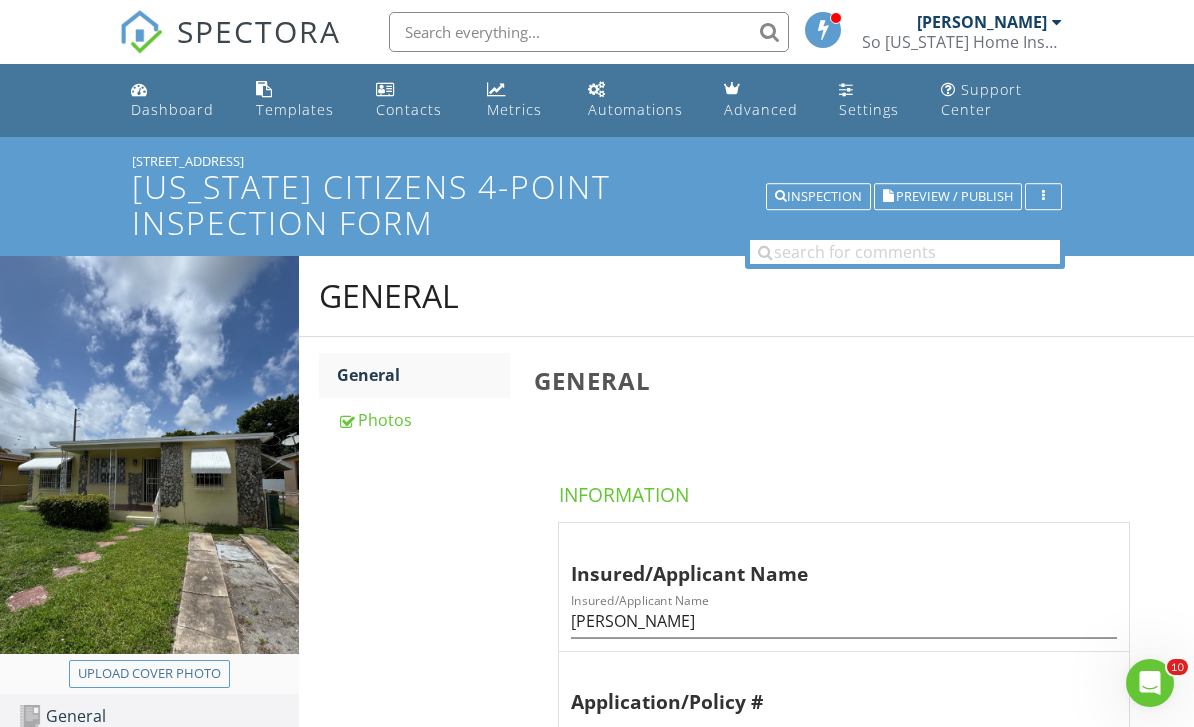 click on "[US_STATE] Citizens 4-Point Inspection Form" at bounding box center [597, 204] 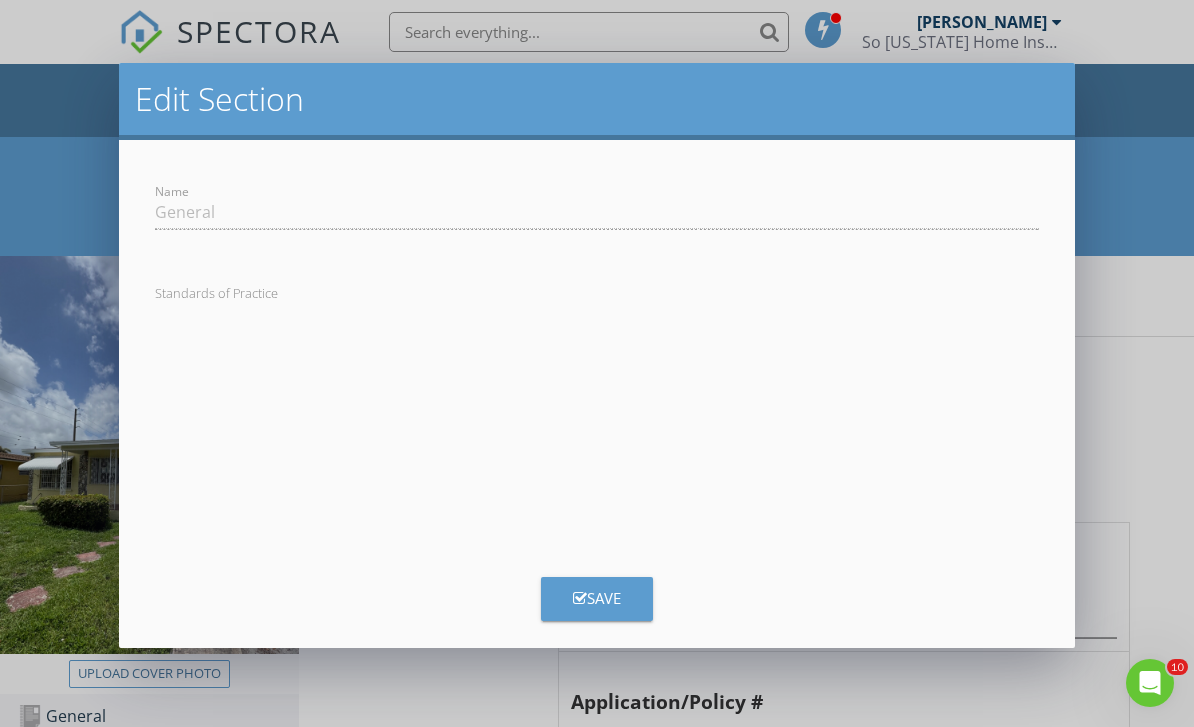 click on "Name General" at bounding box center [596, 214] 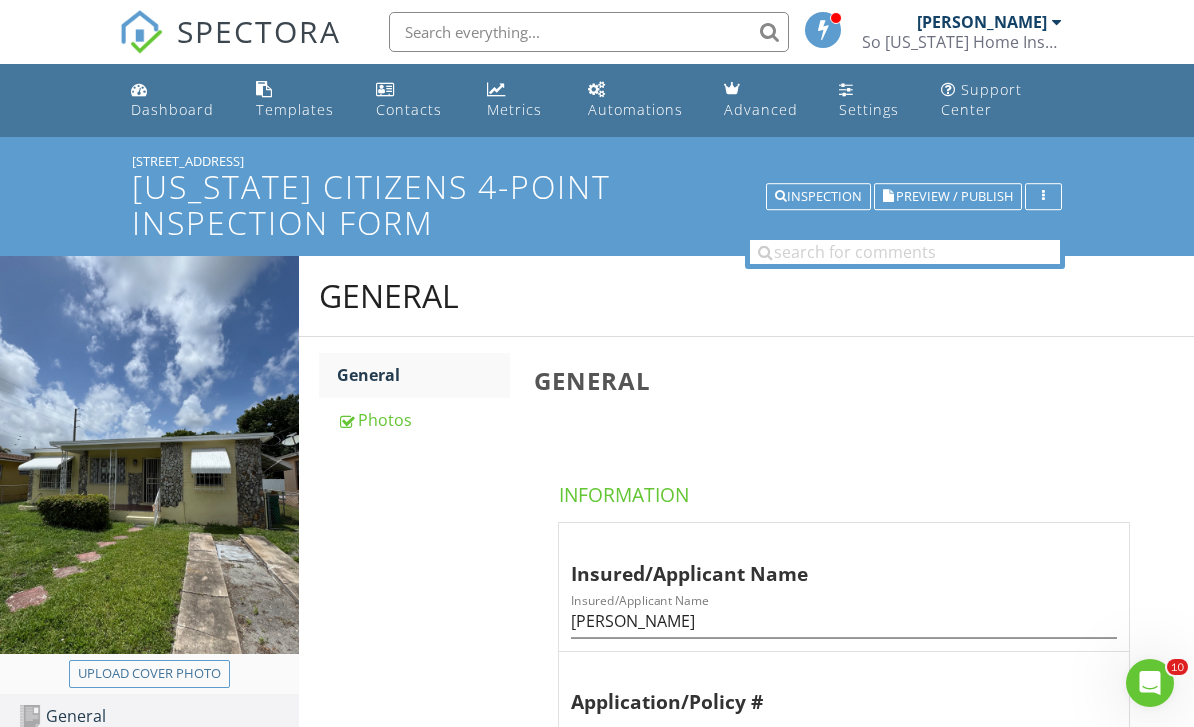 click on "Inspection" at bounding box center (818, 197) 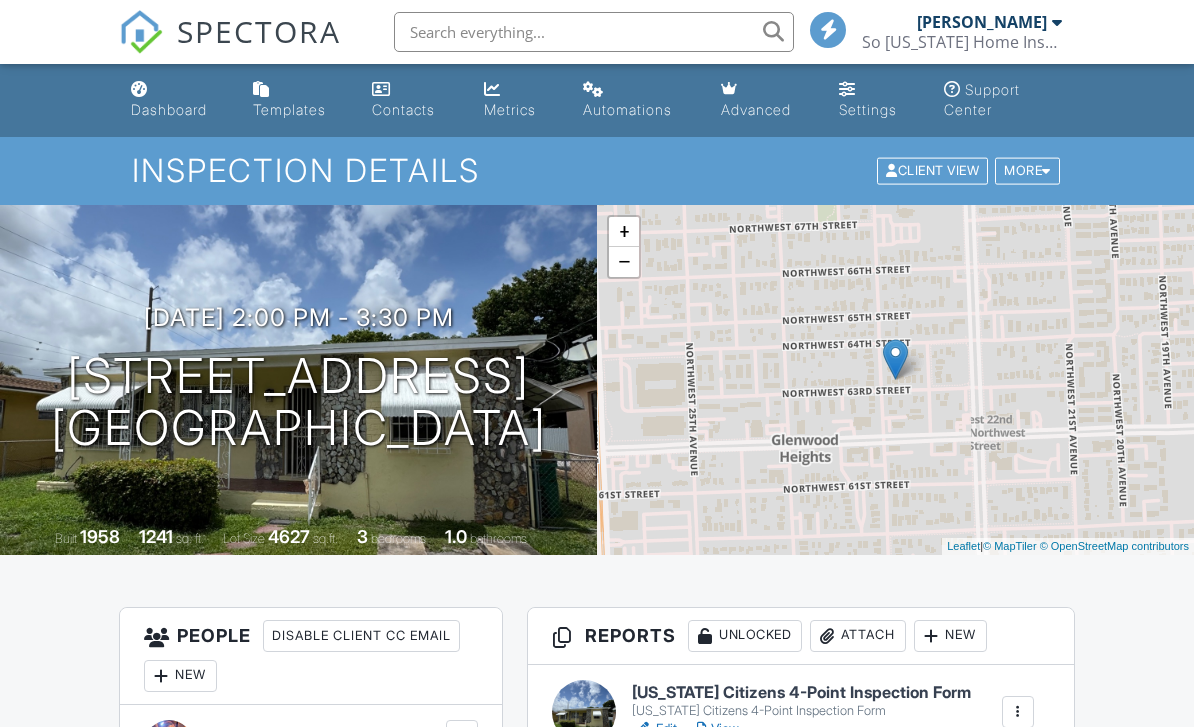 scroll, scrollTop: 0, scrollLeft: 0, axis: both 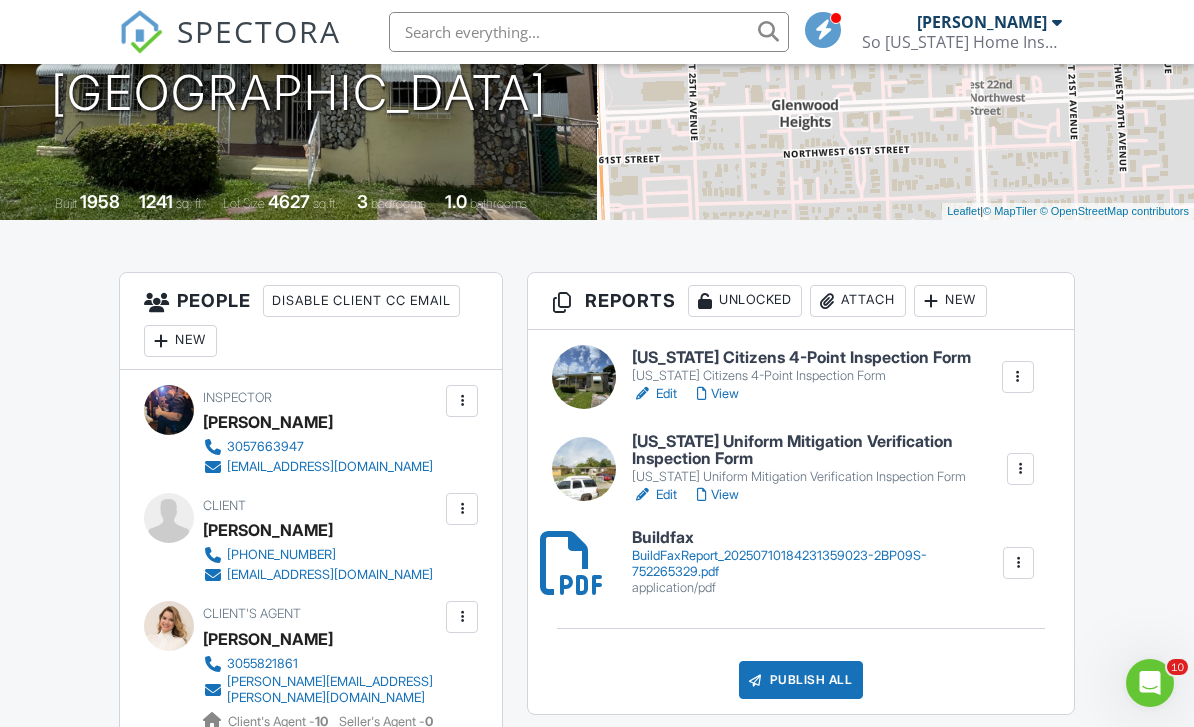 click on "[US_STATE] Uniform Mitigation Verification Inspection Form" at bounding box center [818, 450] 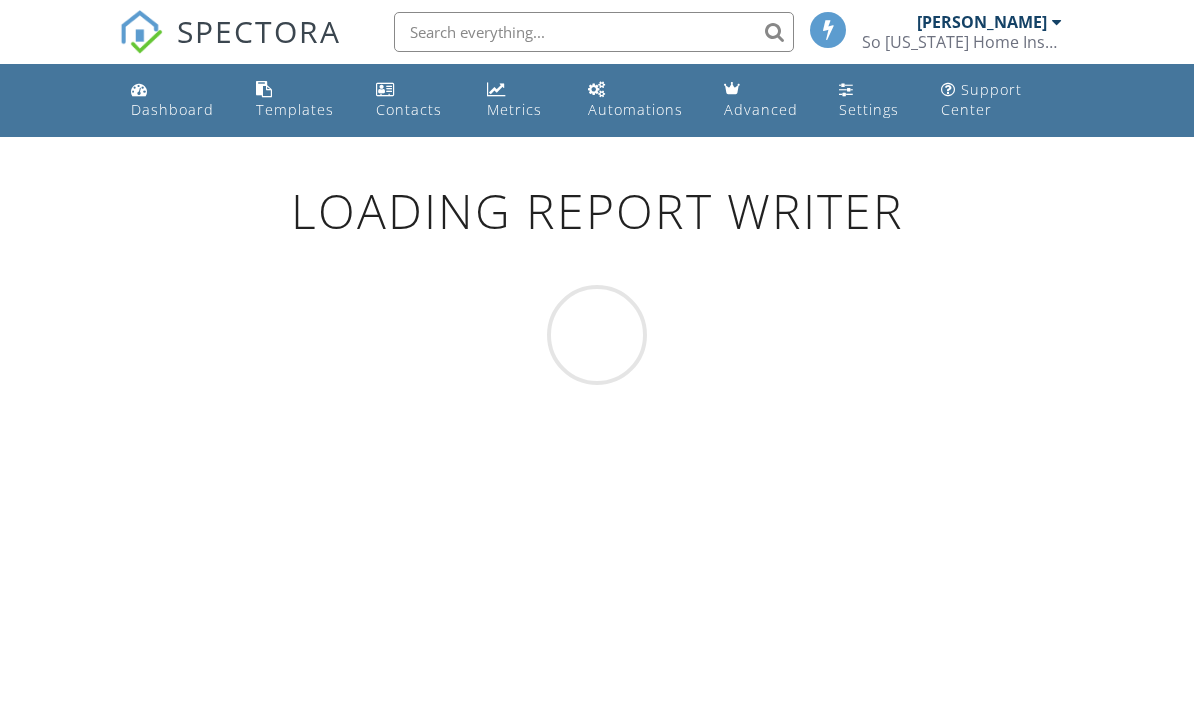 scroll, scrollTop: 0, scrollLeft: 0, axis: both 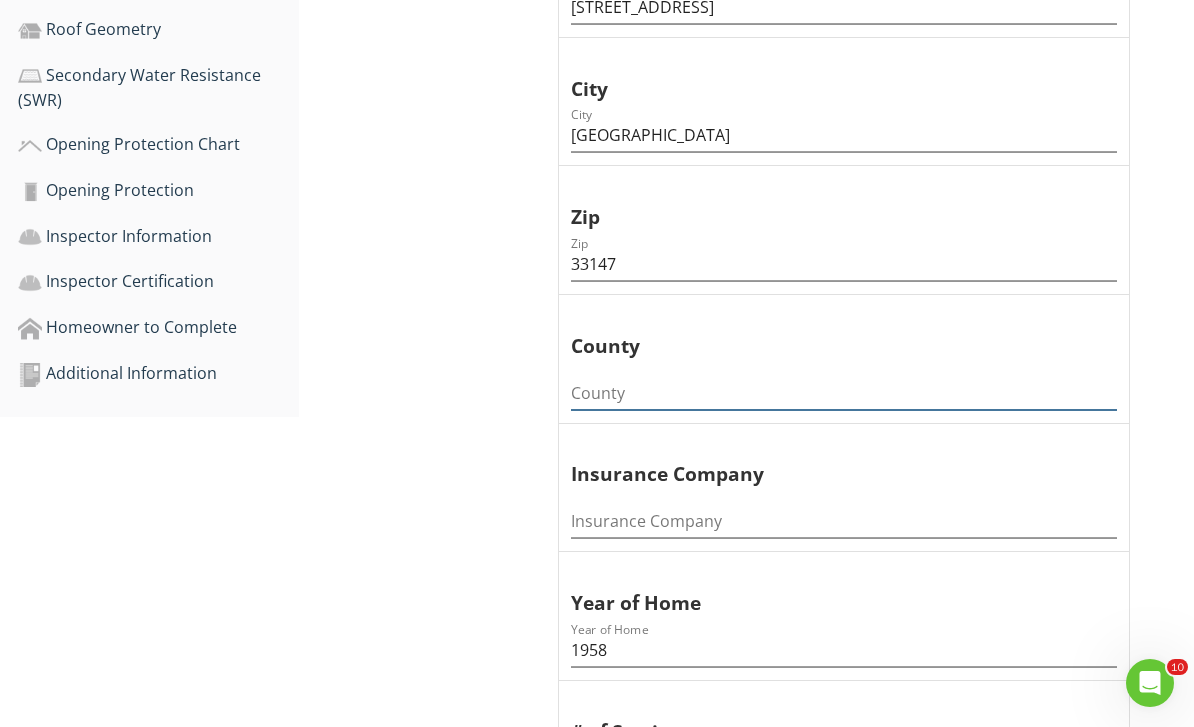 click at bounding box center [844, 393] 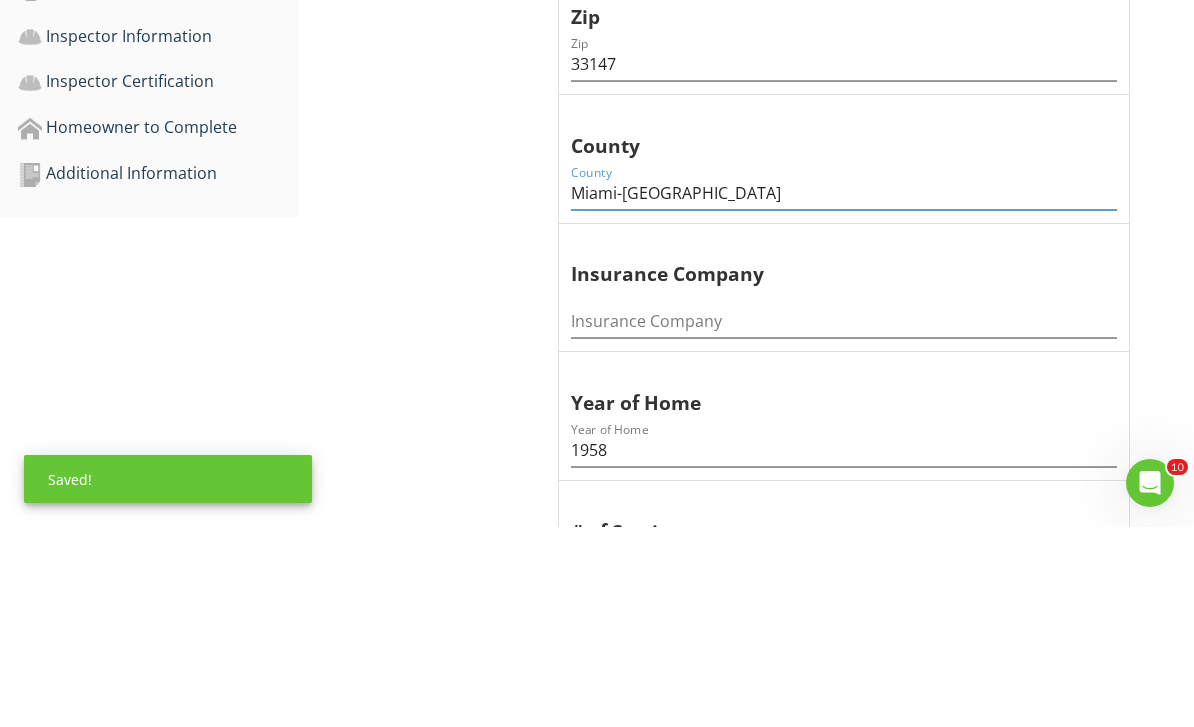 type on "Miami-Dade County" 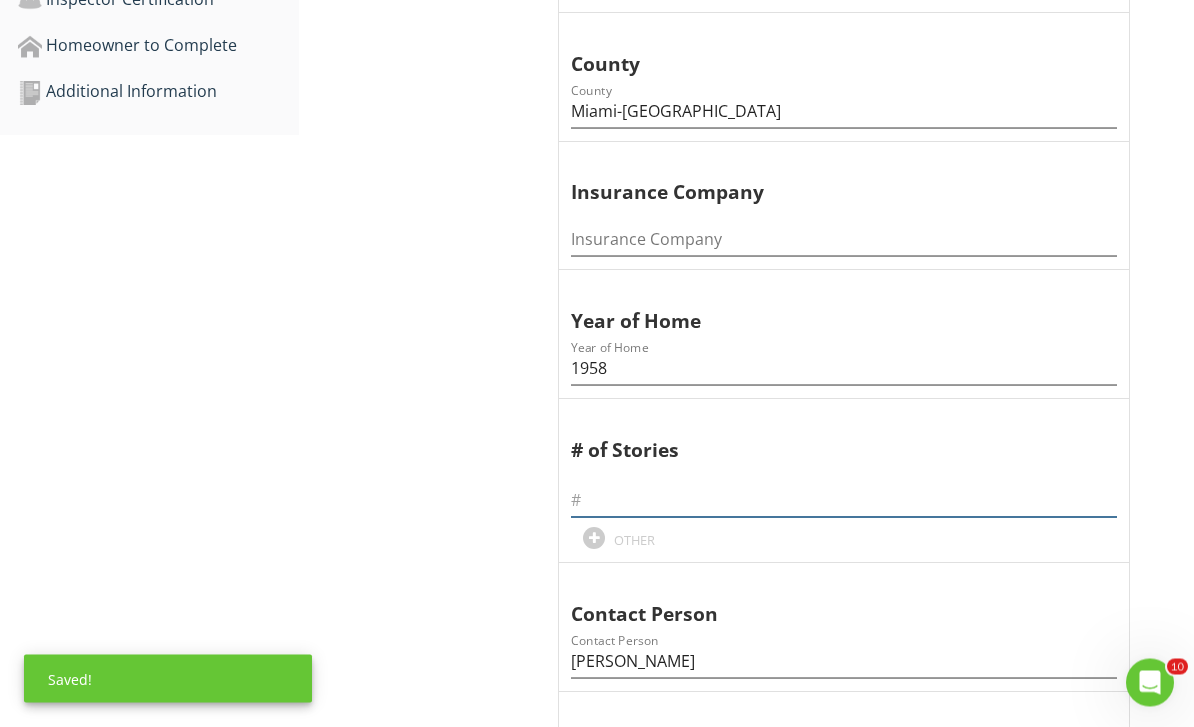 click at bounding box center [844, 501] 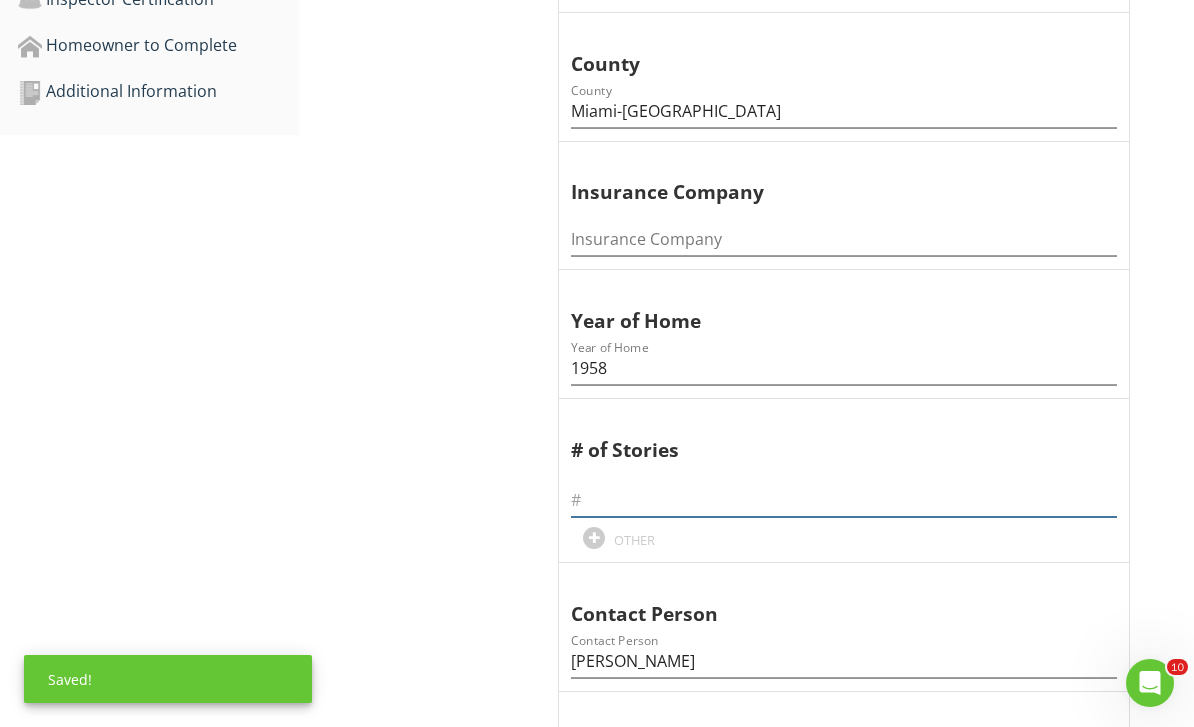 scroll, scrollTop: 1097, scrollLeft: 0, axis: vertical 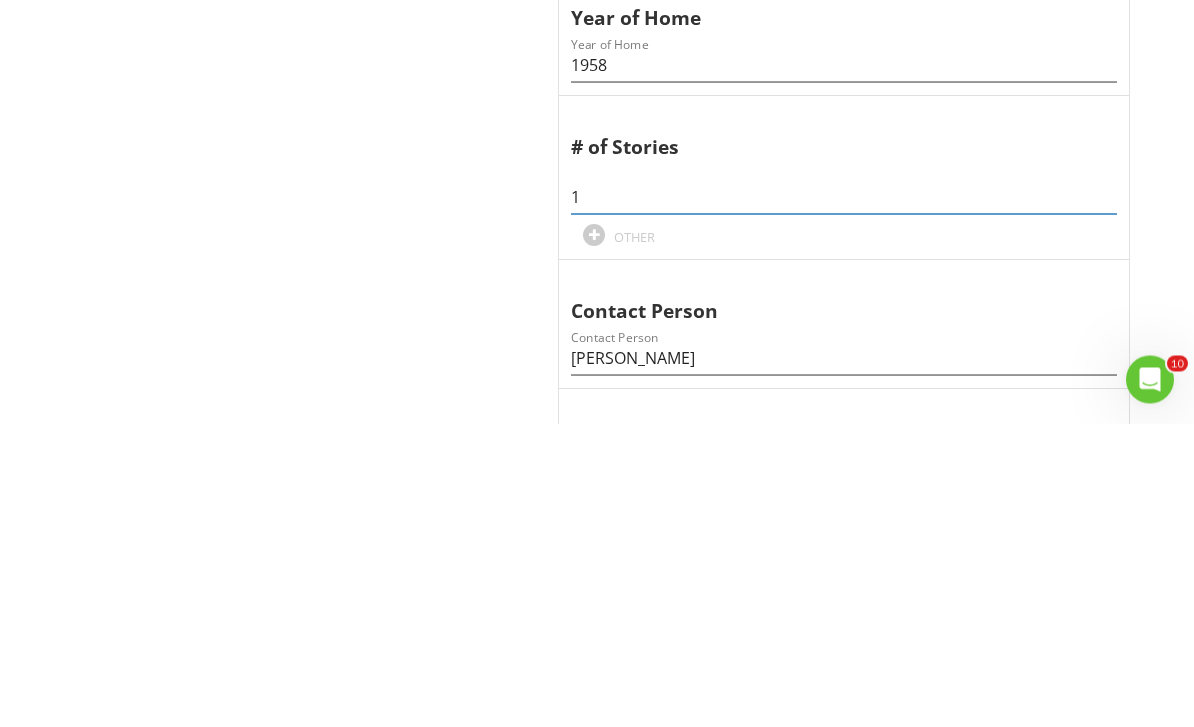 type on "1" 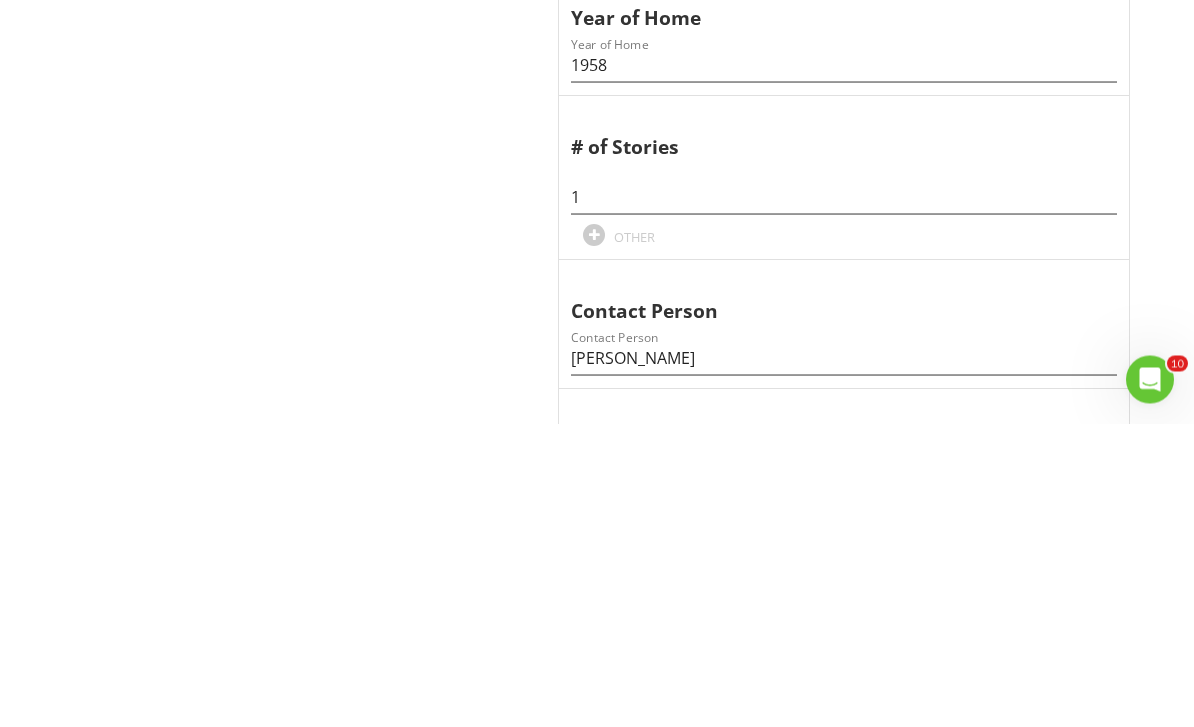 scroll, scrollTop: 1401, scrollLeft: 0, axis: vertical 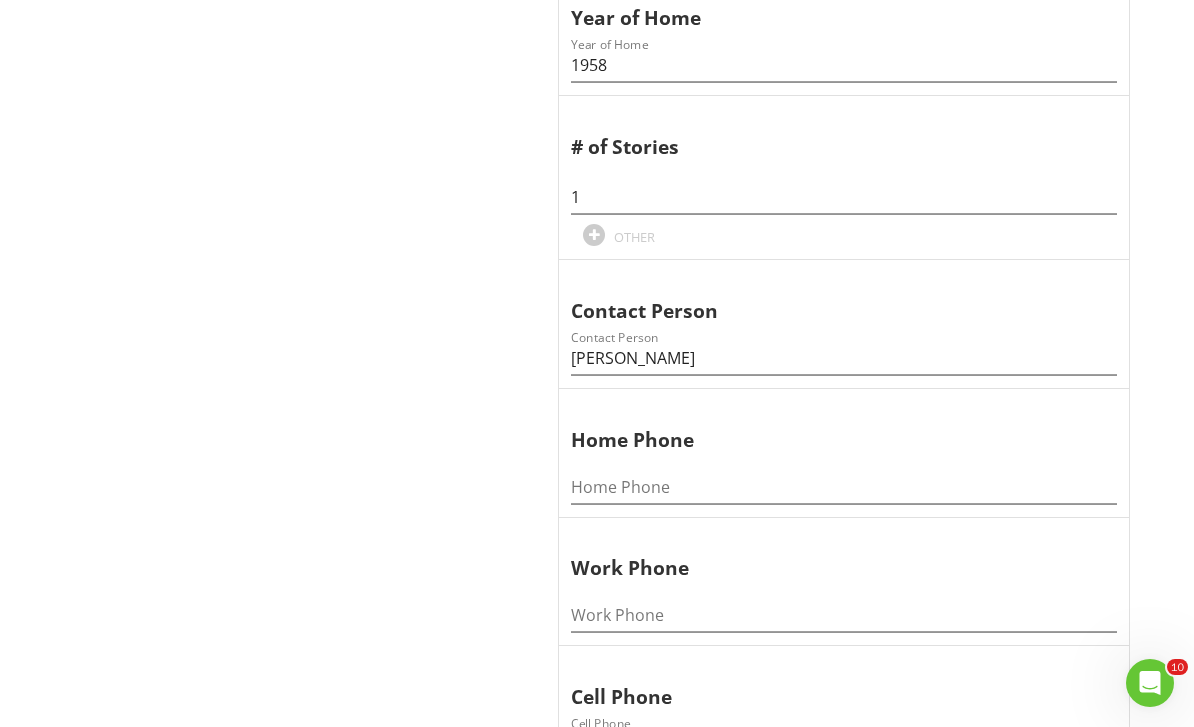 click on "Inspection Date
Inspection Date 07/11/2025
Owner/Client Name
Owner/Client Name Tj Jones
Address
Address 2287 NW 63rd St
City
City Miami
Zip
Zip 33147
County
County Miami-Dade County
Insurance Company
Insurance Company
Year of Home
Year of Home 1958
# of Stories
1         OTHER
Contact Person
Contact Person Tj Jones
Home Phone
Home Phone" at bounding box center (848, 49) 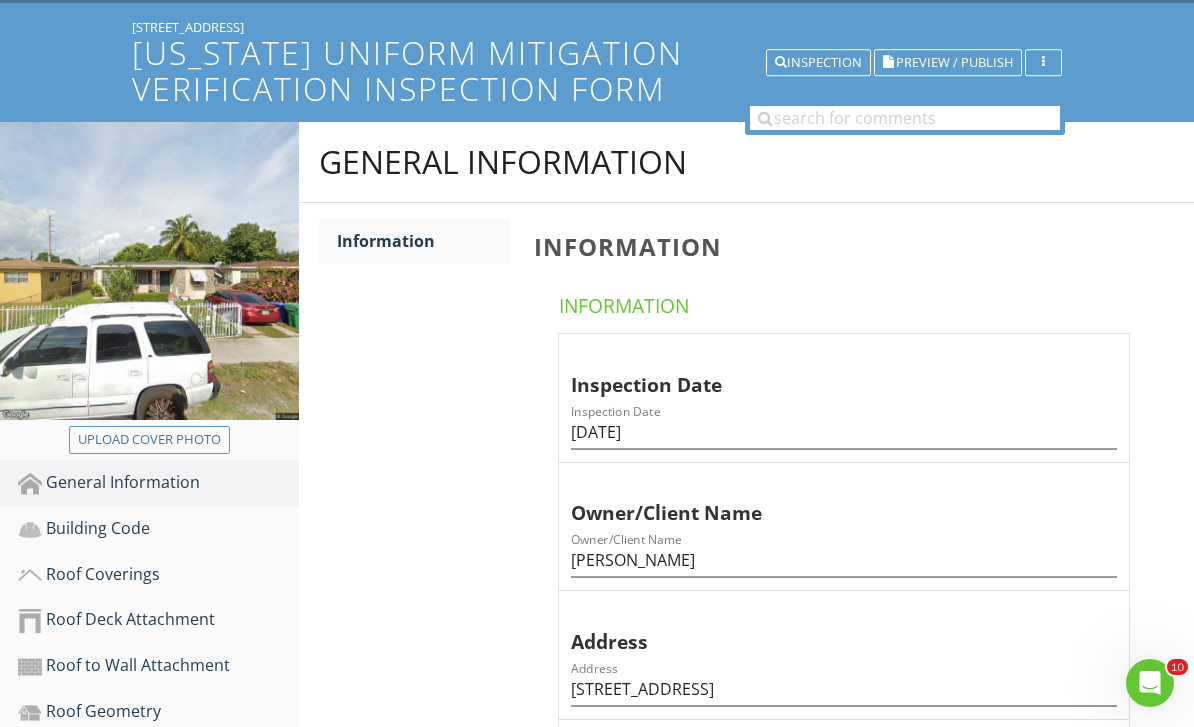 scroll, scrollTop: 129, scrollLeft: 0, axis: vertical 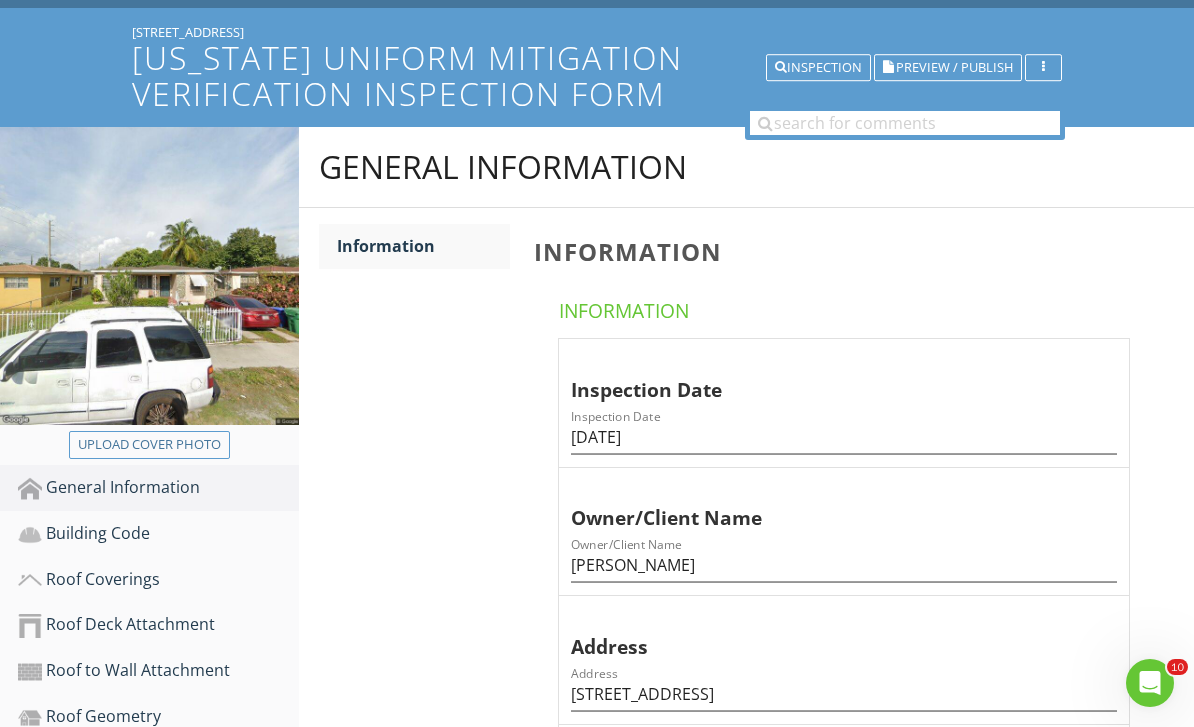 click on "Building Code" at bounding box center (158, 534) 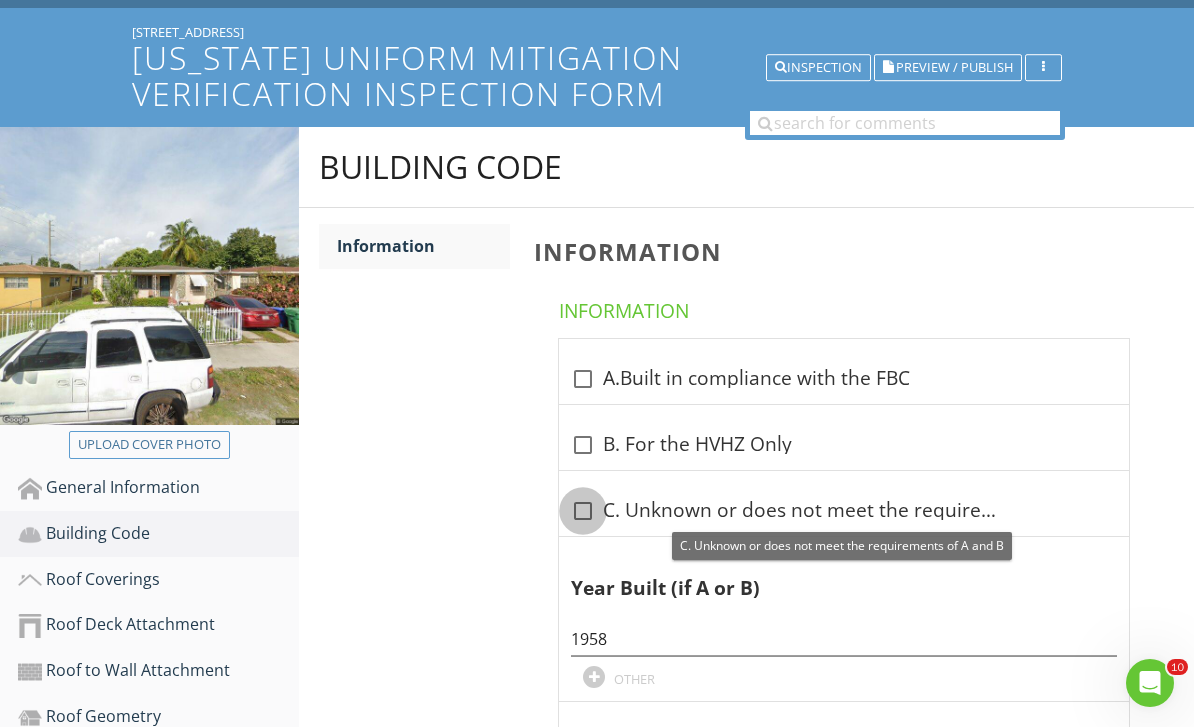 click at bounding box center (583, 511) 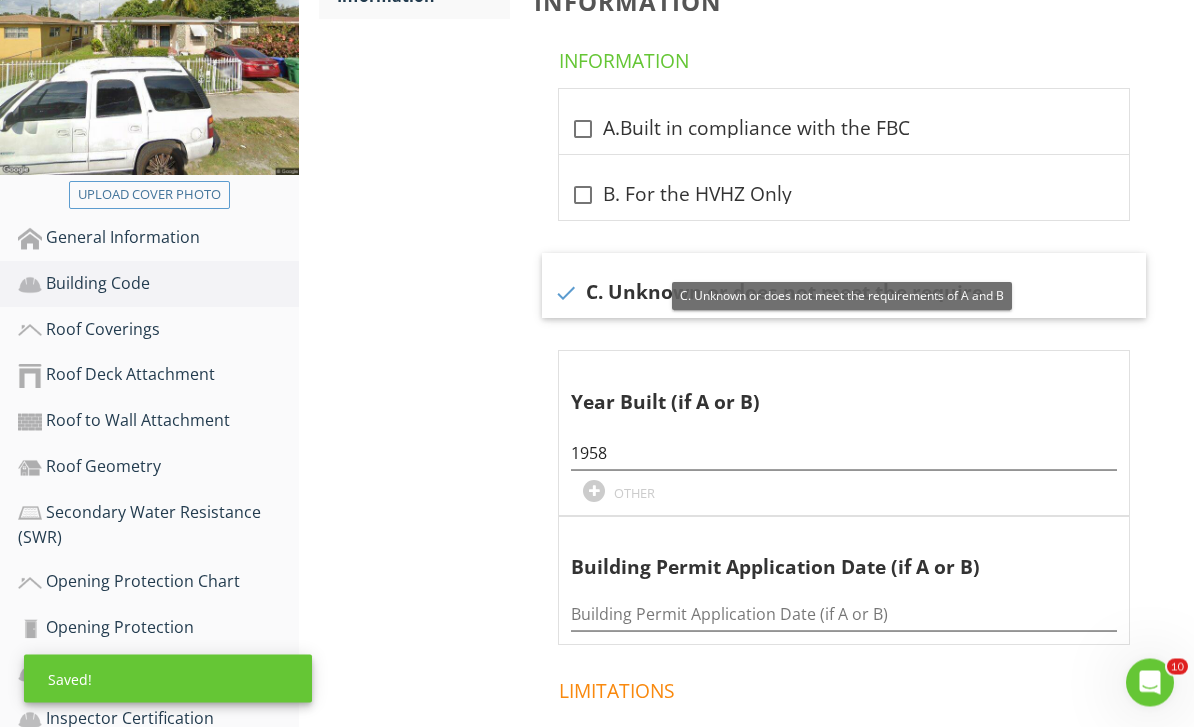 scroll, scrollTop: 379, scrollLeft: 0, axis: vertical 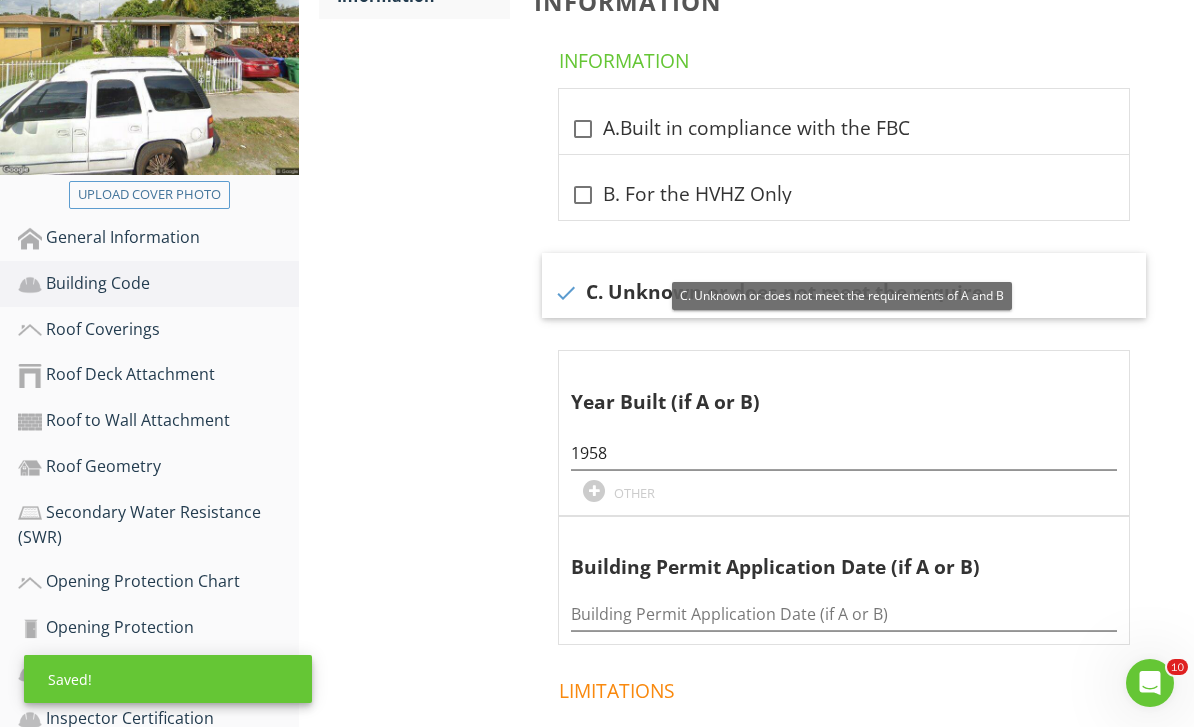 click on "Roof Coverings" at bounding box center (158, 330) 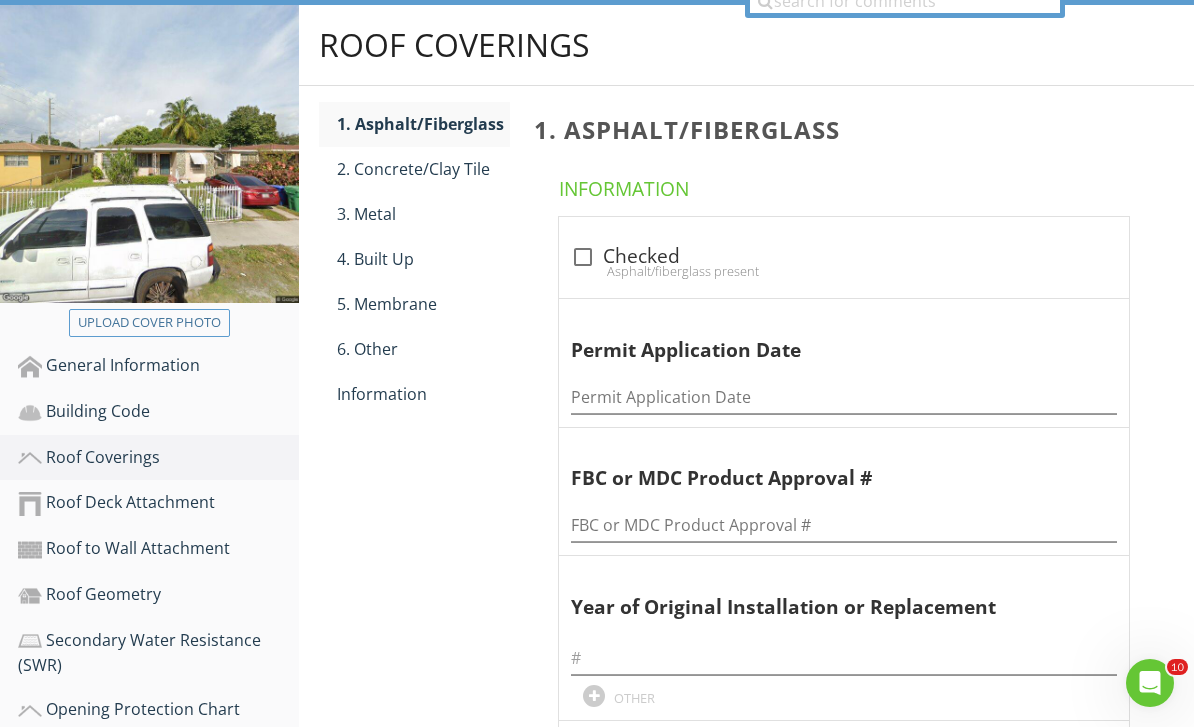 scroll, scrollTop: 248, scrollLeft: 0, axis: vertical 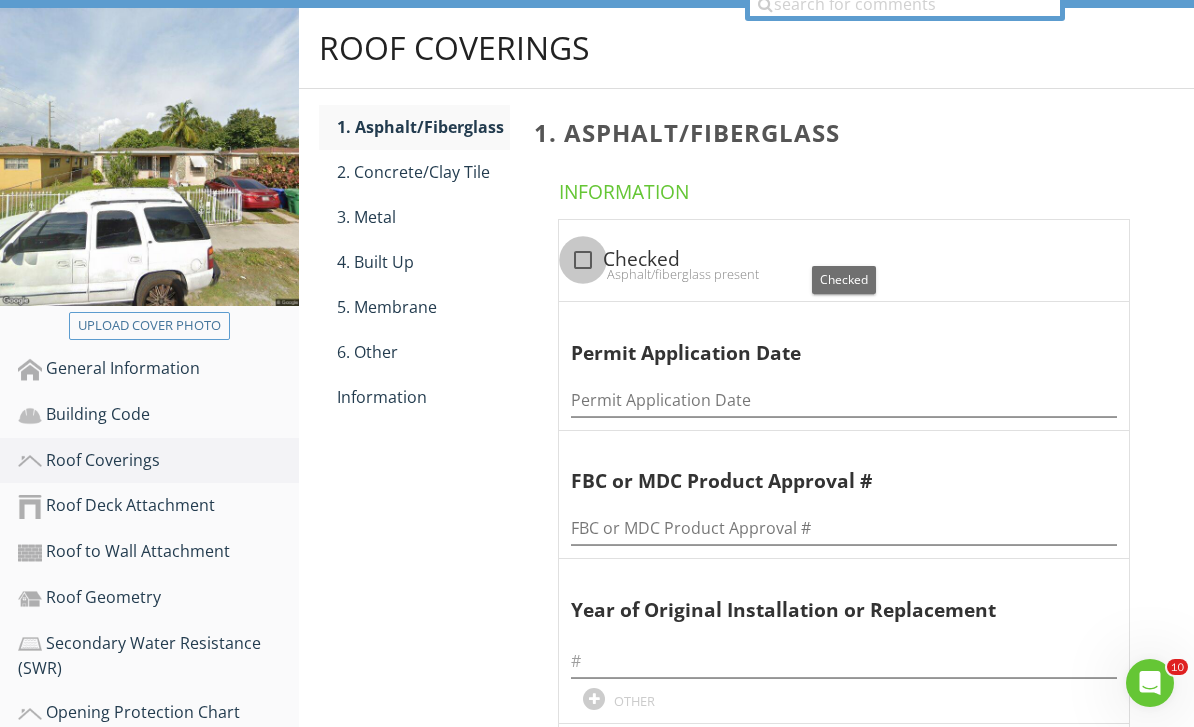 click at bounding box center [583, 260] 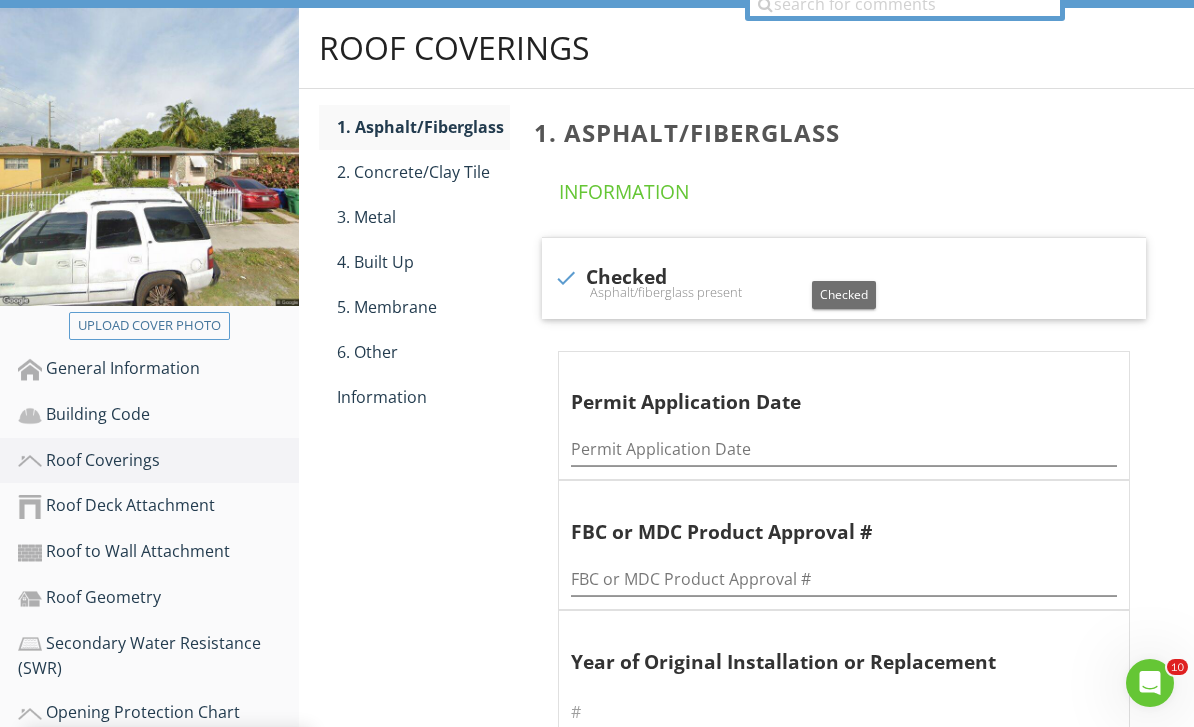 click at bounding box center (844, 712) 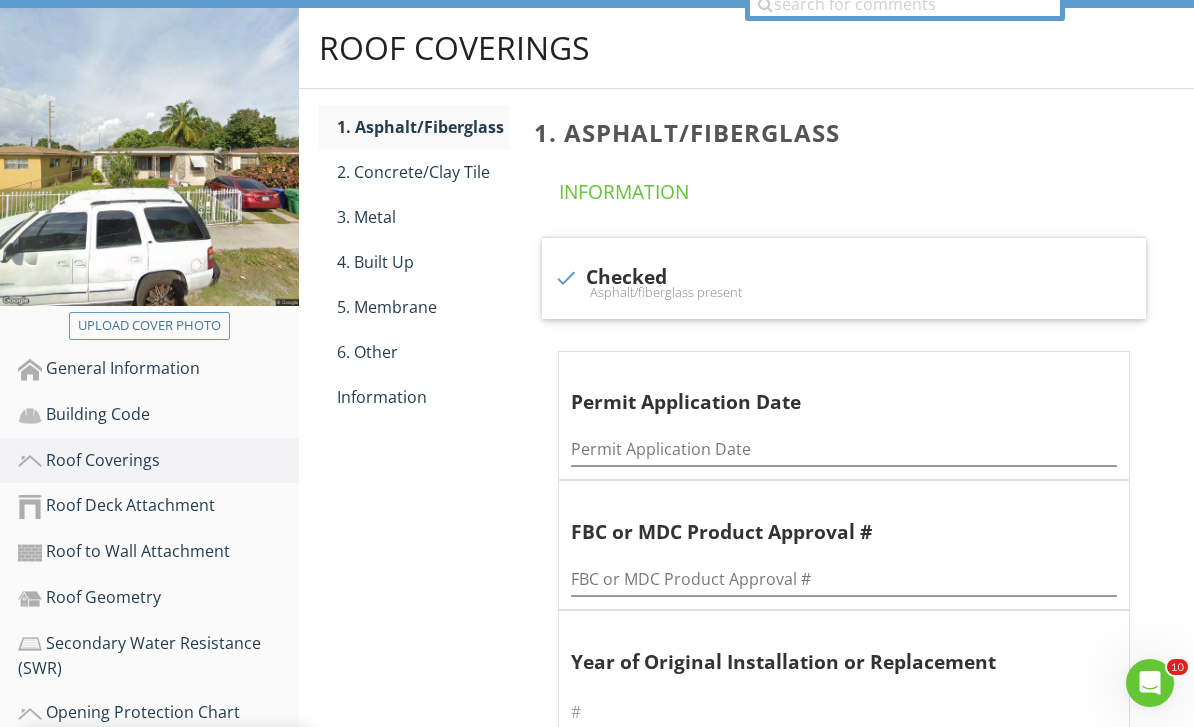 scroll, scrollTop: 408, scrollLeft: 0, axis: vertical 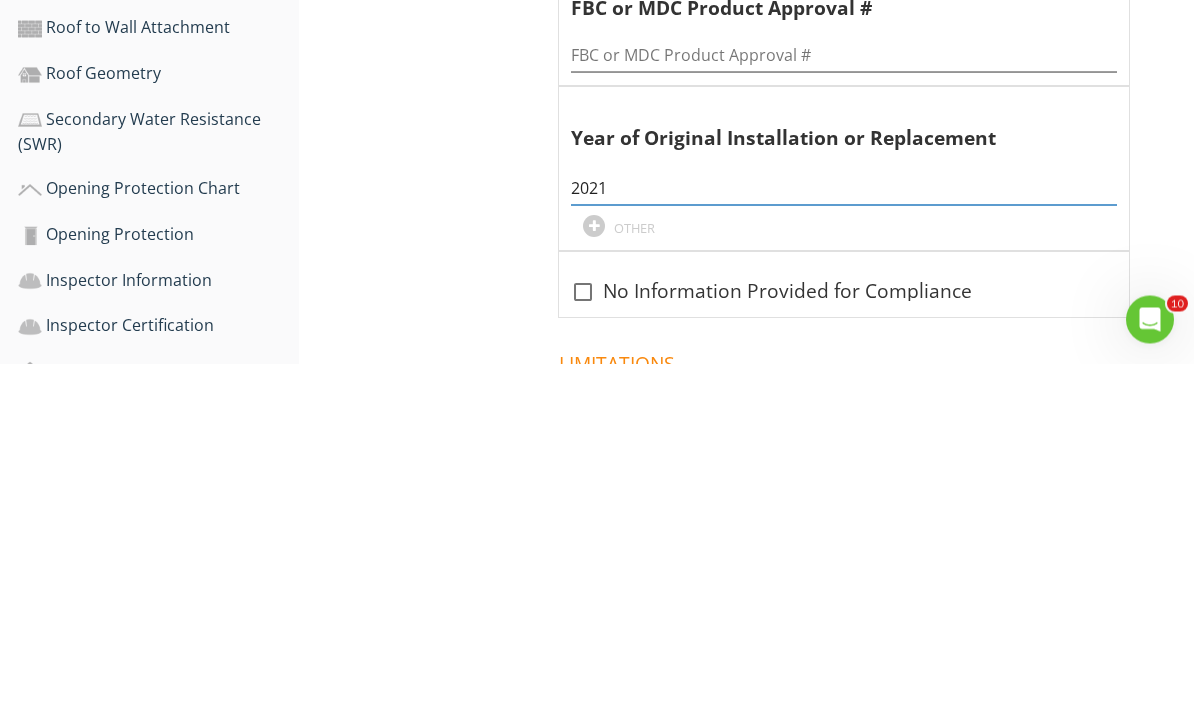 type on "2021" 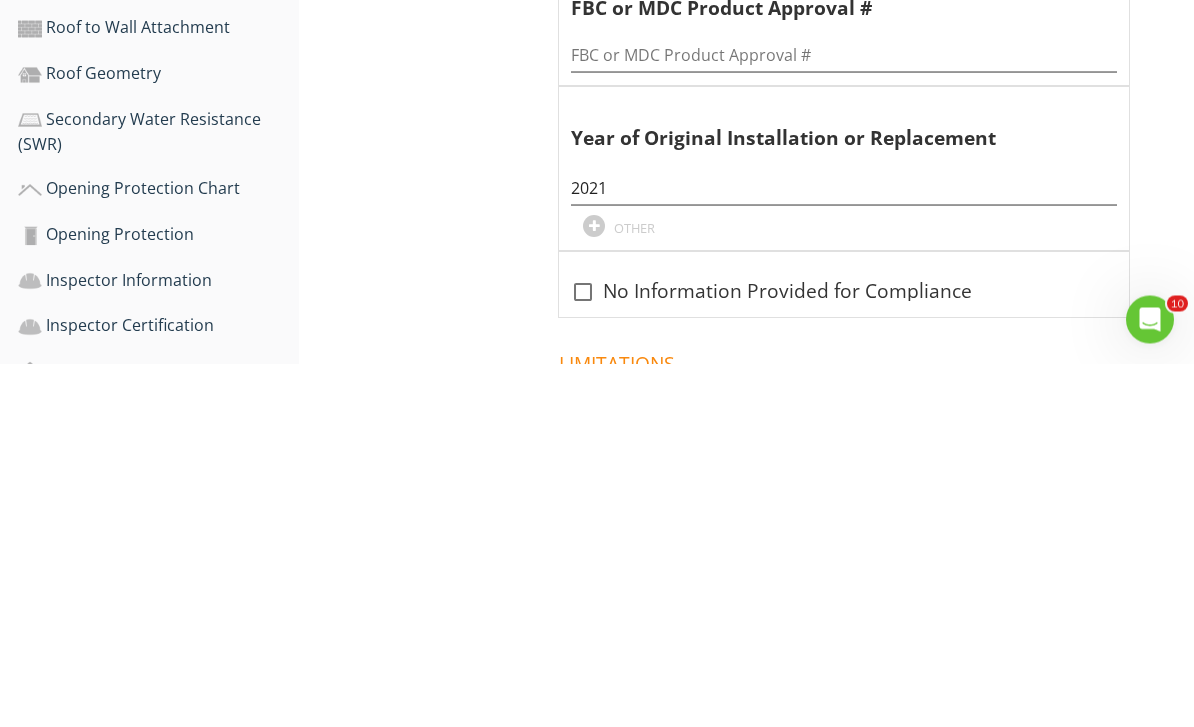 scroll, scrollTop: 516, scrollLeft: 0, axis: vertical 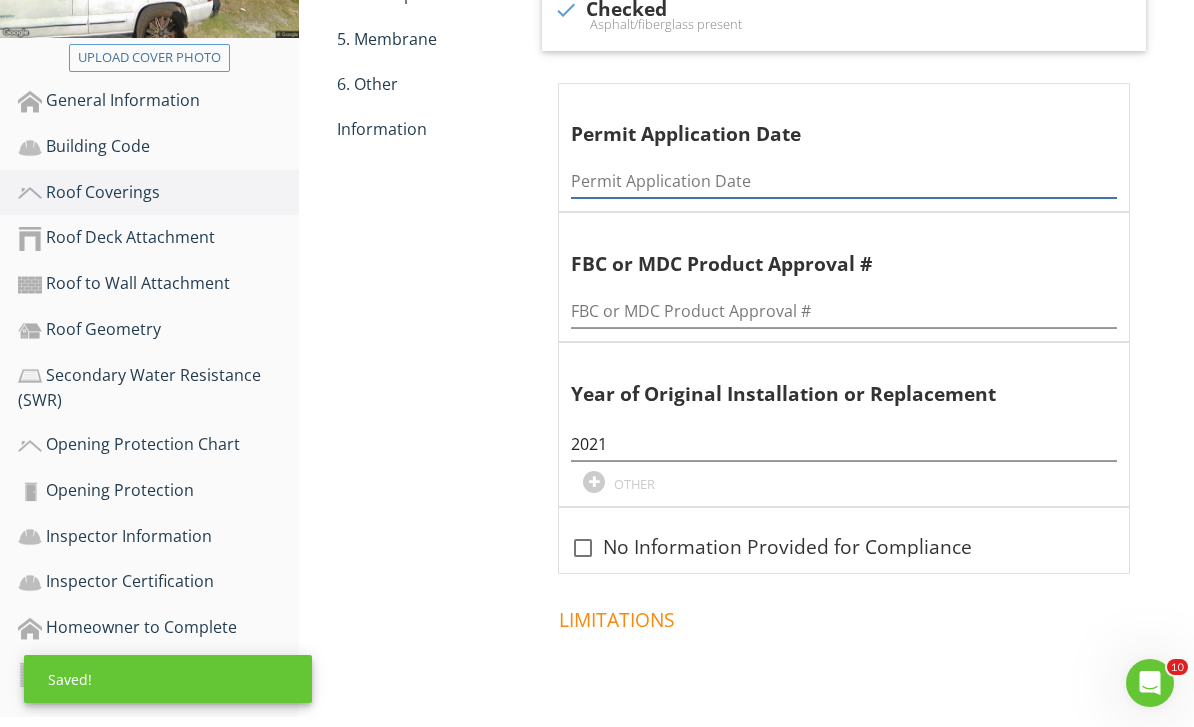 click at bounding box center [844, 181] 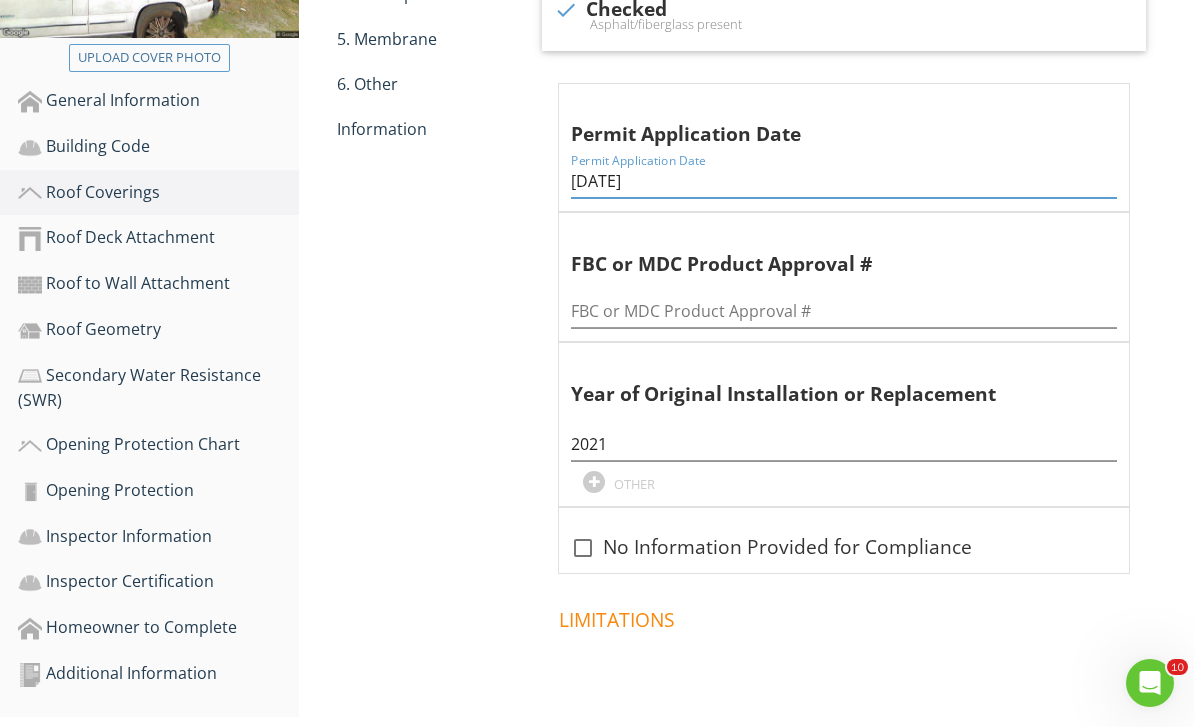 type on "11/11/2021" 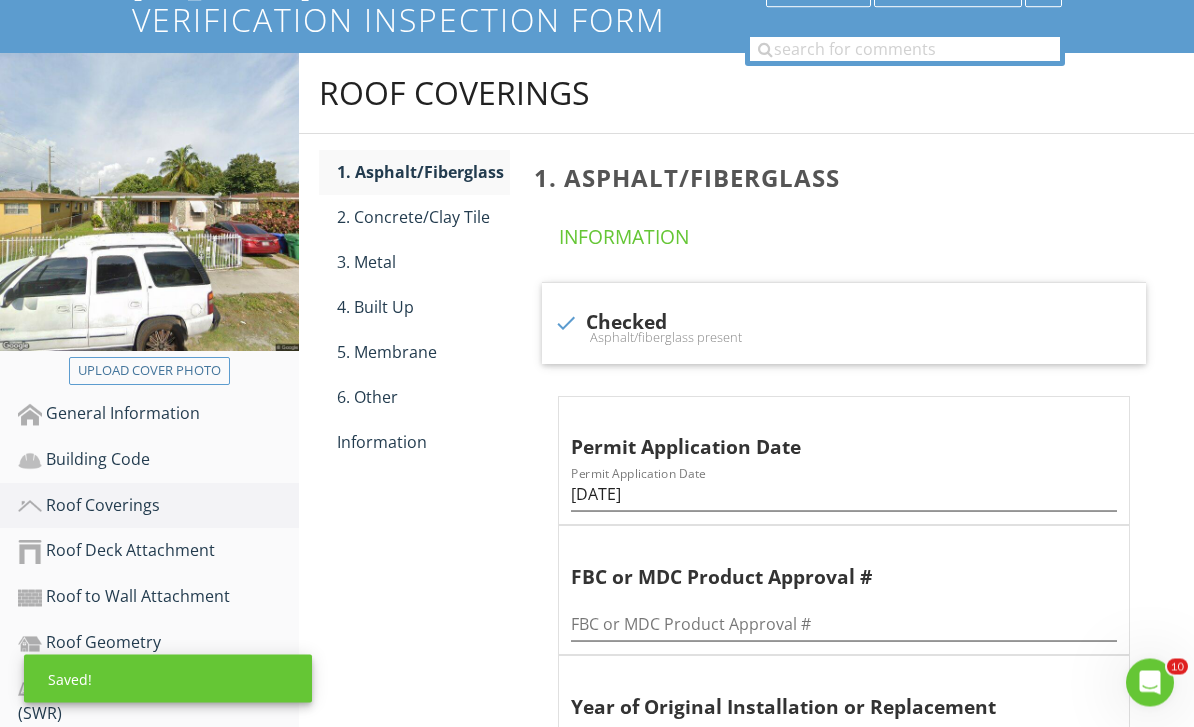 scroll, scrollTop: 203, scrollLeft: 0, axis: vertical 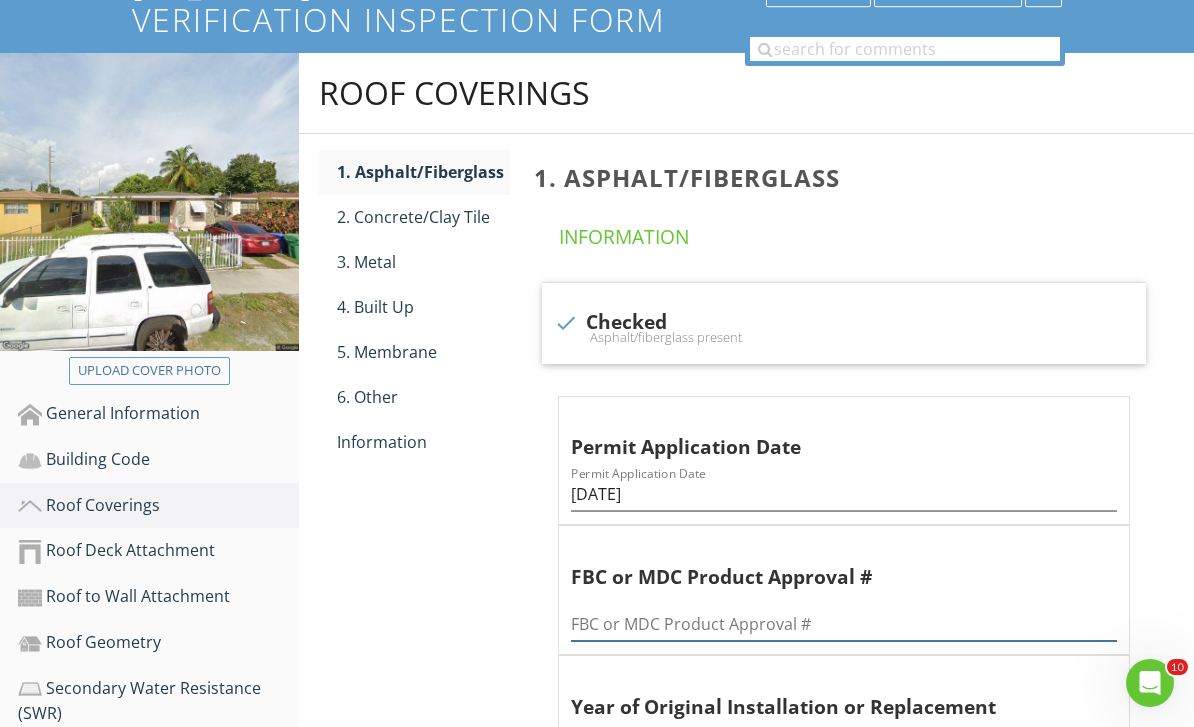 click at bounding box center [844, 624] 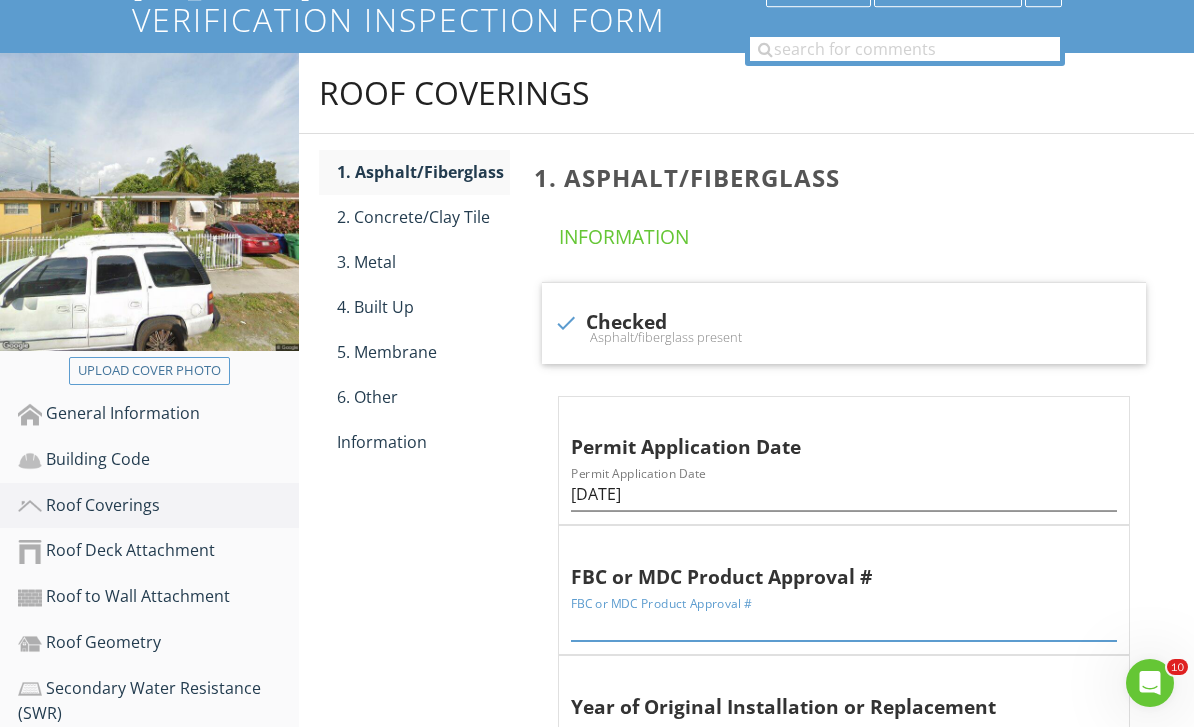 scroll, scrollTop: 244, scrollLeft: 0, axis: vertical 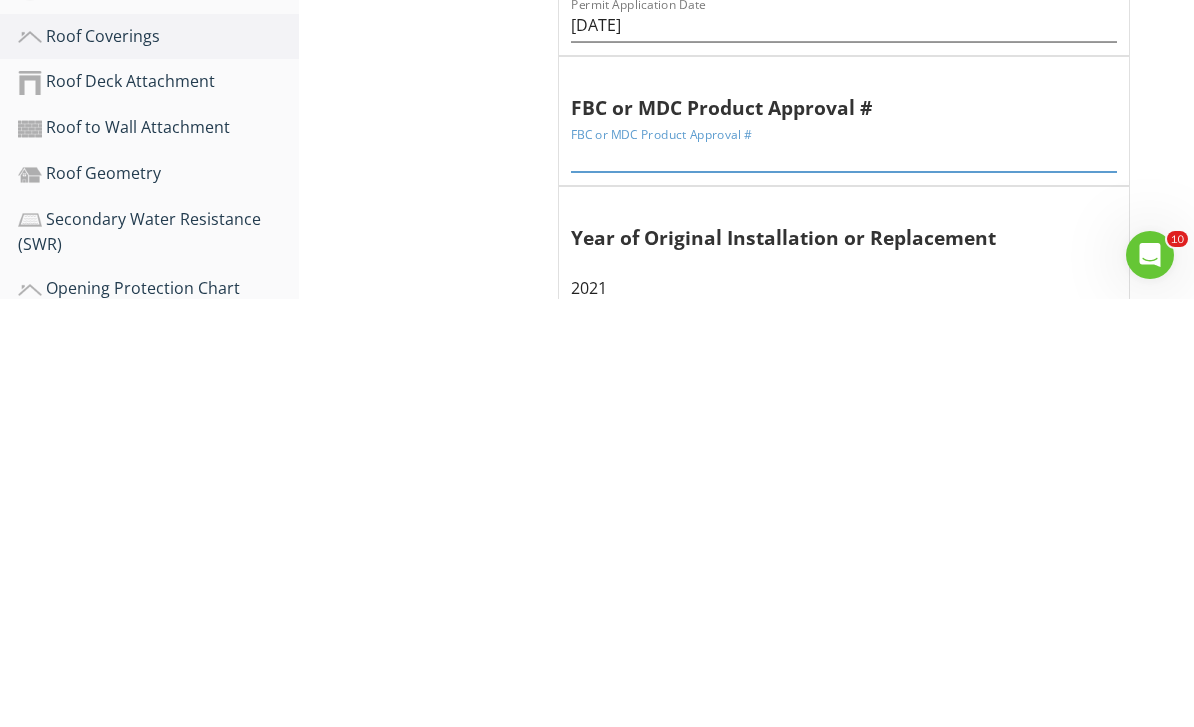 click at bounding box center [844, 583] 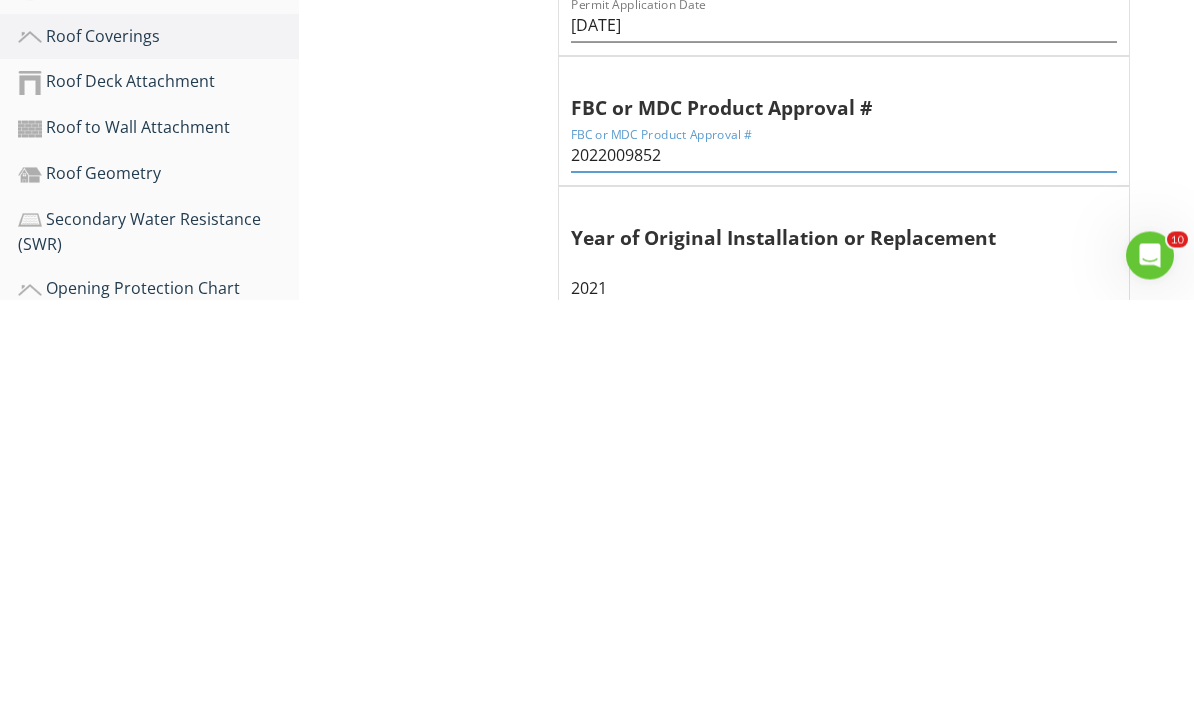 type on "2022009852" 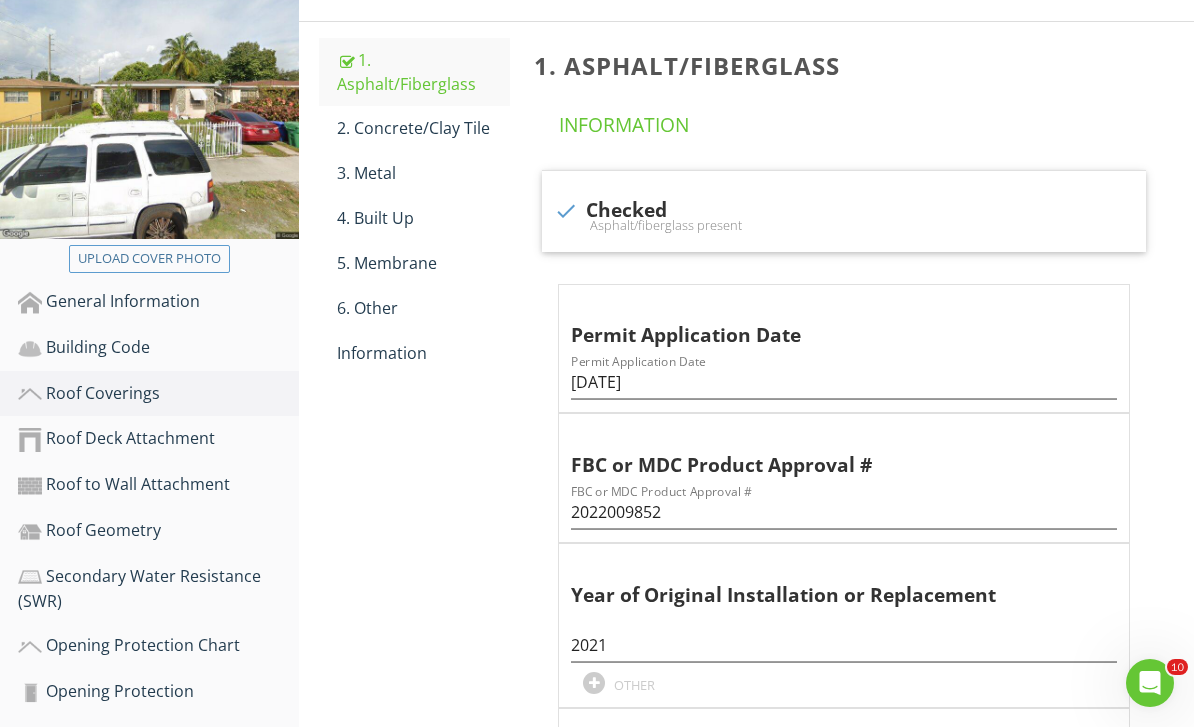 click on "Information" at bounding box center (424, 353) 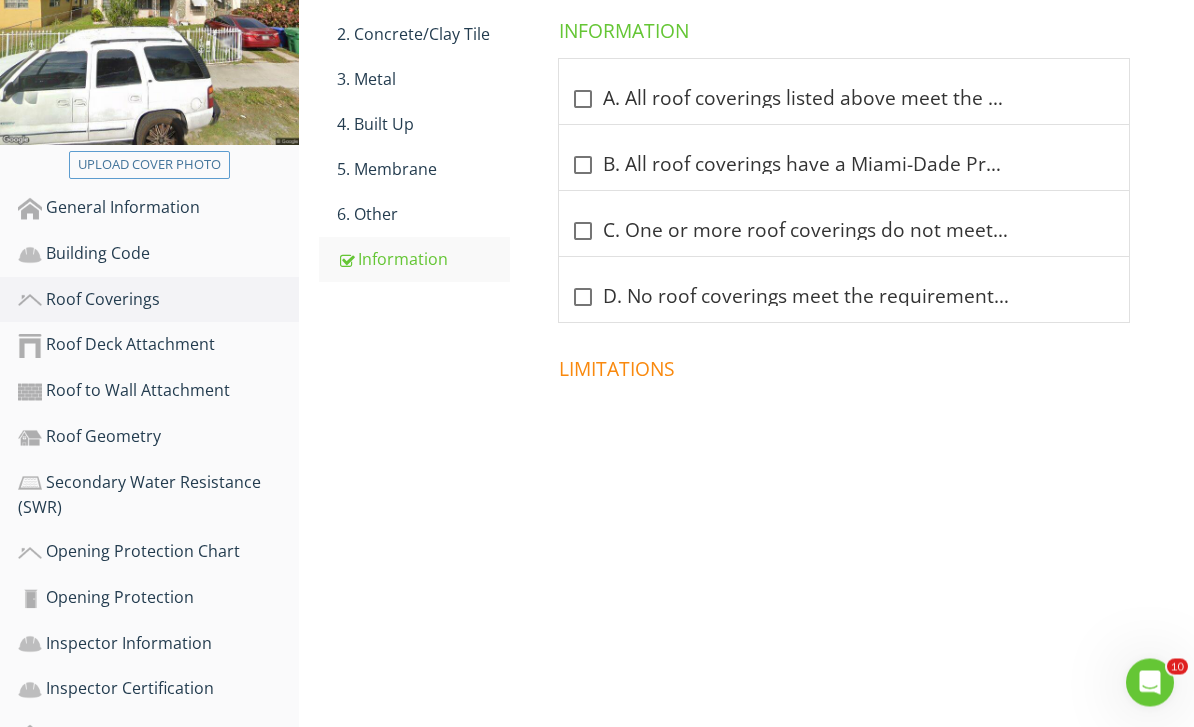 scroll, scrollTop: 409, scrollLeft: 0, axis: vertical 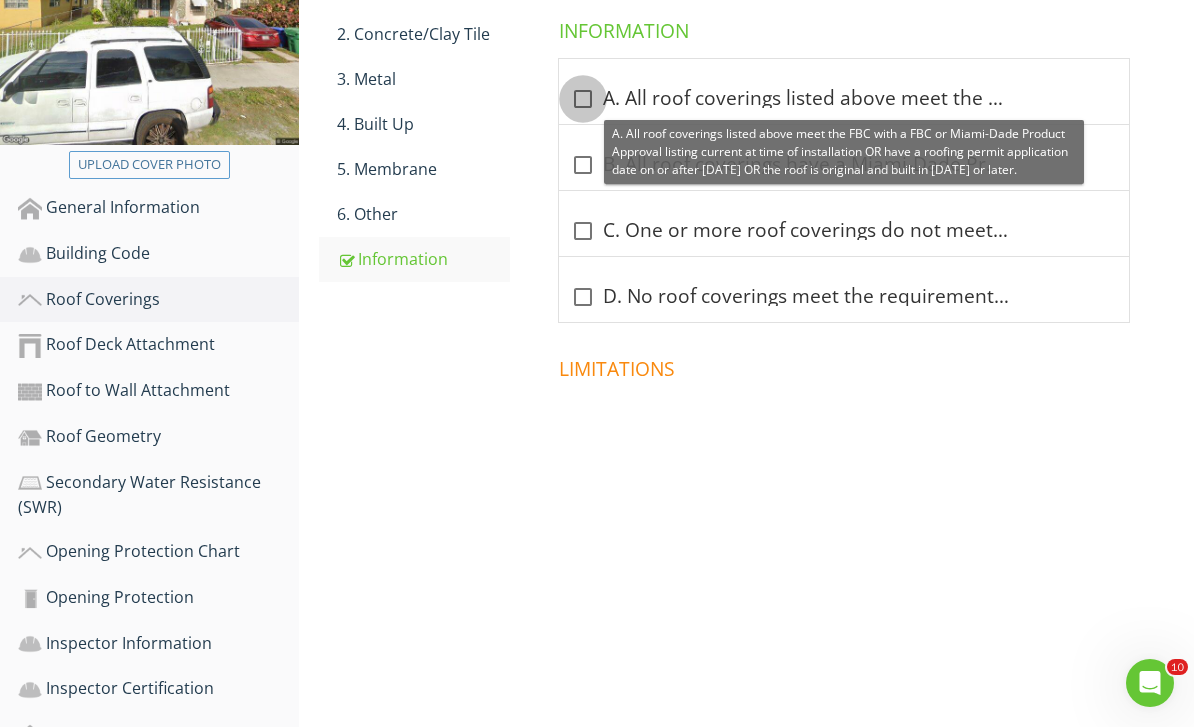 click at bounding box center (583, 99) 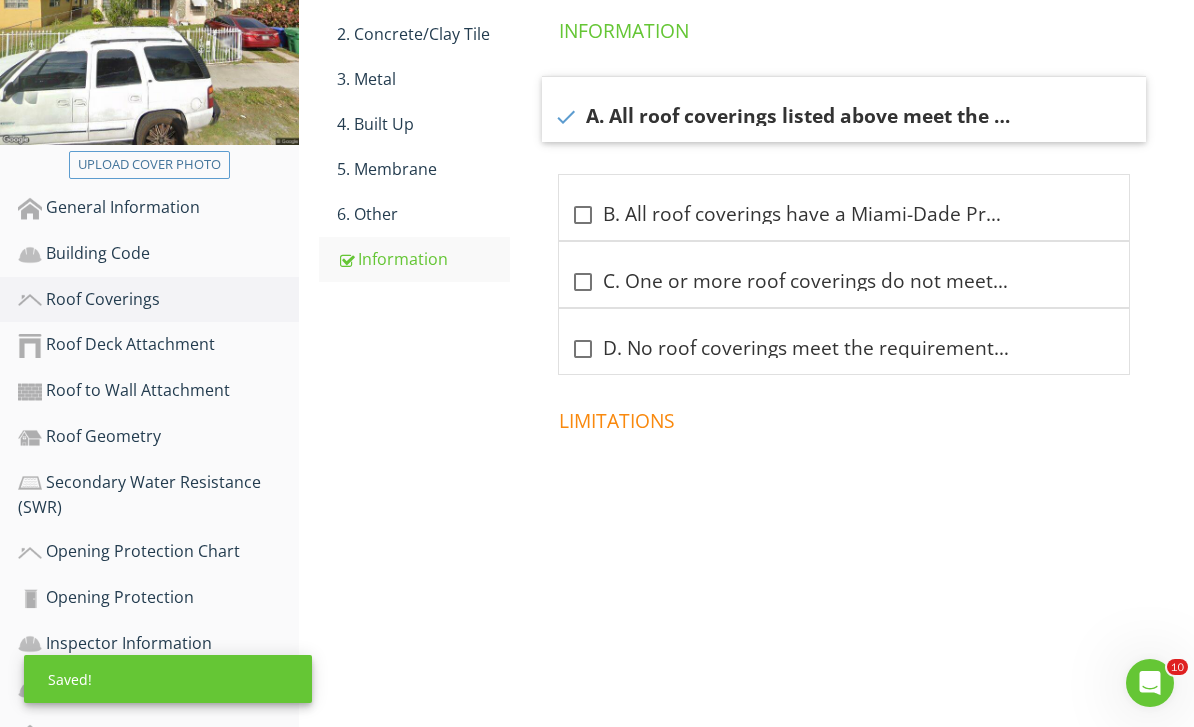 click on "Roof Deck Attachment" at bounding box center [158, 345] 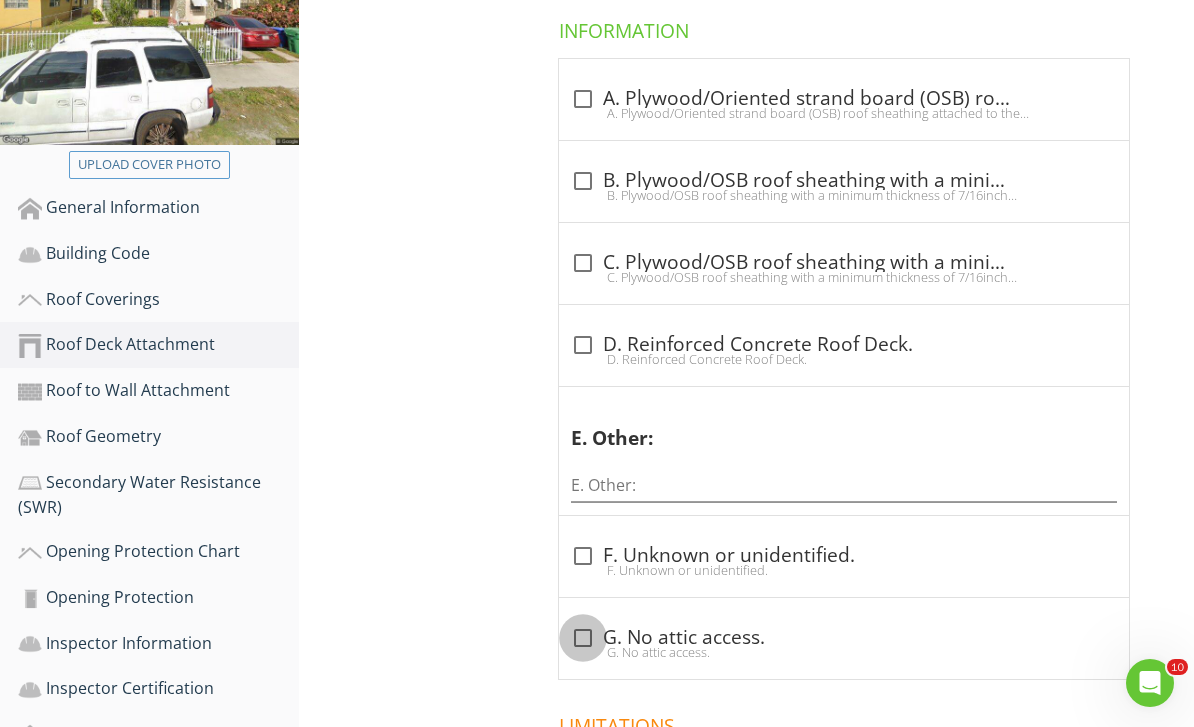 click at bounding box center [583, 638] 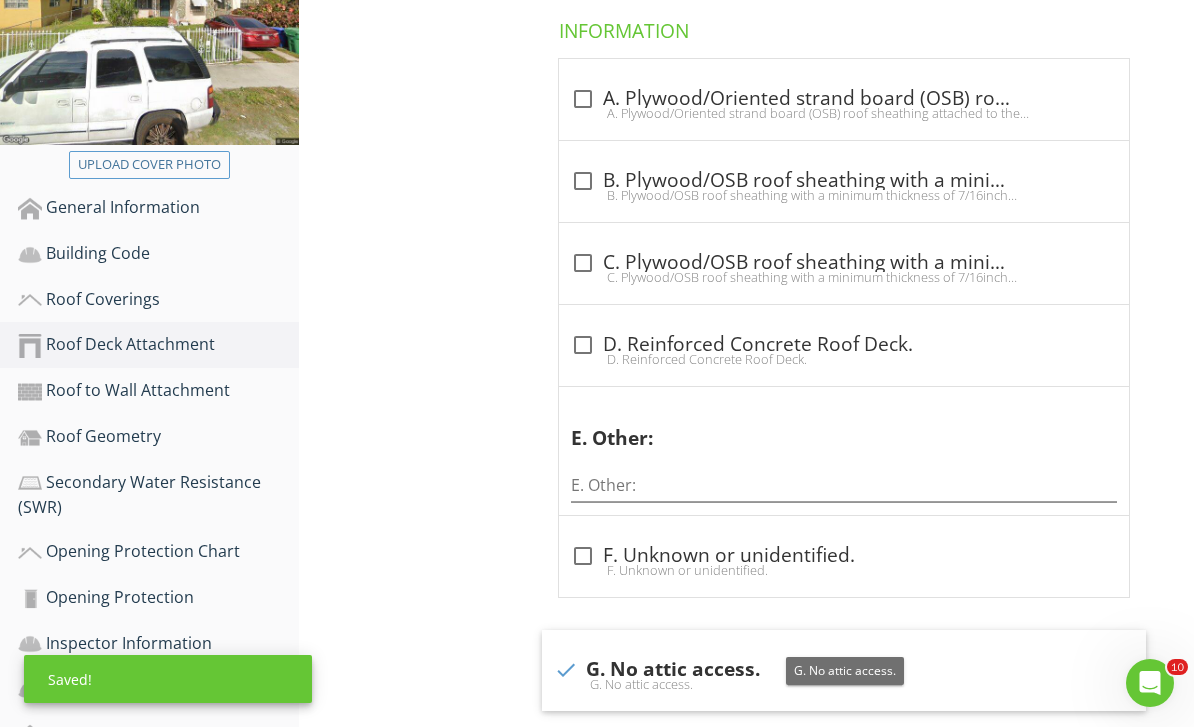 click on "Roof to Wall Attachment" at bounding box center [158, 391] 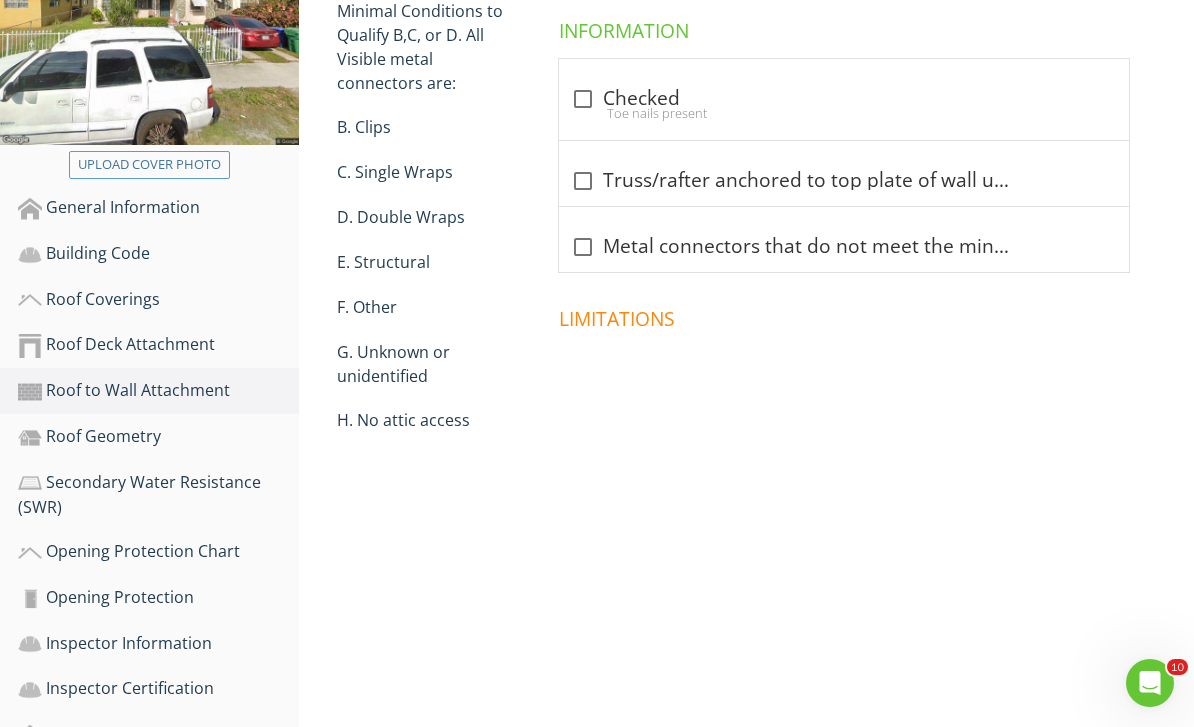 click on "H. No attic access" at bounding box center [424, 420] 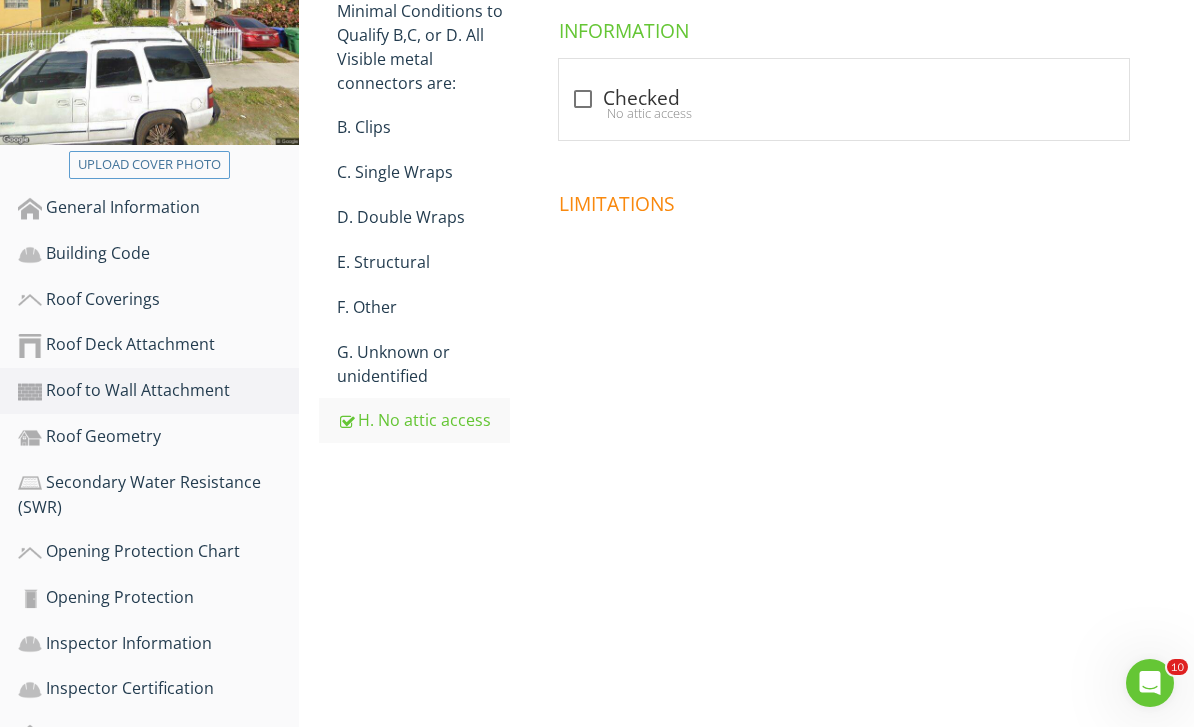 click at bounding box center [583, 99] 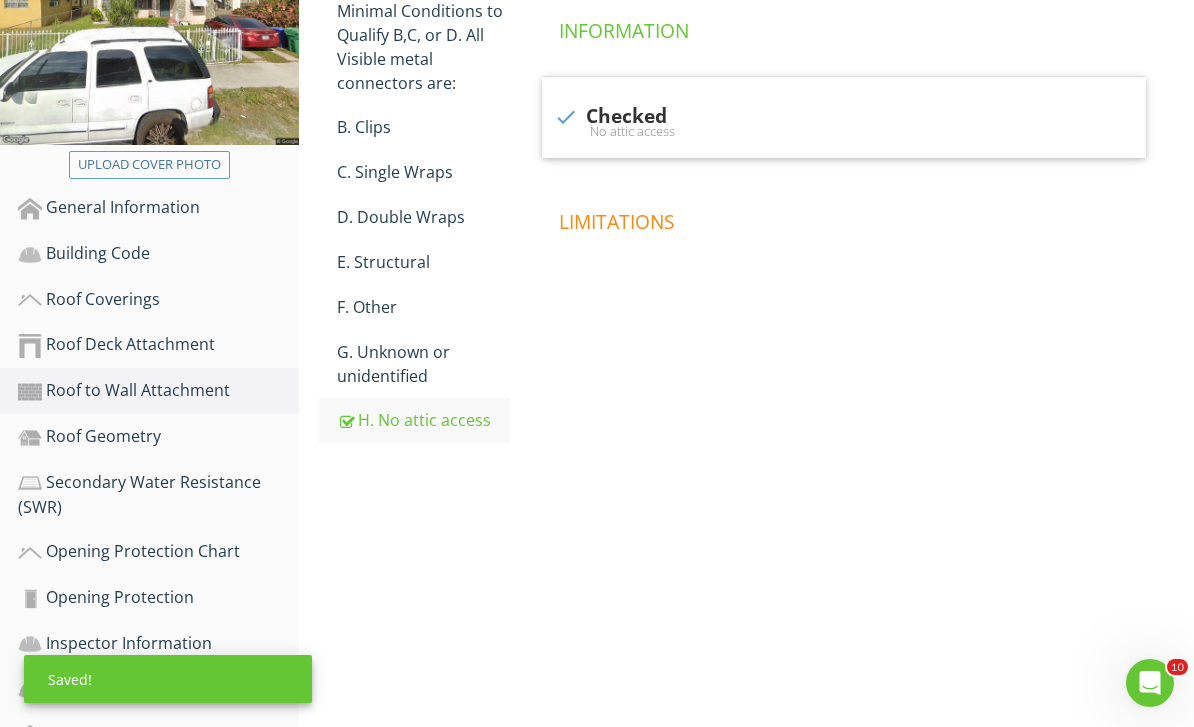 click on "Roof Geometry" at bounding box center (158, 437) 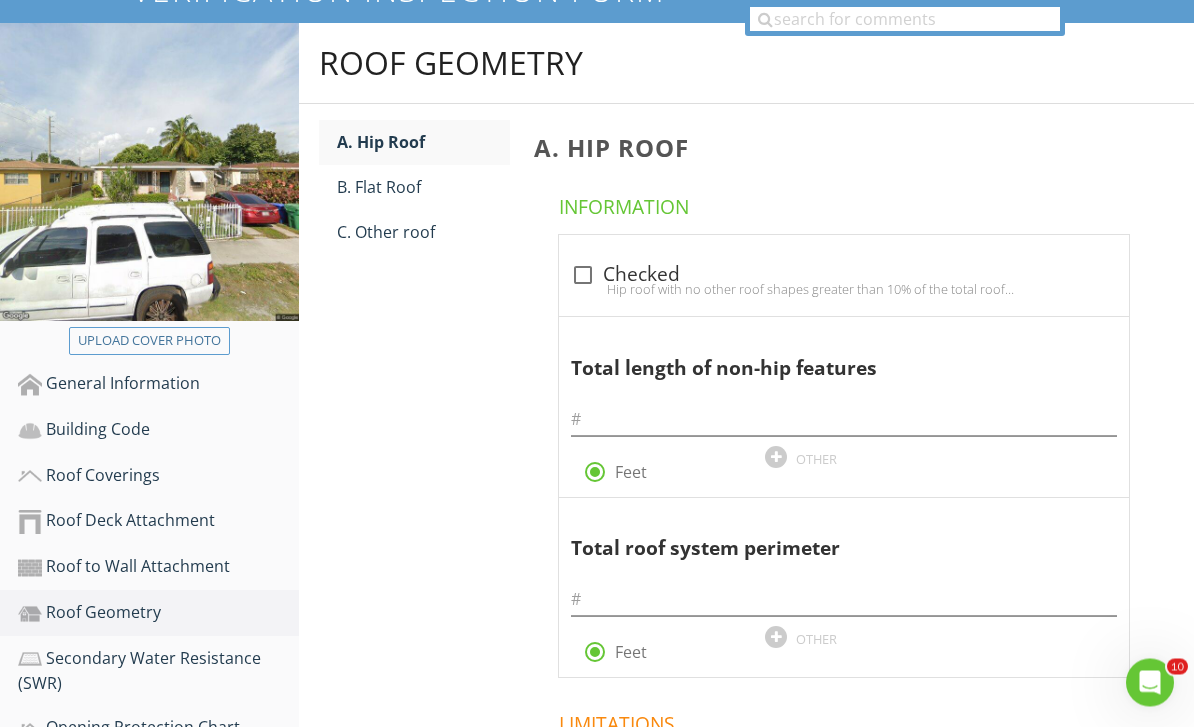 scroll, scrollTop: 233, scrollLeft: 0, axis: vertical 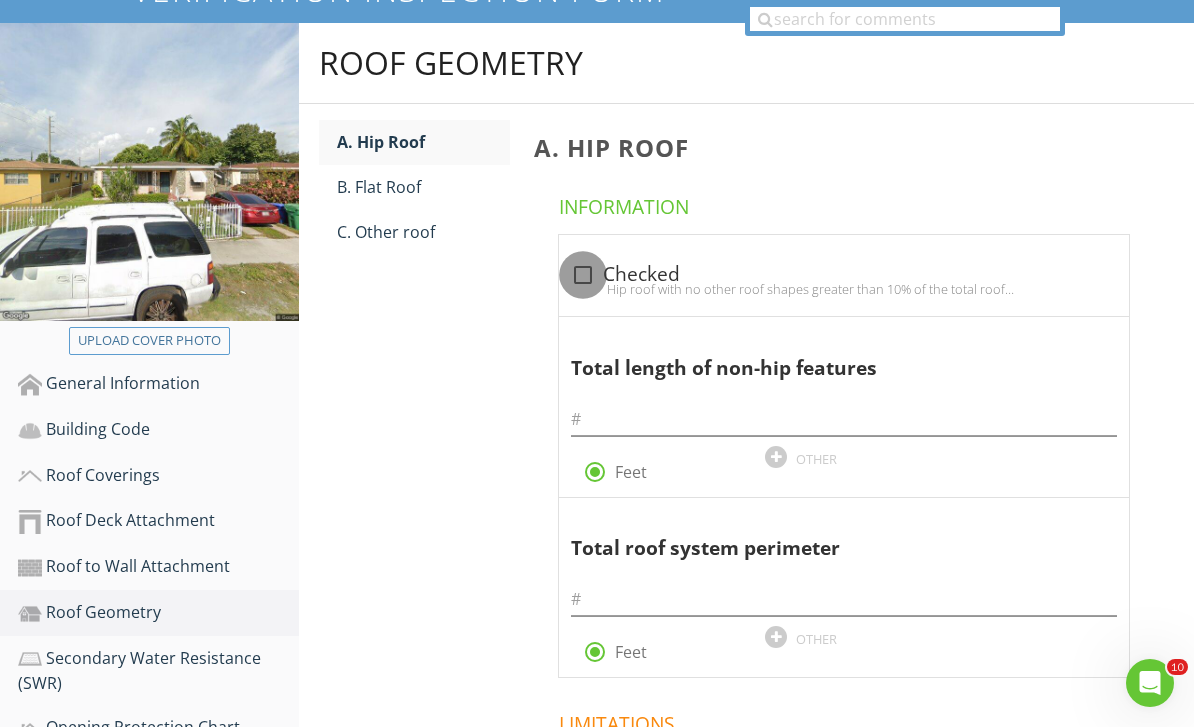 click at bounding box center [583, 275] 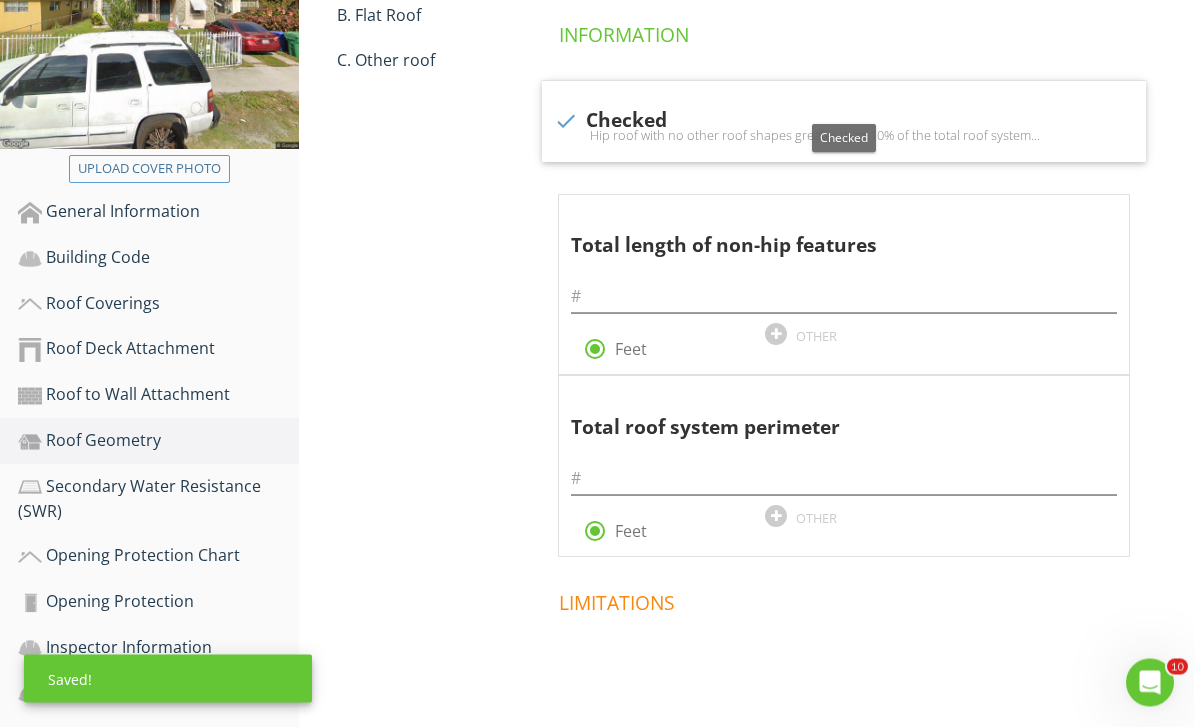scroll, scrollTop: 405, scrollLeft: 0, axis: vertical 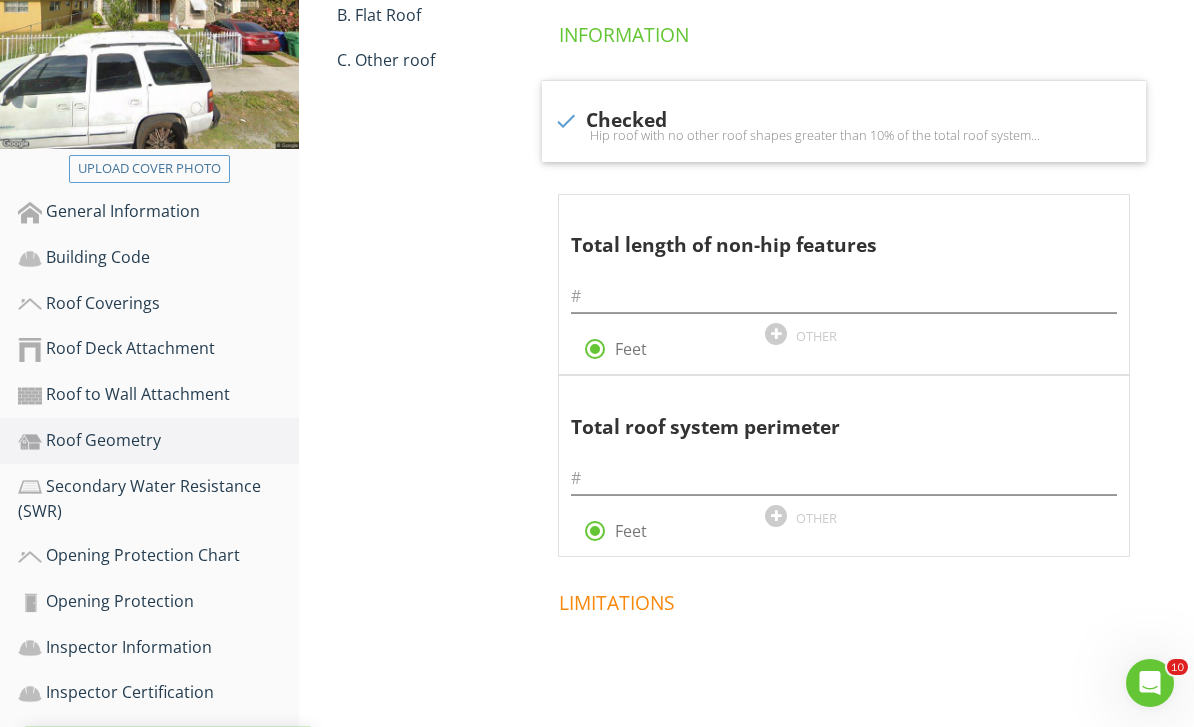 click on "Secondary Water Resistance (SWR)" at bounding box center (158, 499) 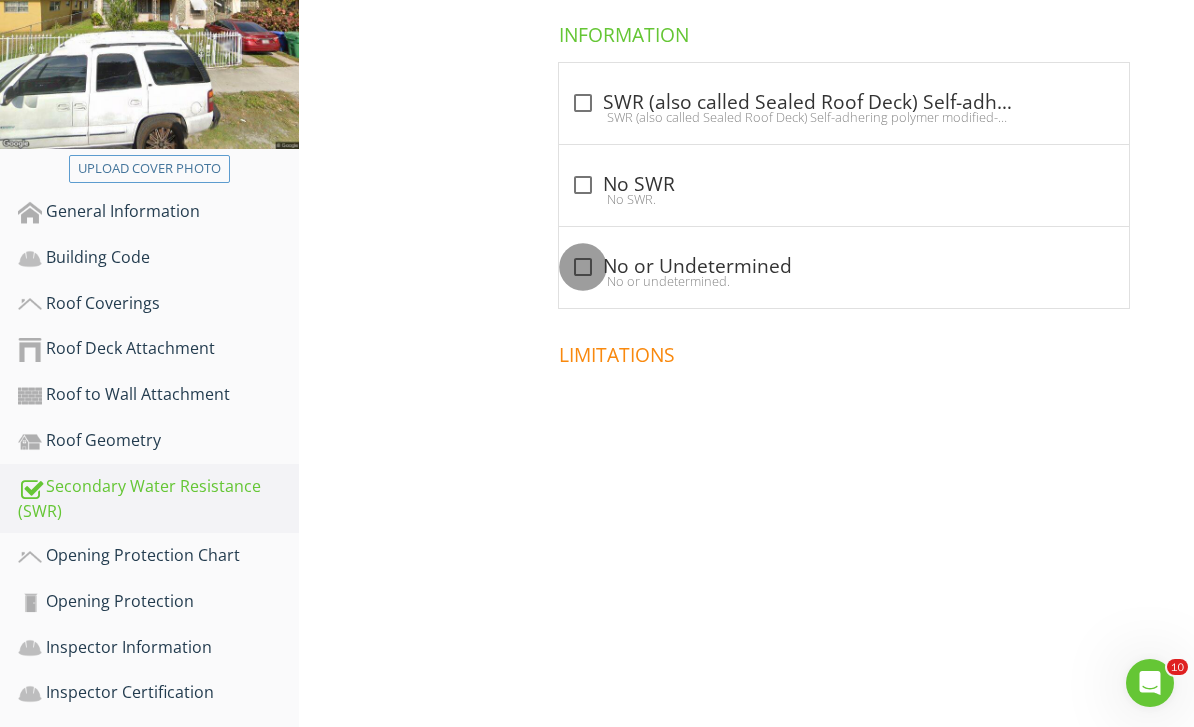 click at bounding box center (583, 267) 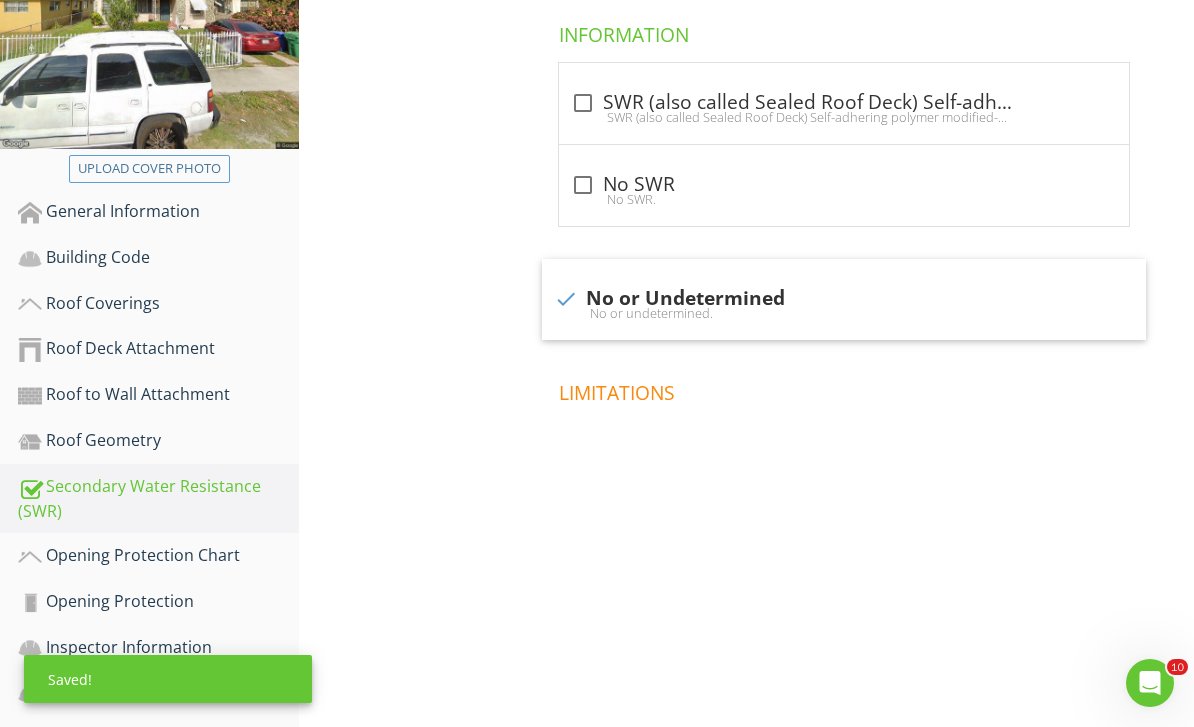 click on "Opening Protection Chart" at bounding box center (158, 556) 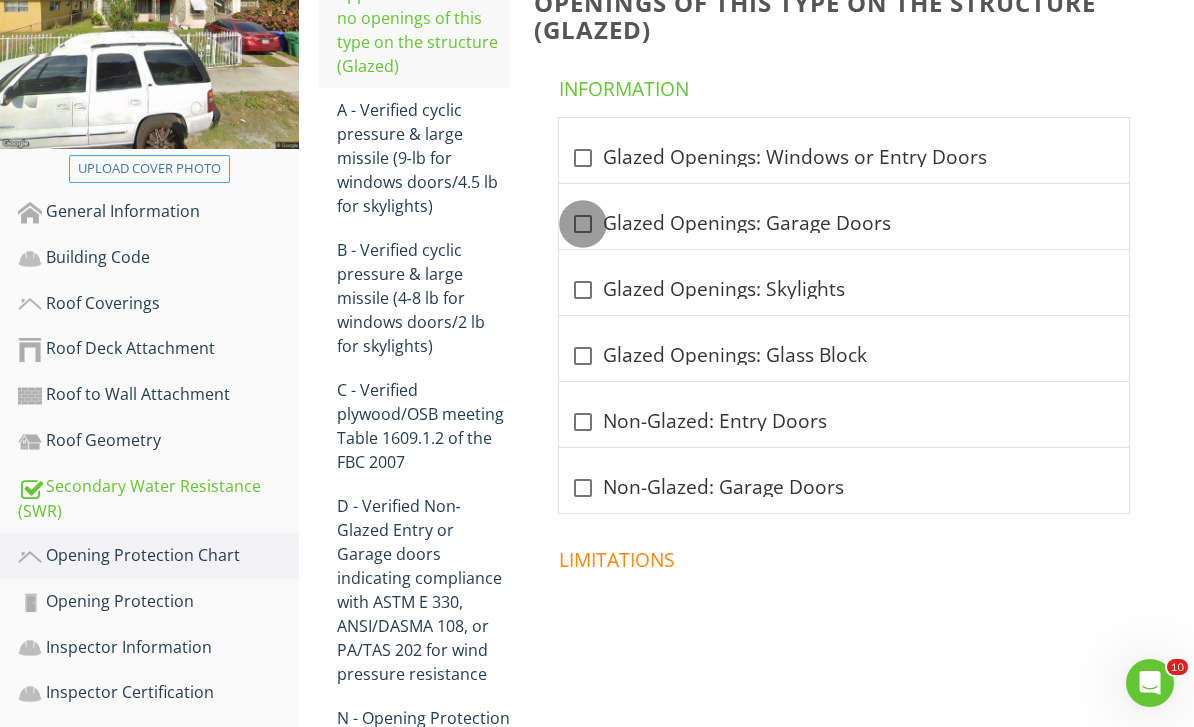 click at bounding box center (583, 224) 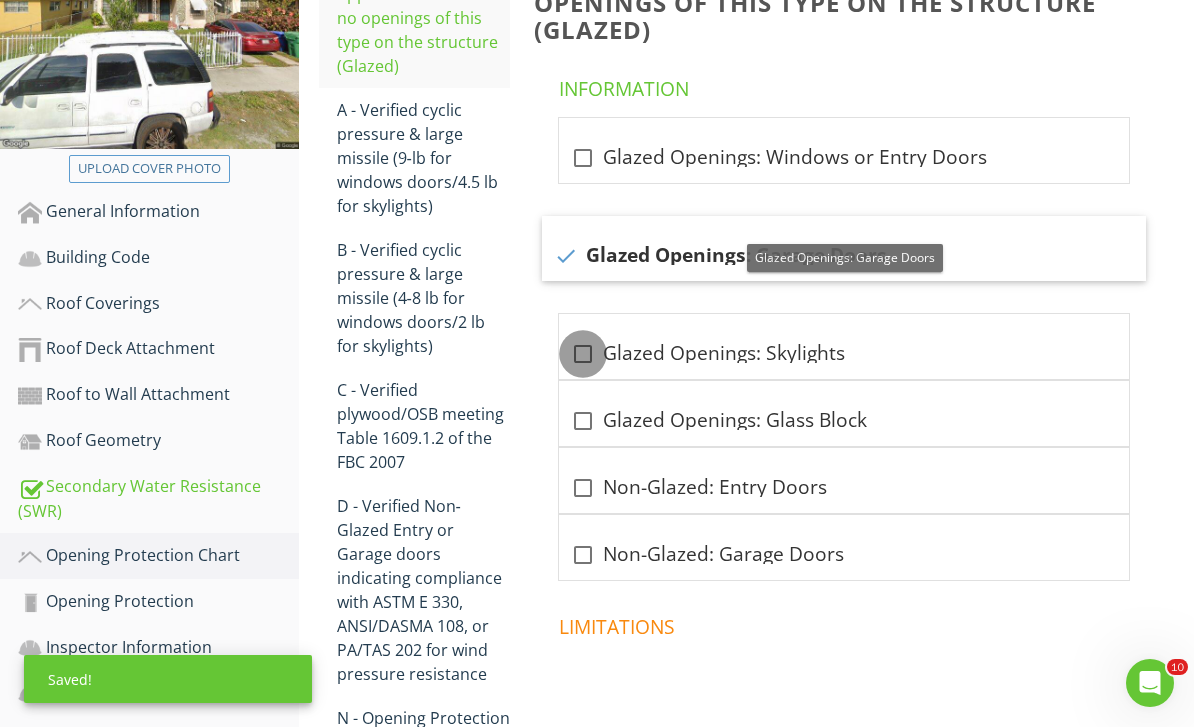 click at bounding box center (583, 354) 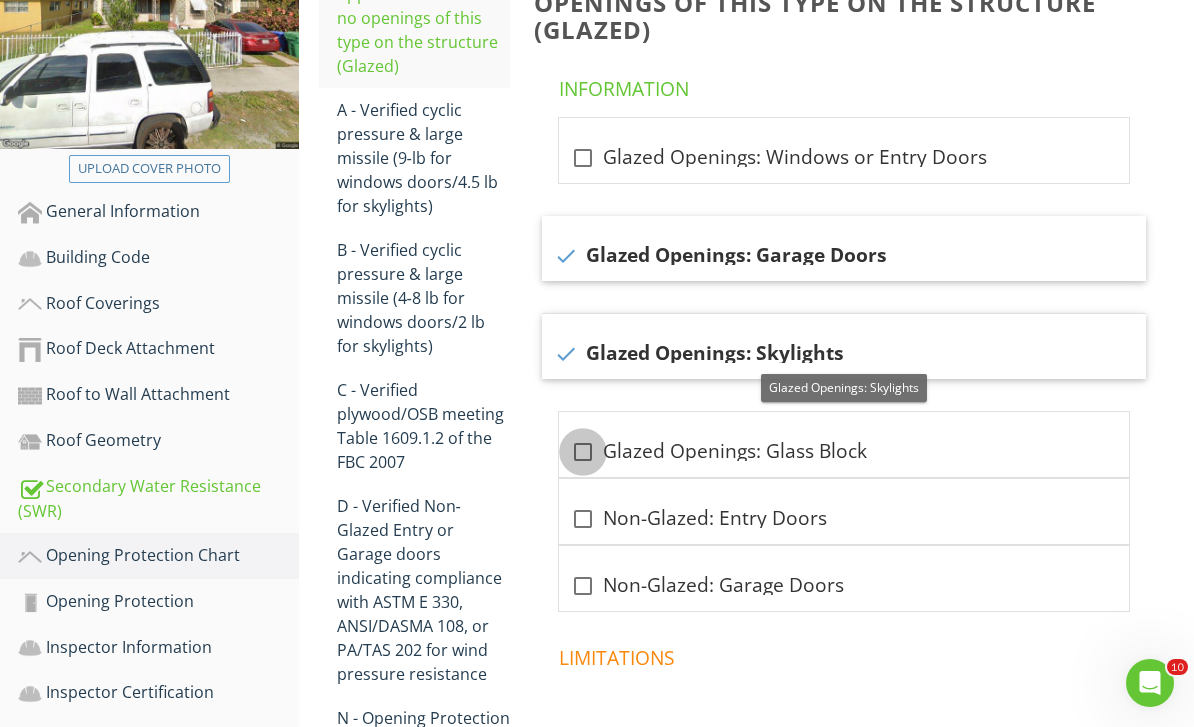 click at bounding box center (583, 452) 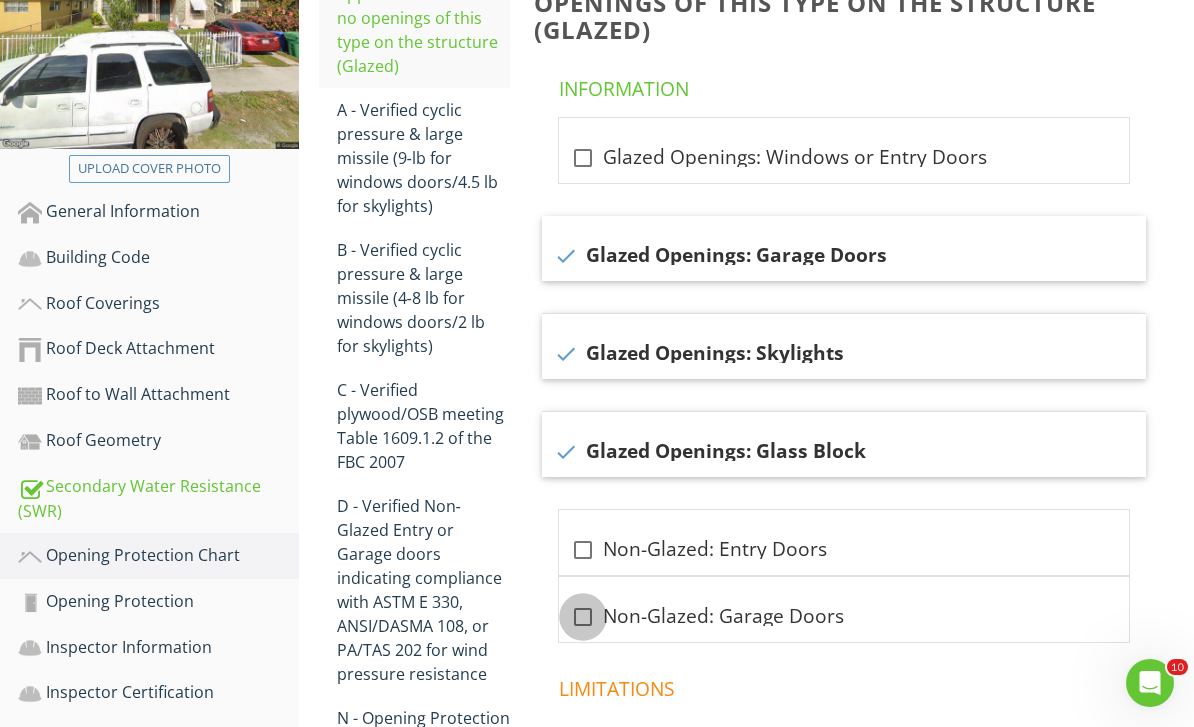 click at bounding box center (583, 617) 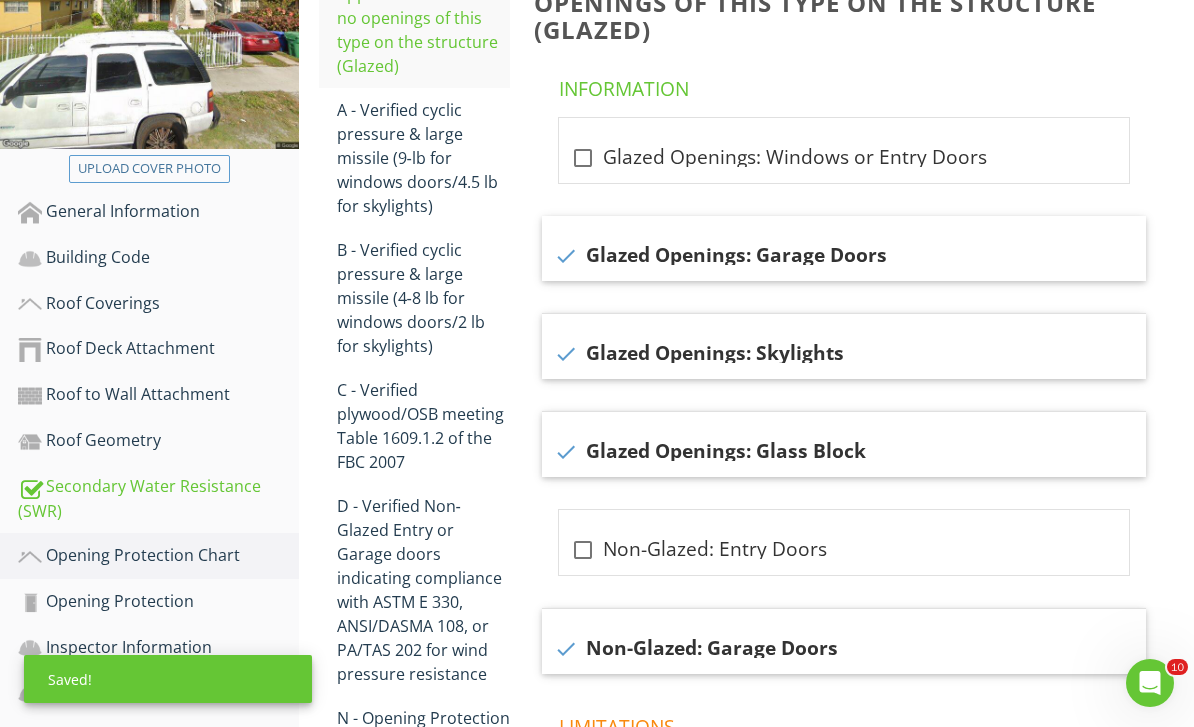 click on "A - Verified cyclic pressure & large missile (9‐lb for windows doors/4.5 lb for skylights)" at bounding box center (424, 158) 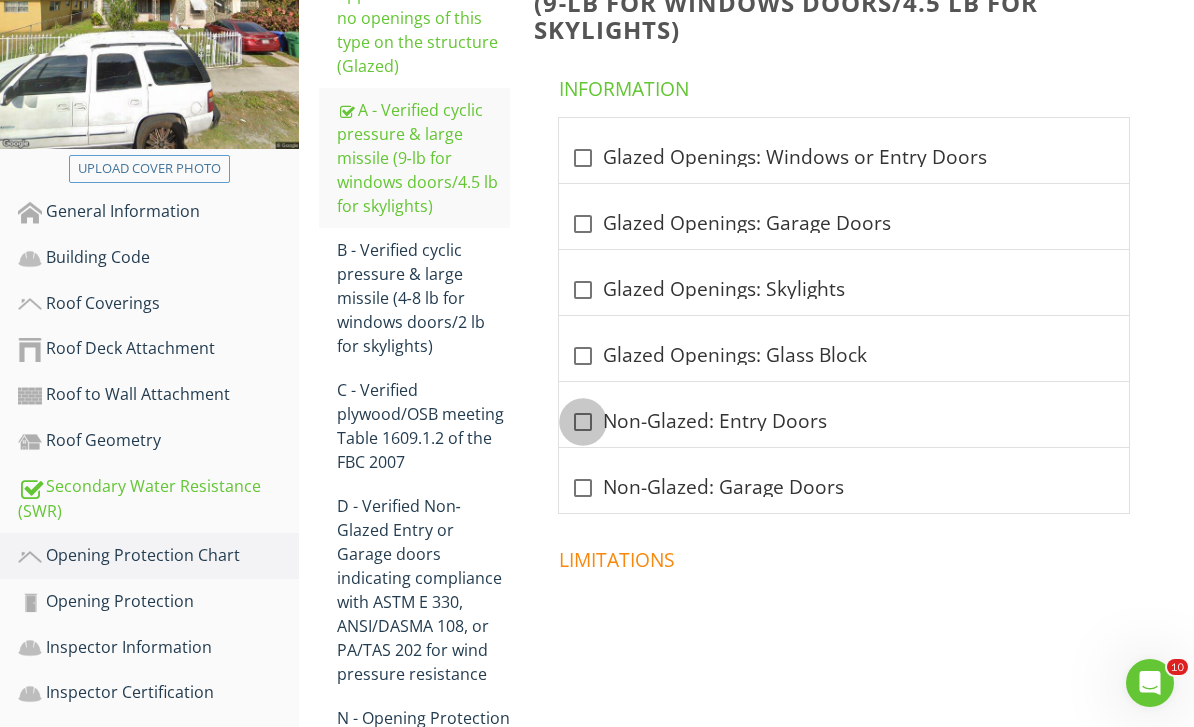 click at bounding box center (583, 422) 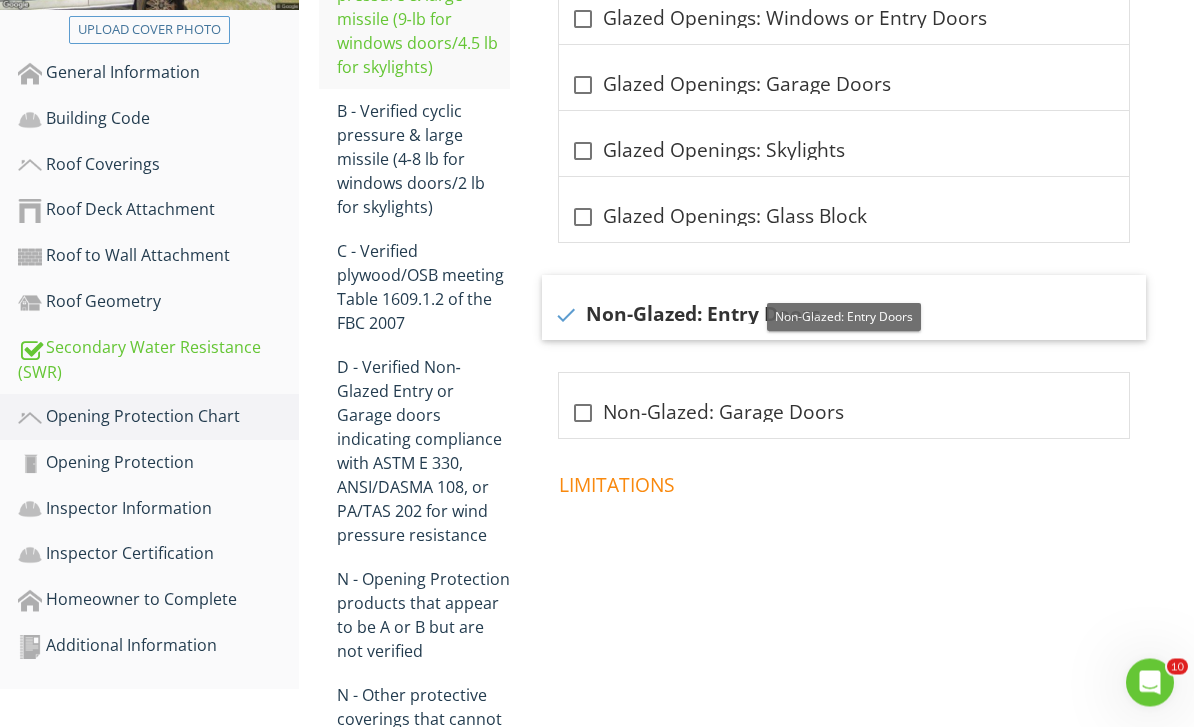 scroll, scrollTop: 659, scrollLeft: 0, axis: vertical 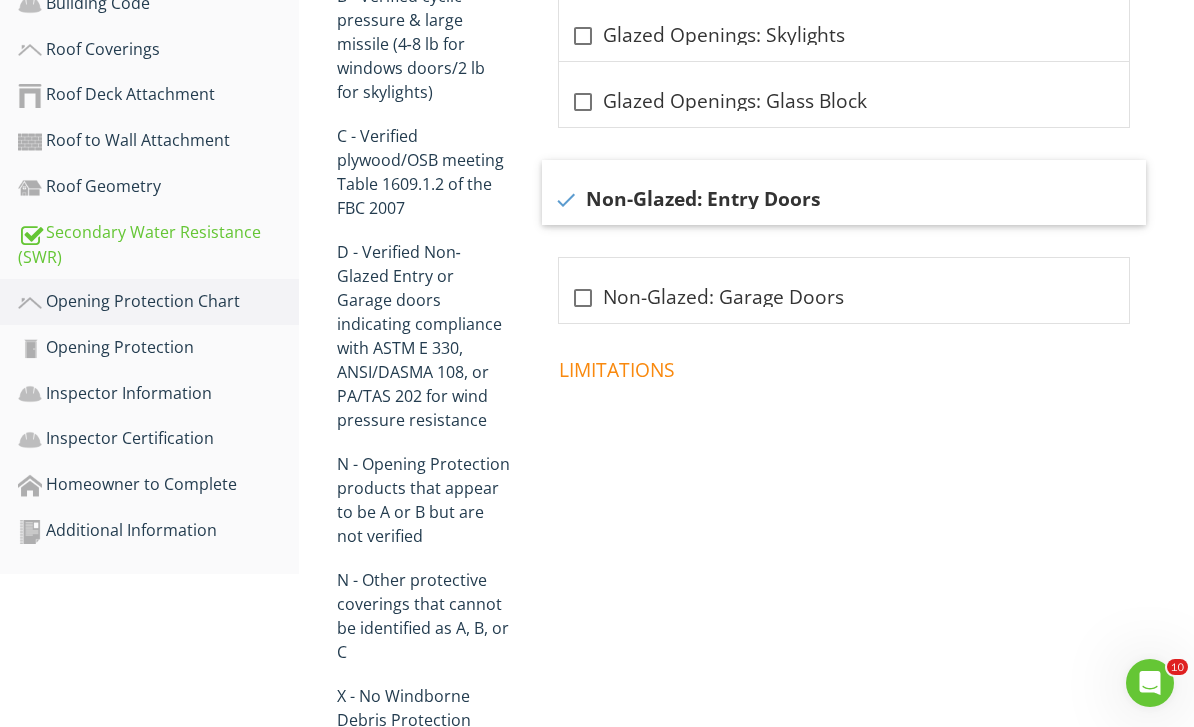 click on "X - No Windborne Debris Protection" at bounding box center [424, 708] 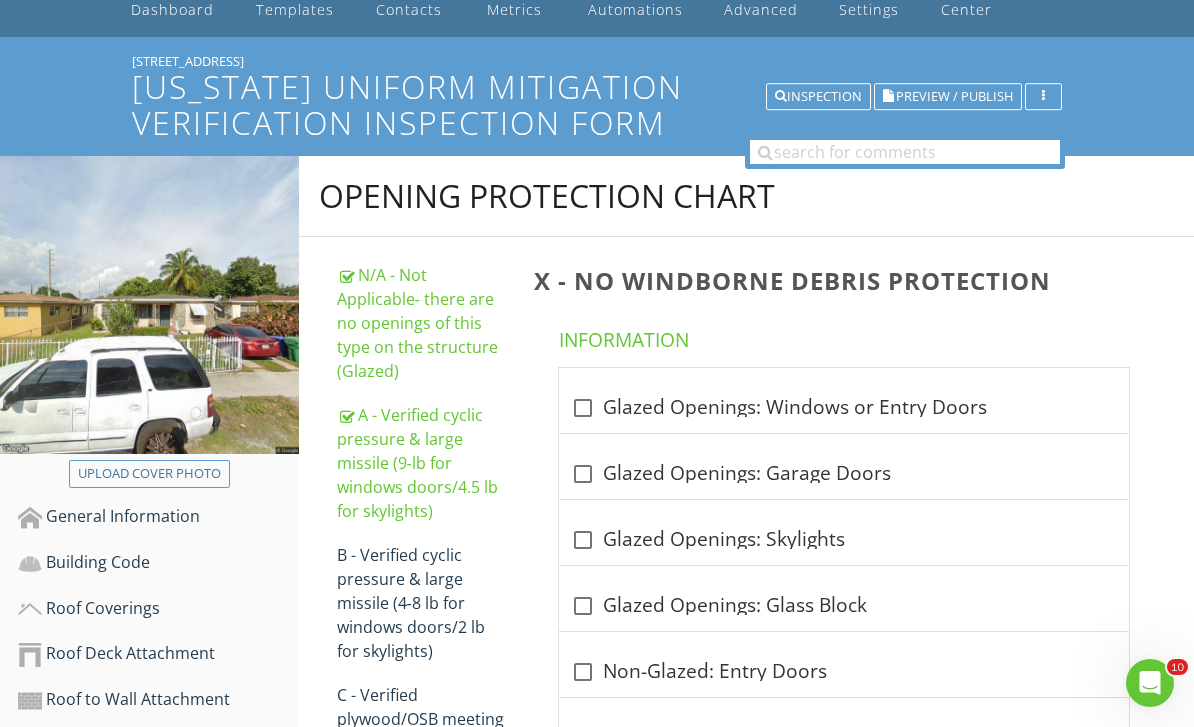 scroll, scrollTop: 93, scrollLeft: 0, axis: vertical 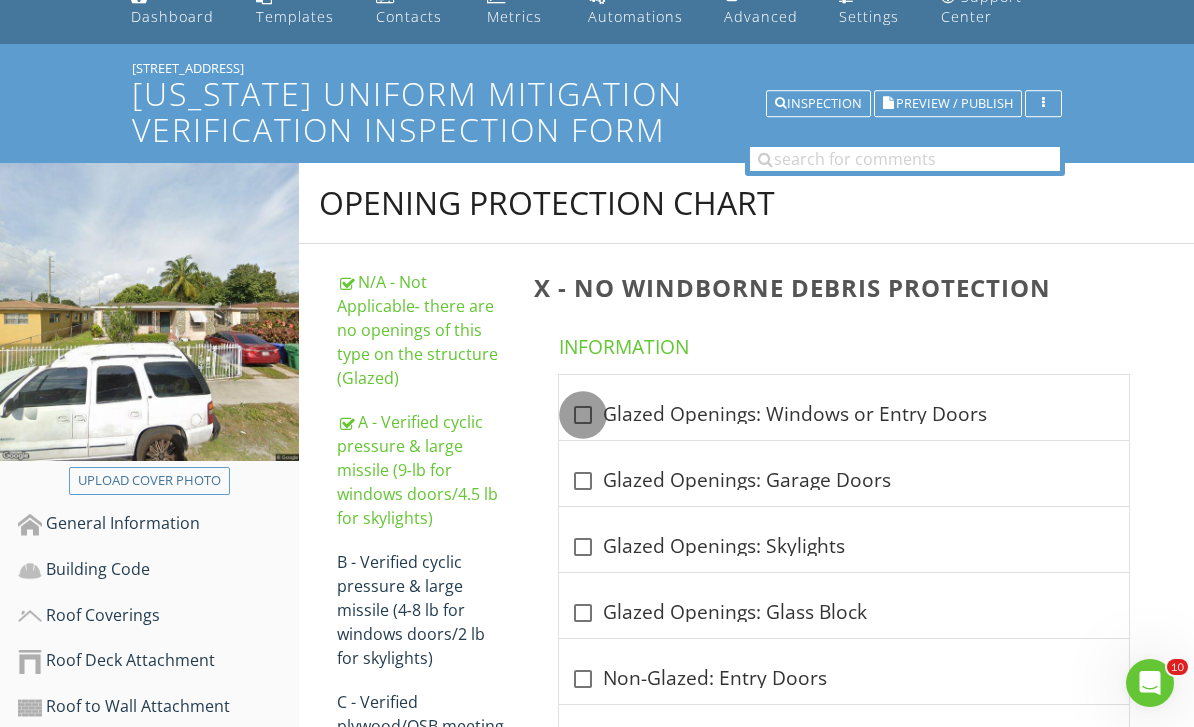 click at bounding box center [583, 415] 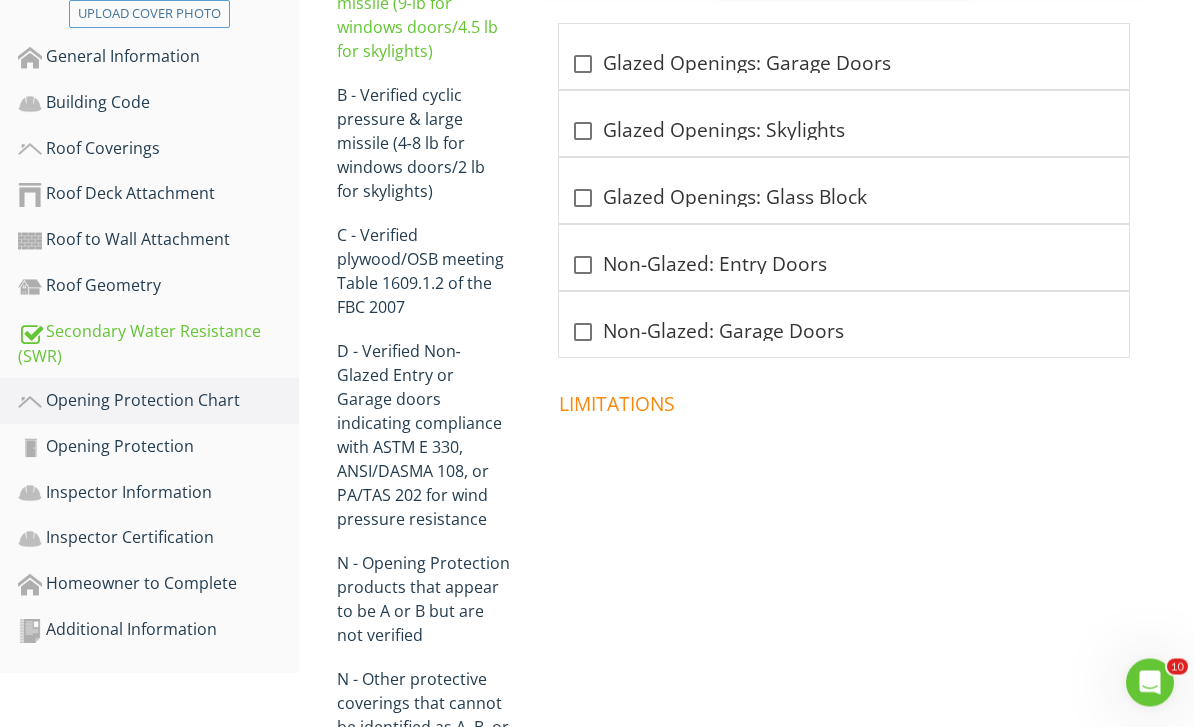 scroll, scrollTop: 563, scrollLeft: 0, axis: vertical 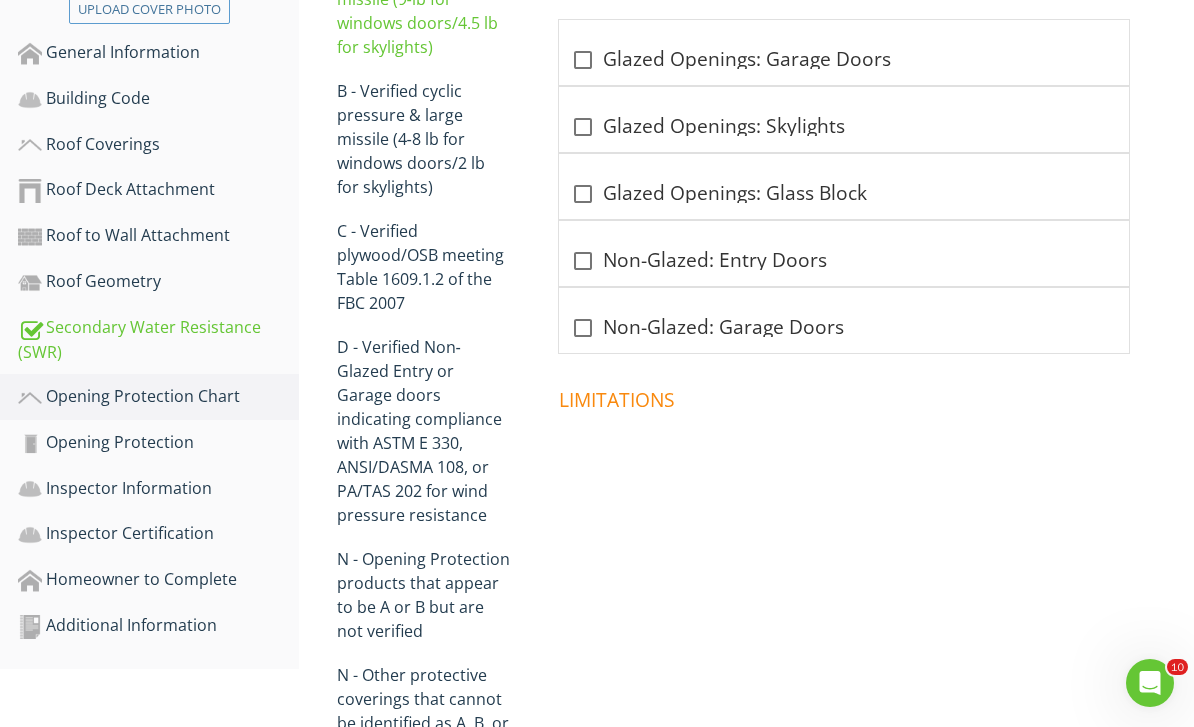 click on "Opening Protection" at bounding box center [158, 443] 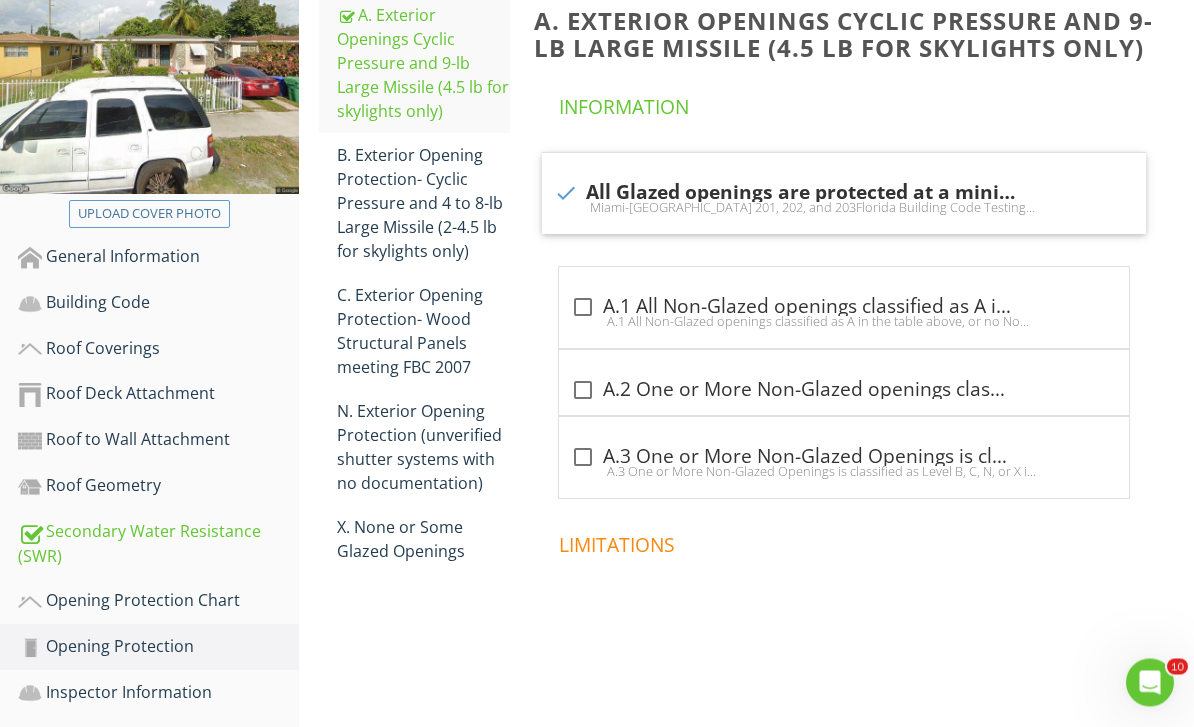 scroll, scrollTop: 353, scrollLeft: 0, axis: vertical 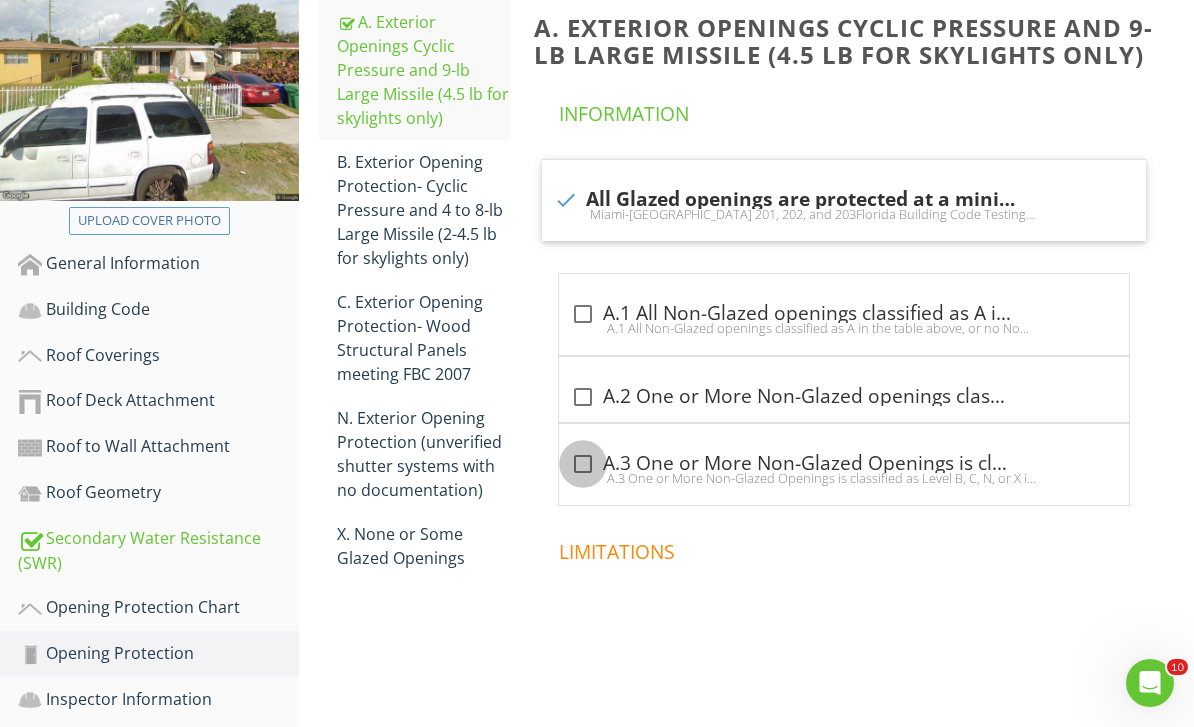 click at bounding box center (583, 464) 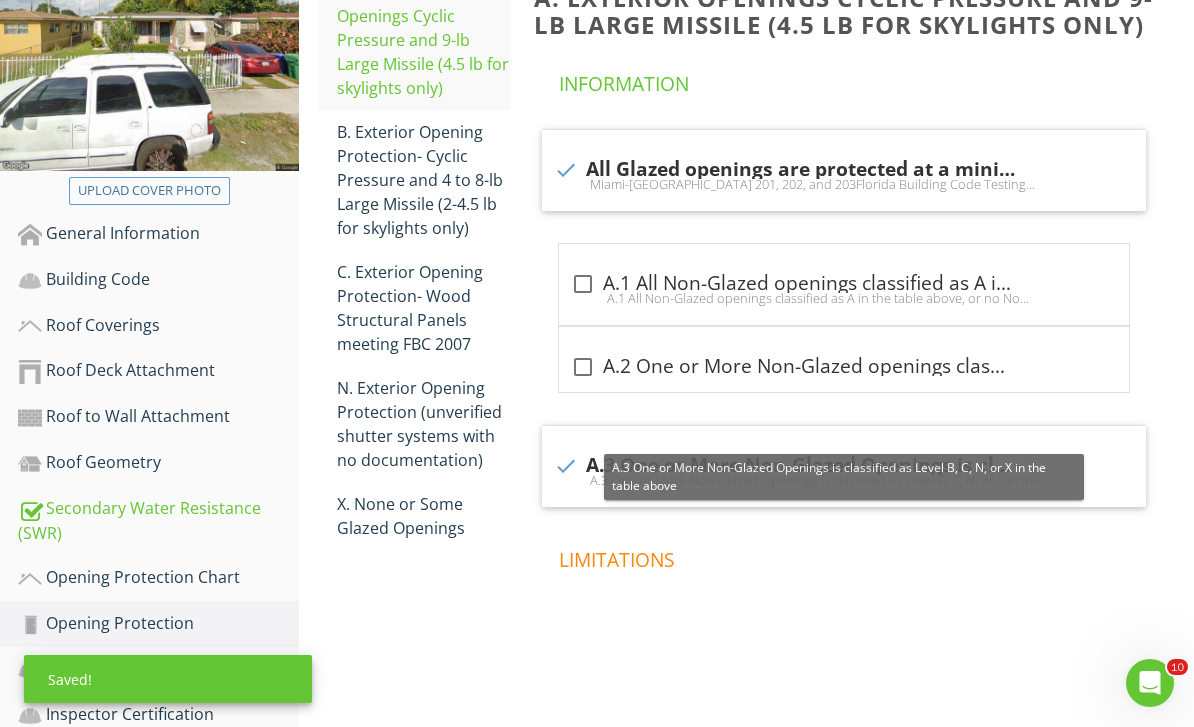 scroll, scrollTop: 441, scrollLeft: 0, axis: vertical 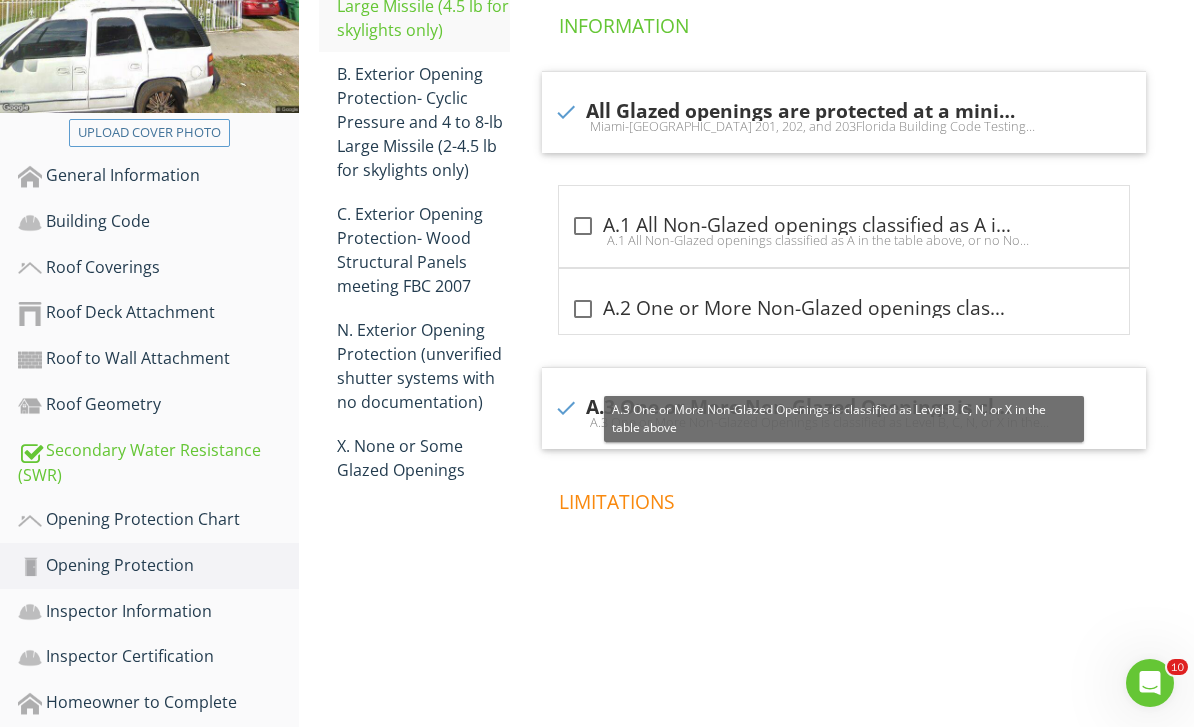 click on "Inspector Information" at bounding box center [158, 612] 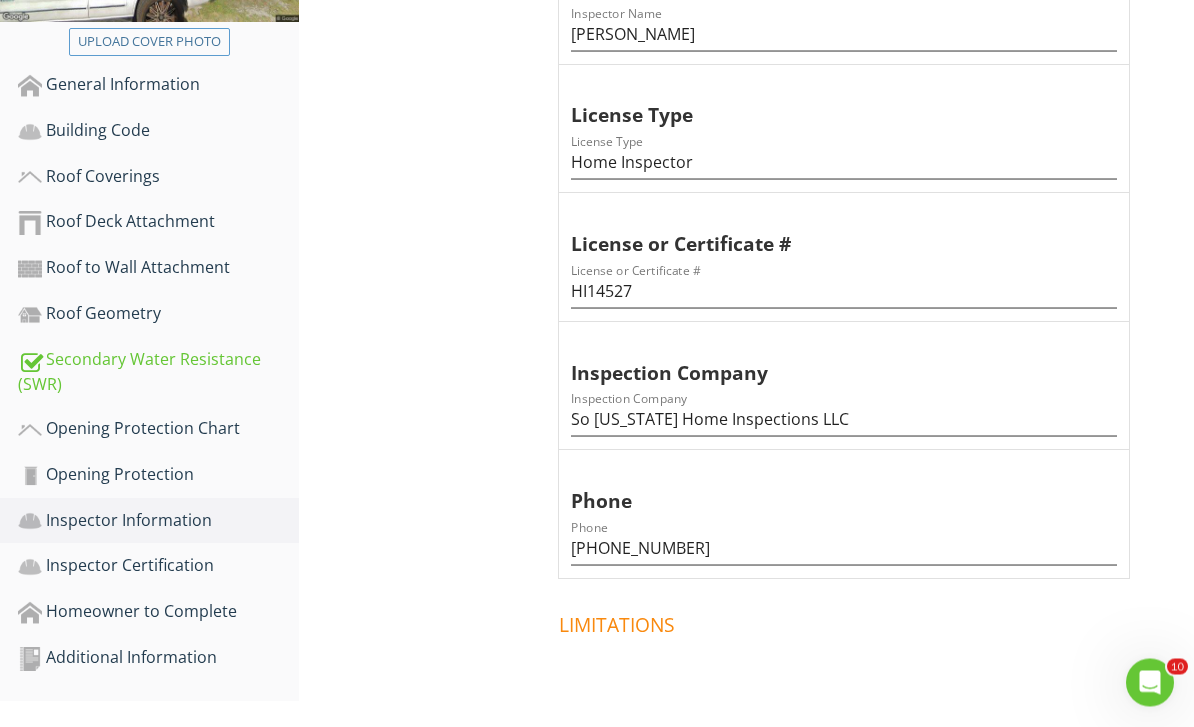 scroll, scrollTop: 533, scrollLeft: 0, axis: vertical 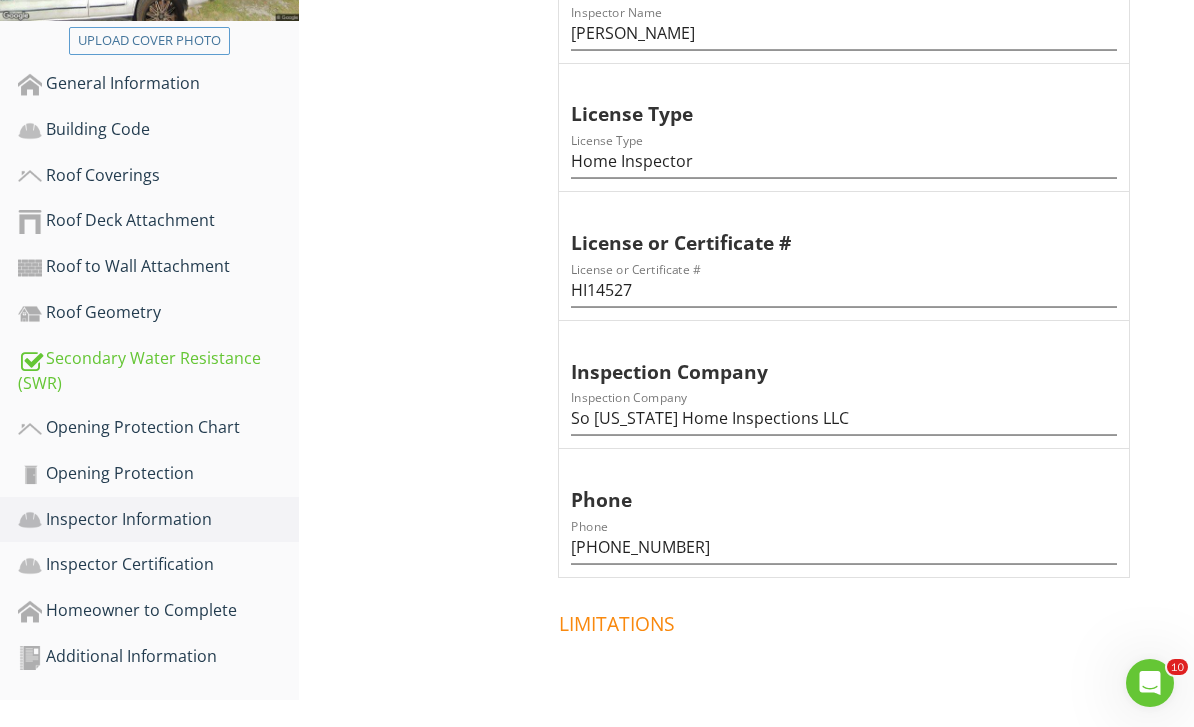 click on "Inspector Certification" at bounding box center [158, 565] 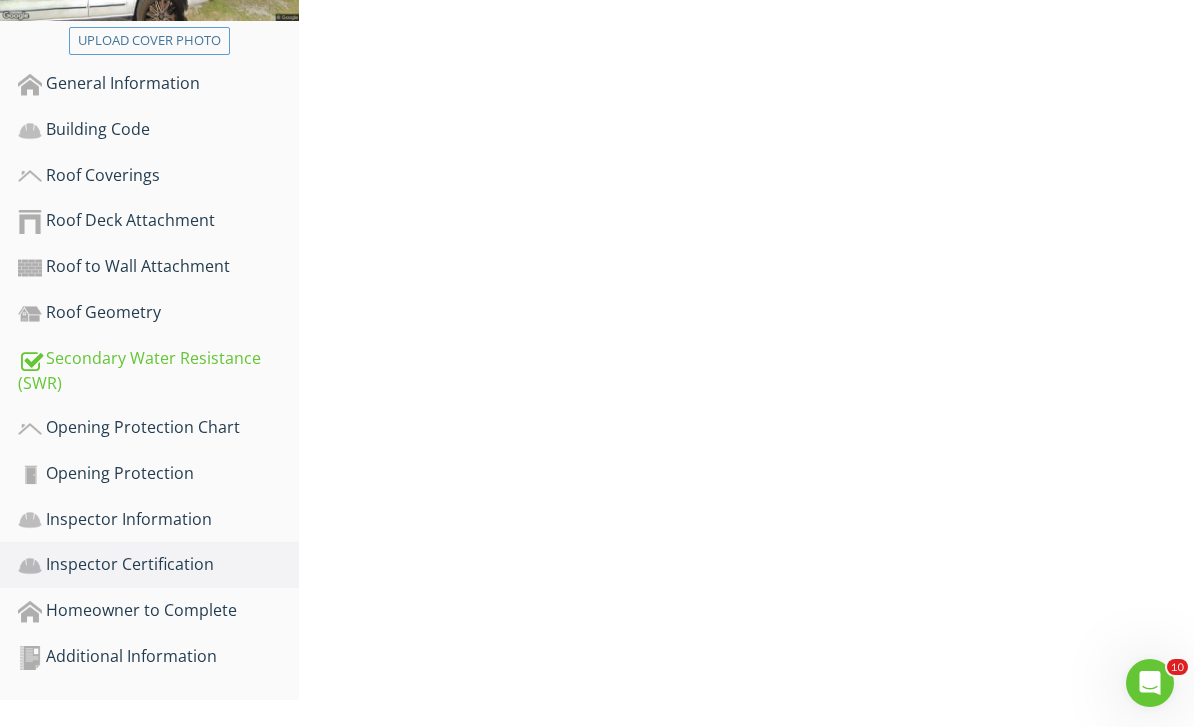 click on "Inspector Certification" at bounding box center (158, 565) 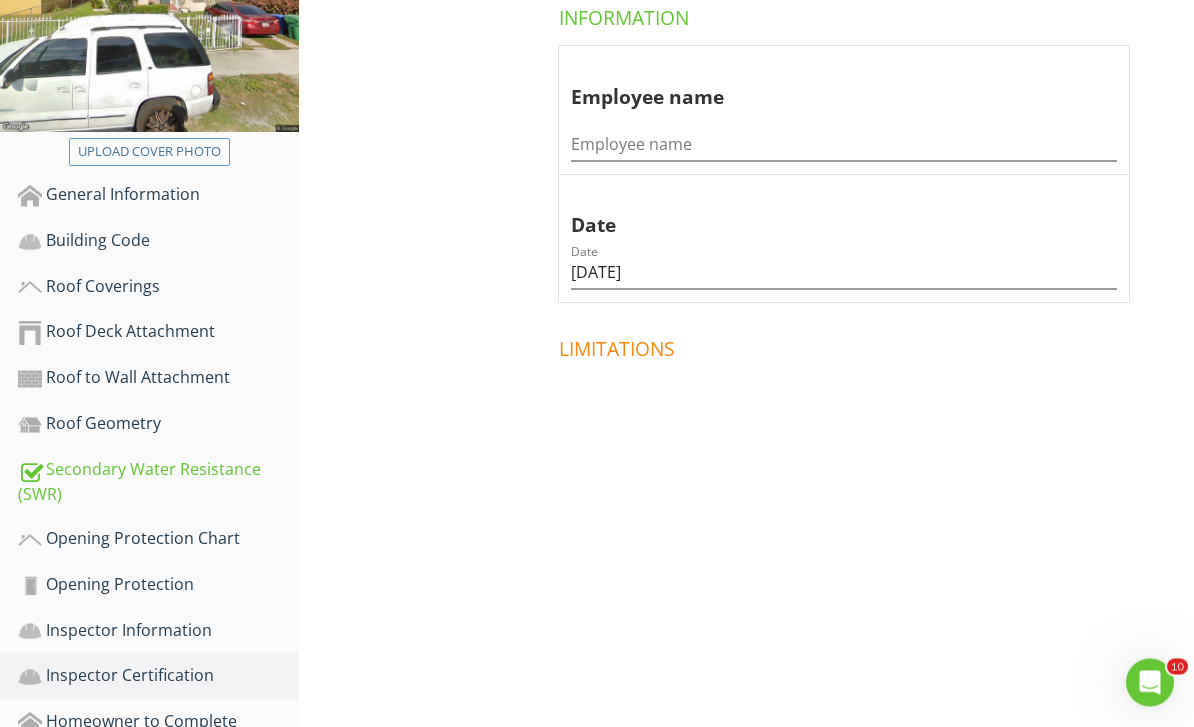scroll, scrollTop: 441, scrollLeft: 0, axis: vertical 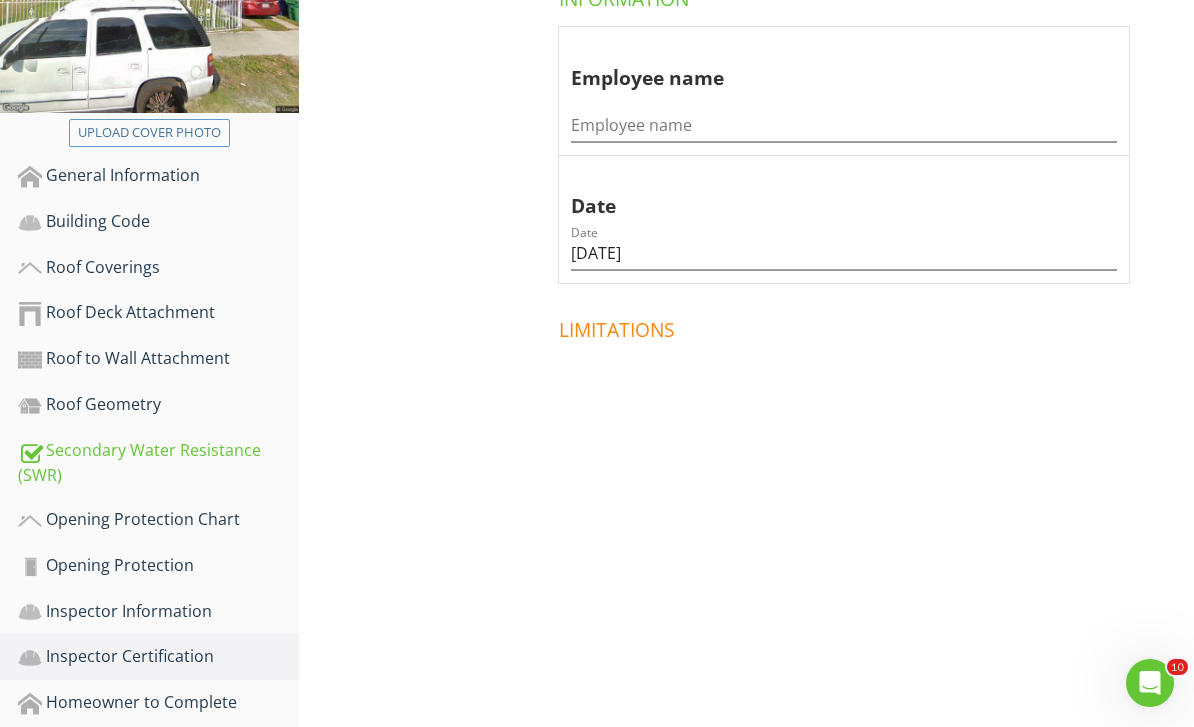click on "Homeowner to Complete" at bounding box center (158, 703) 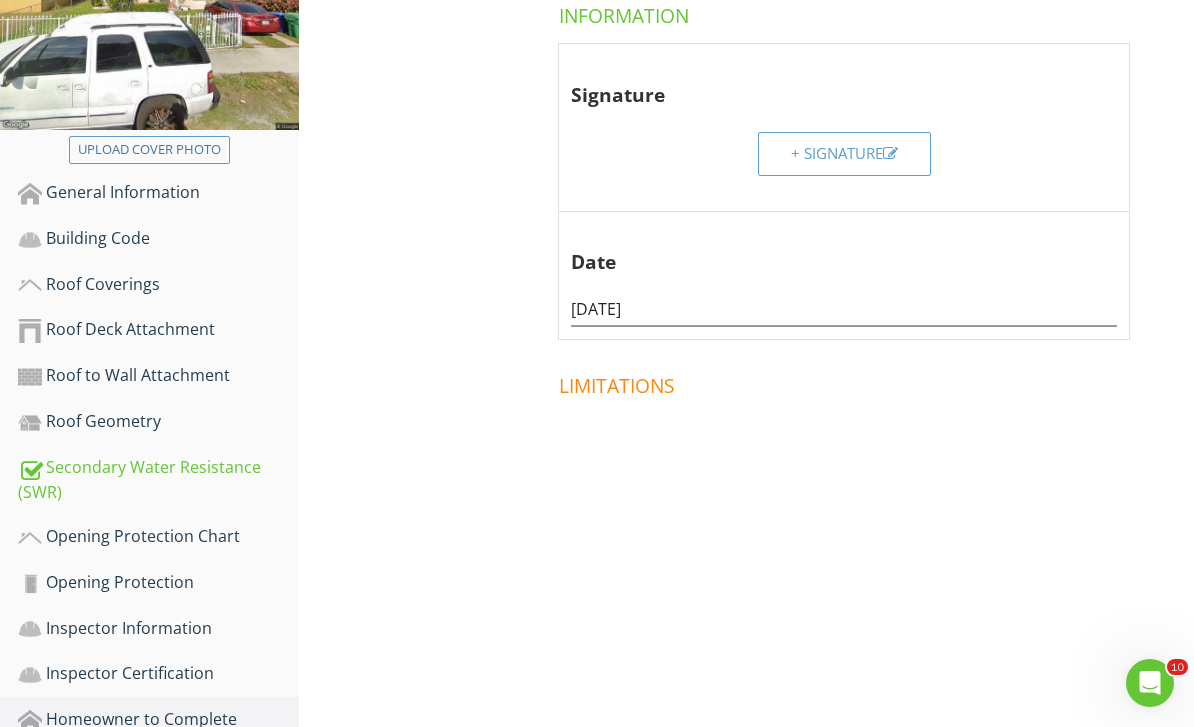 scroll, scrollTop: 441, scrollLeft: 0, axis: vertical 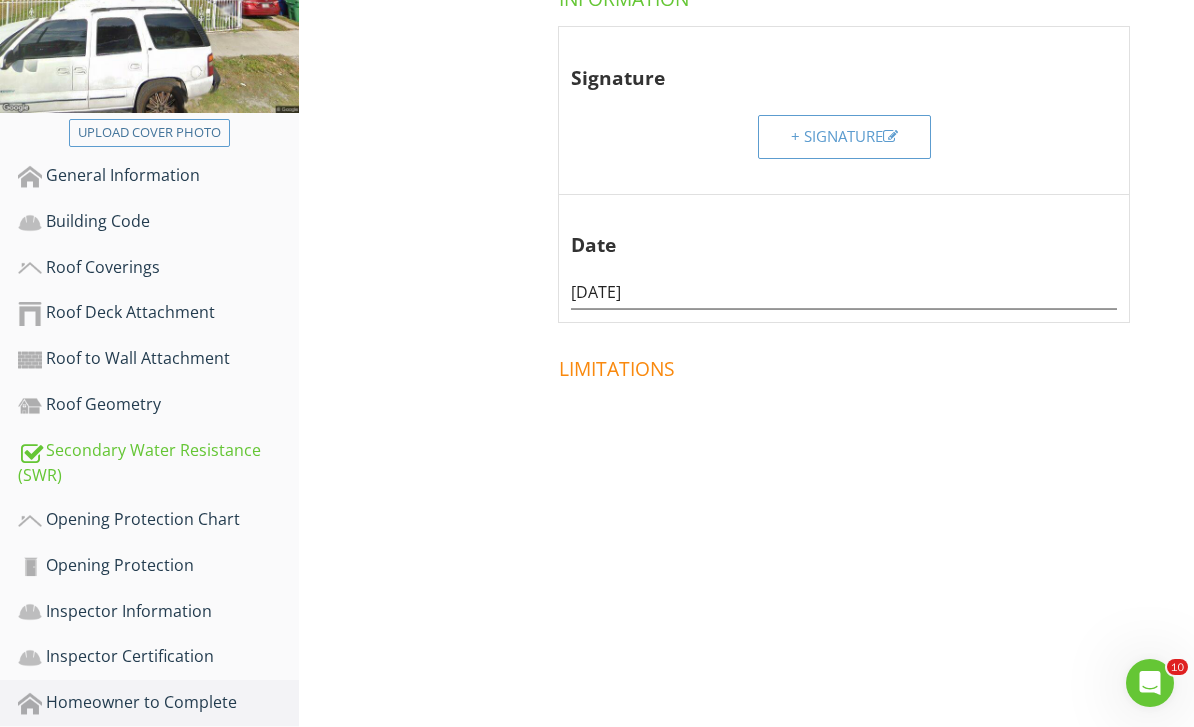 click on "Additional Information" at bounding box center [158, 749] 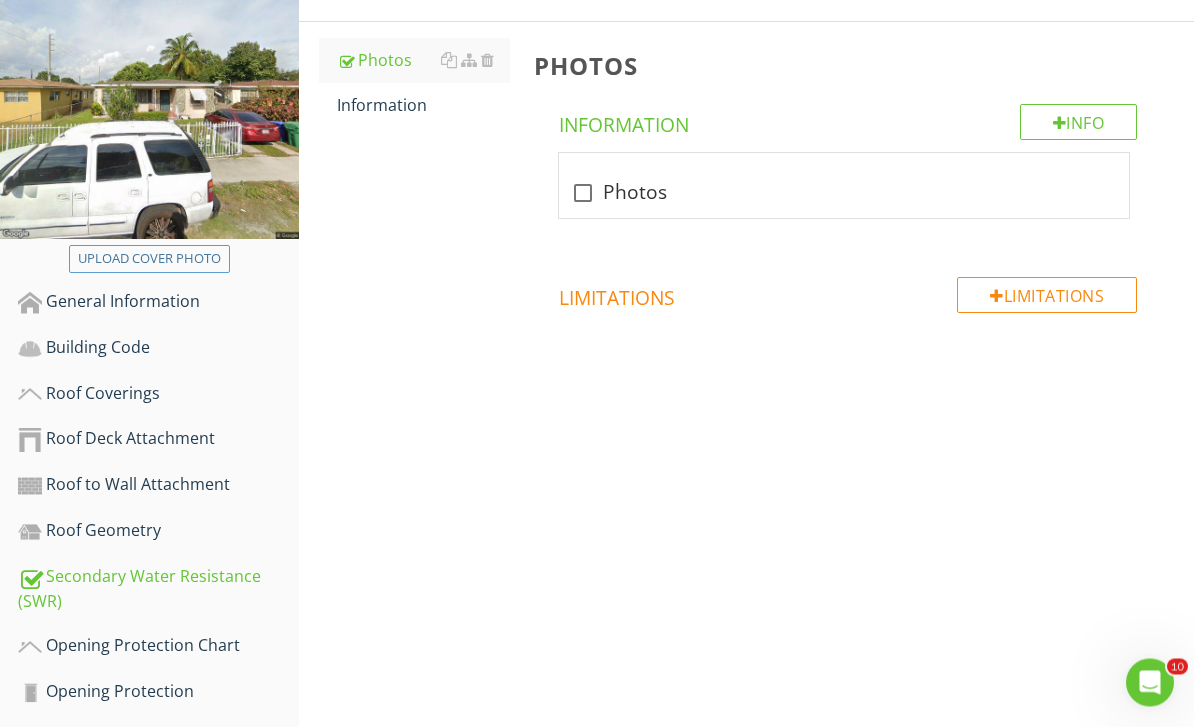 scroll, scrollTop: 311, scrollLeft: 0, axis: vertical 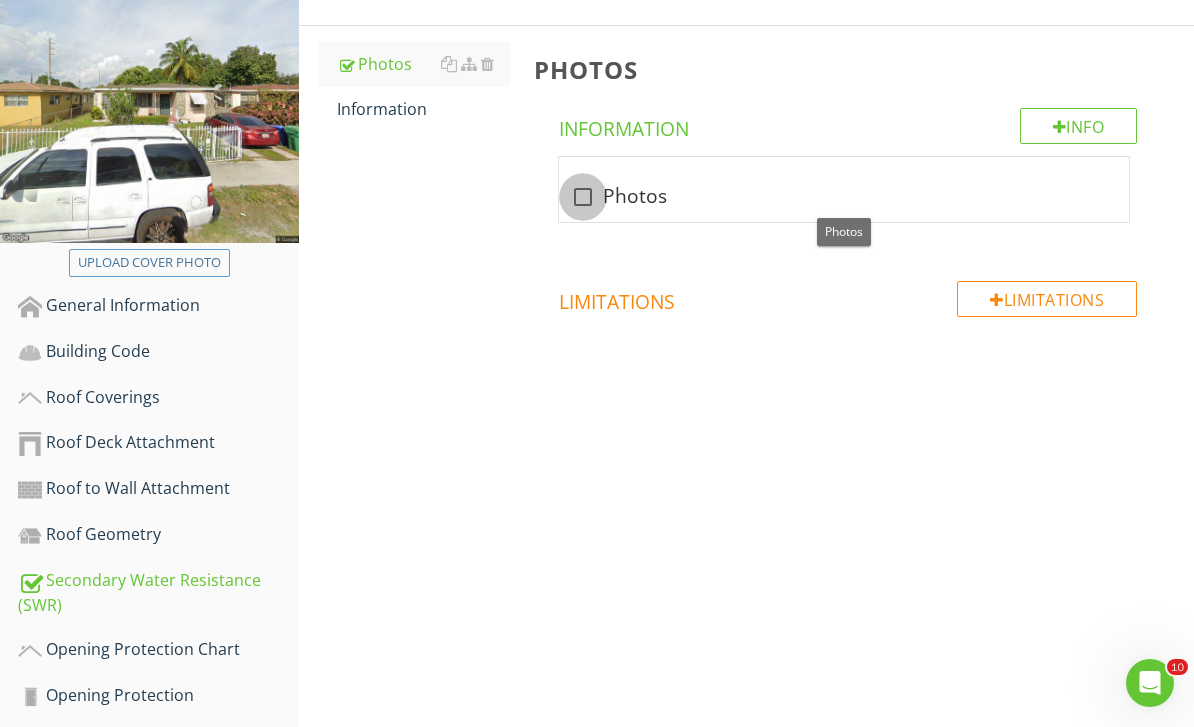 click at bounding box center (583, 197) 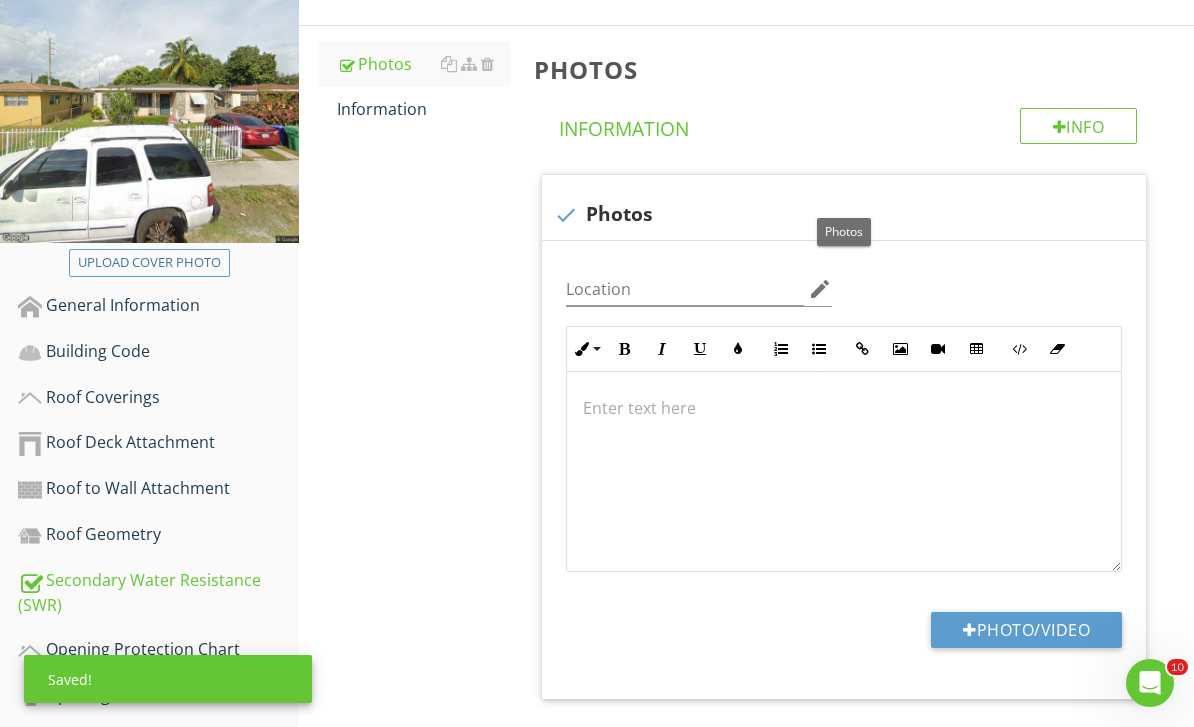 click on "Photo/Video" at bounding box center (1026, 630) 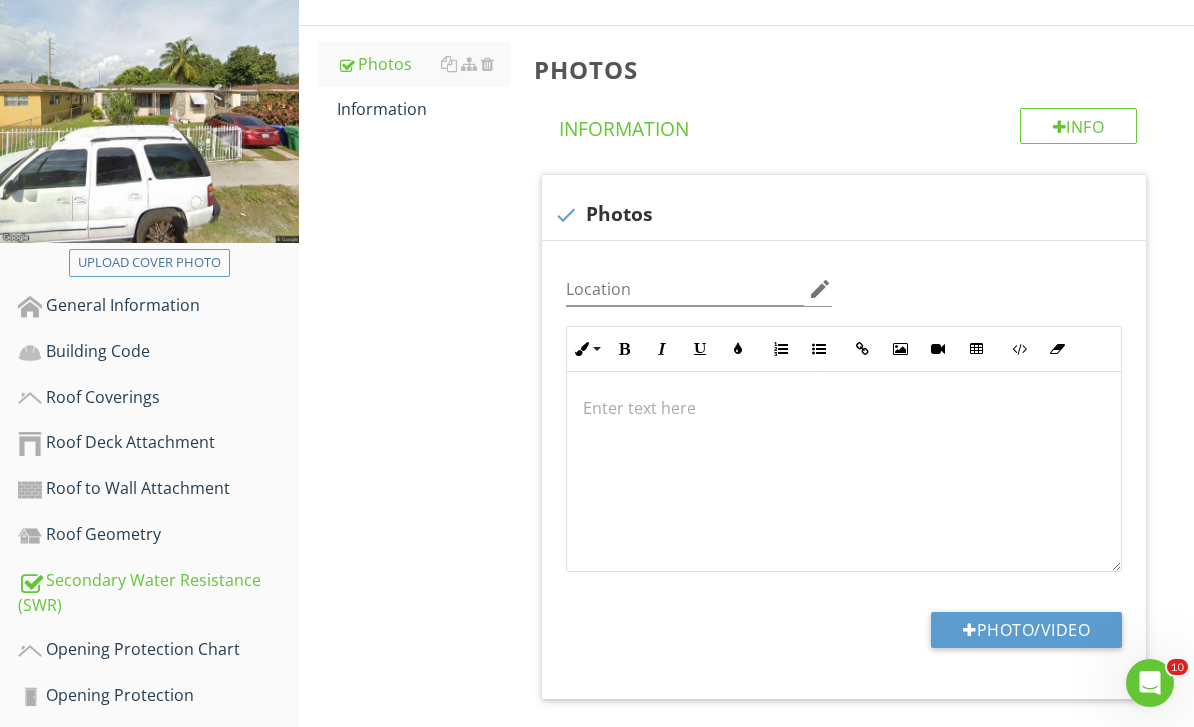type on "C:\fakepath\IMG_9120.jpeg" 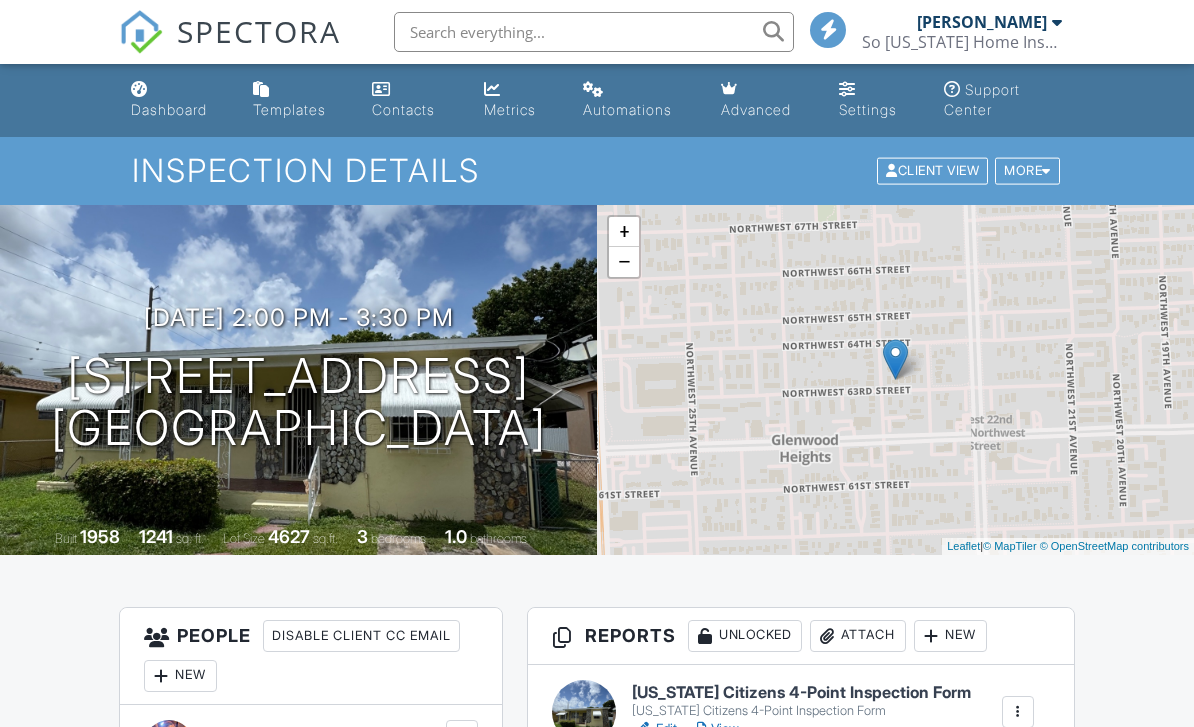 scroll, scrollTop: 0, scrollLeft: 0, axis: both 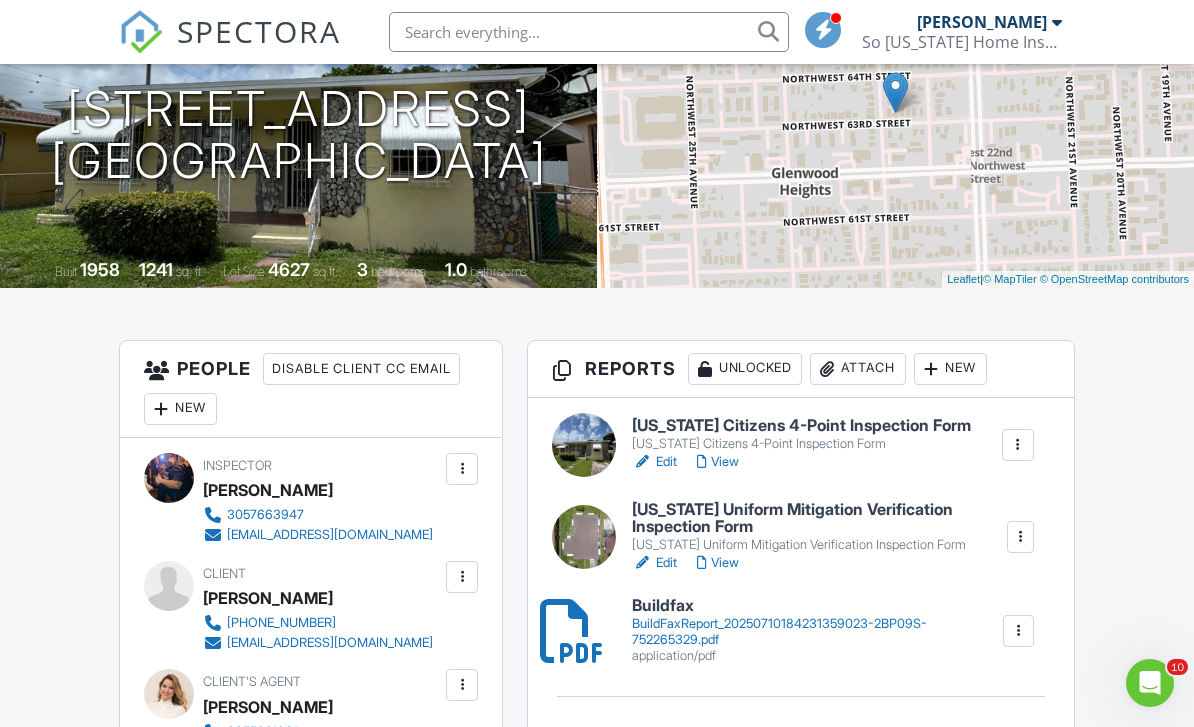 click on "[US_STATE] Citizens 4-Point Inspection Form" at bounding box center (801, 426) 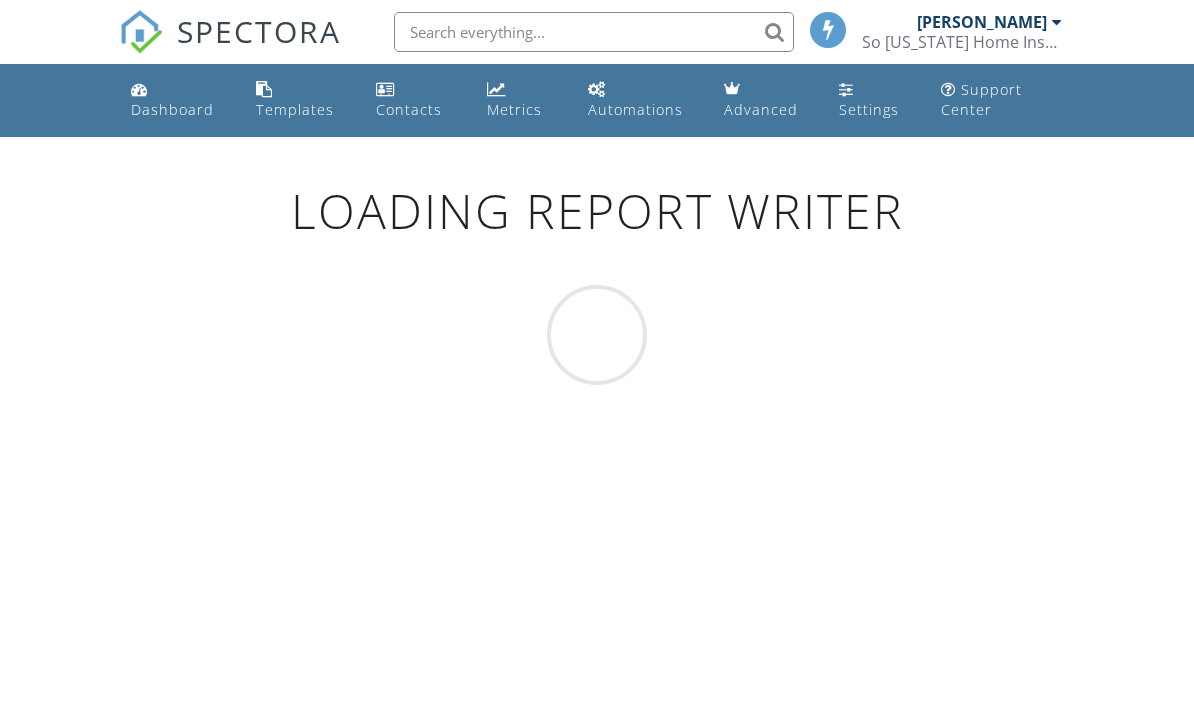 scroll, scrollTop: 0, scrollLeft: 0, axis: both 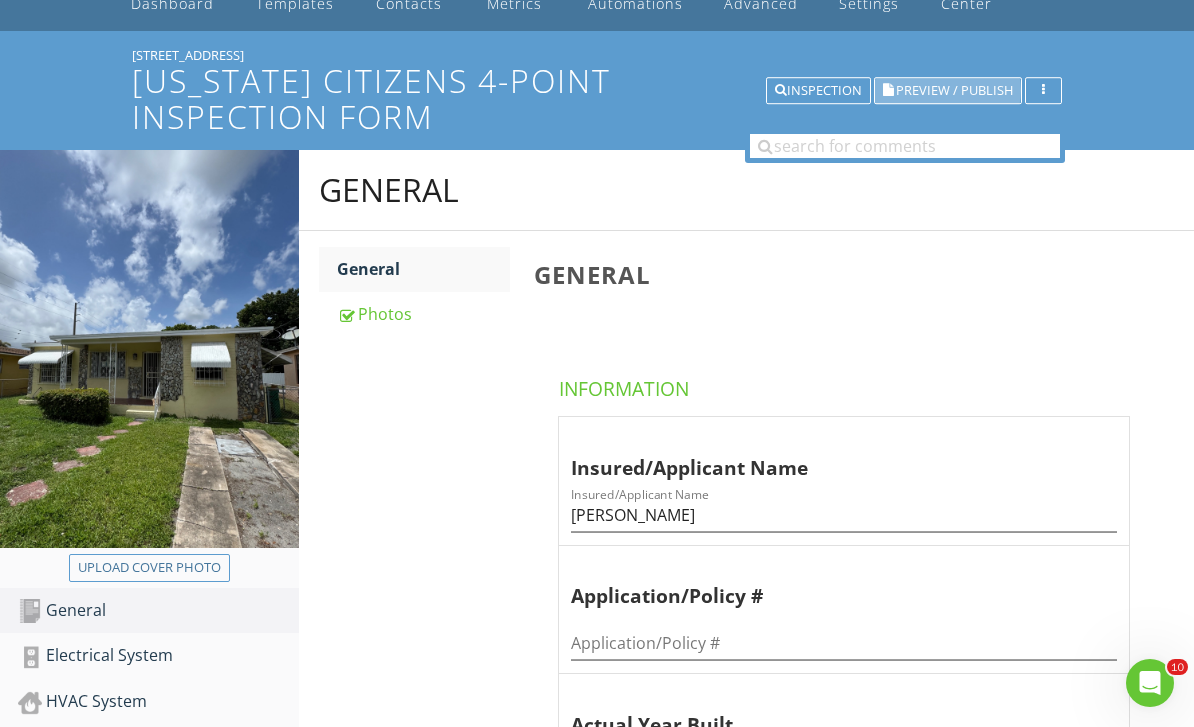 click on "Preview / Publish" at bounding box center (954, 90) 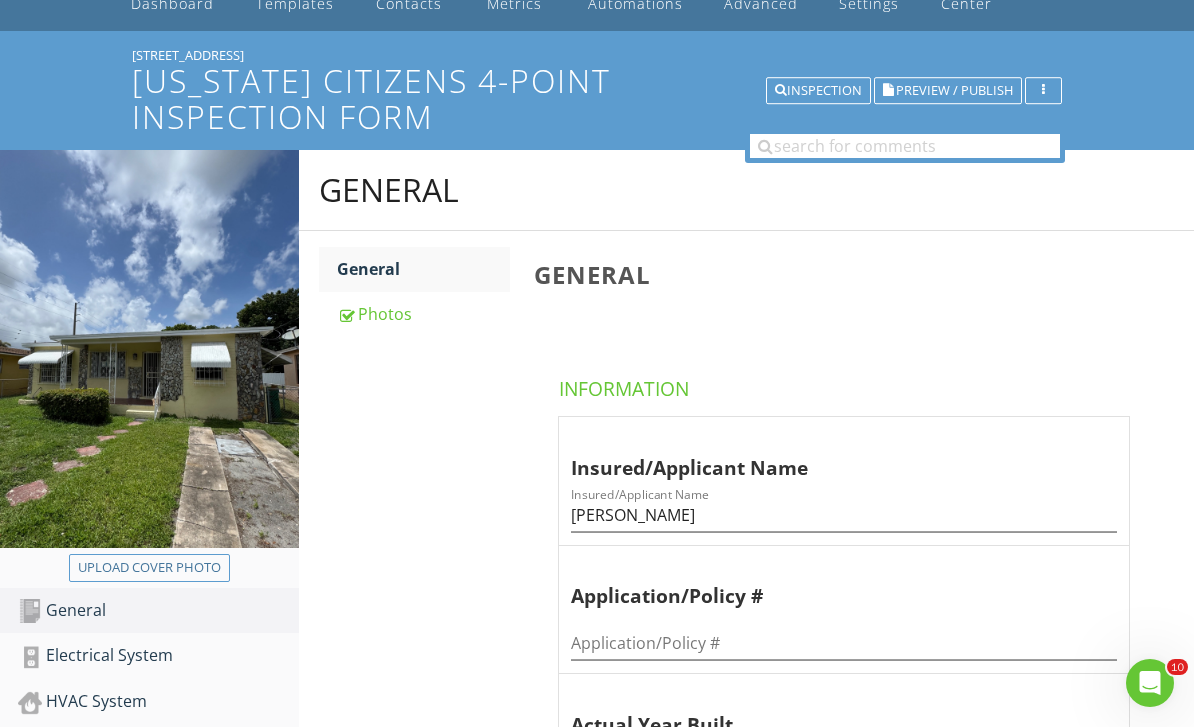 click on "[US_STATE] Citizens 4-Point Inspection Form" at bounding box center [597, 98] 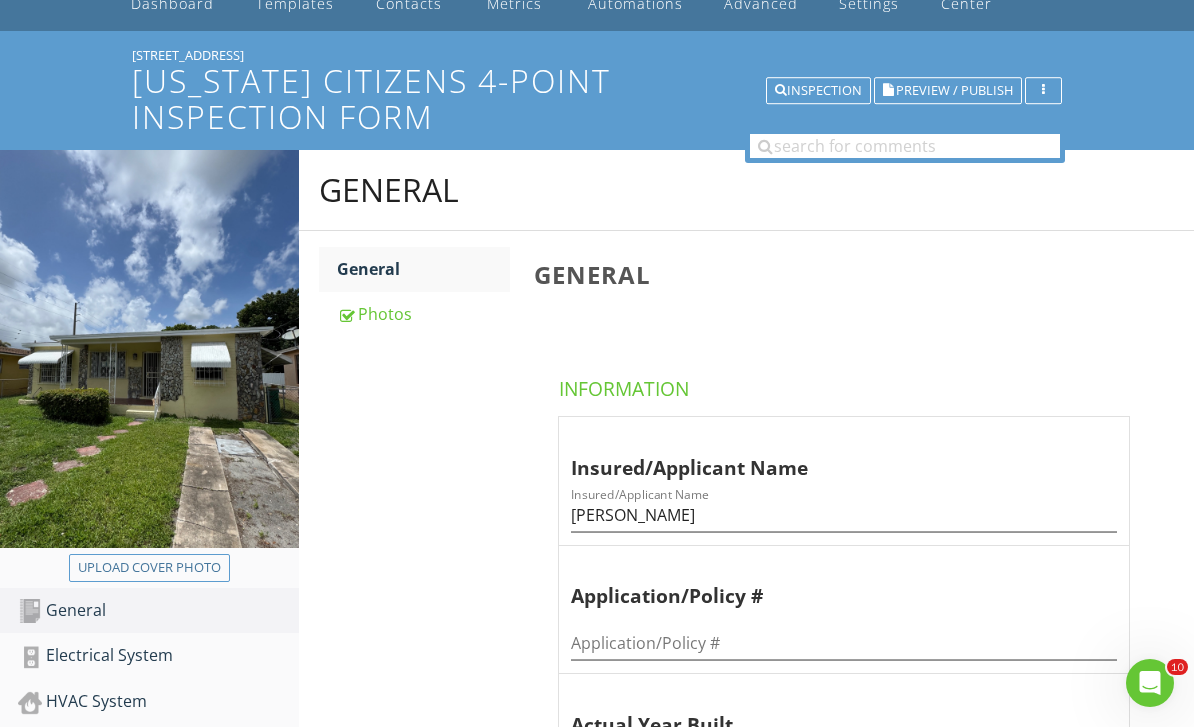 click on "General
Information
Insured/Applicant Name
Insured/Applicant Name [PERSON_NAME]
Application/Policy #
Application/Policy #
Actual Year Built
Actual Year Built 1958               Limitations
Observations" at bounding box center [858, 690] 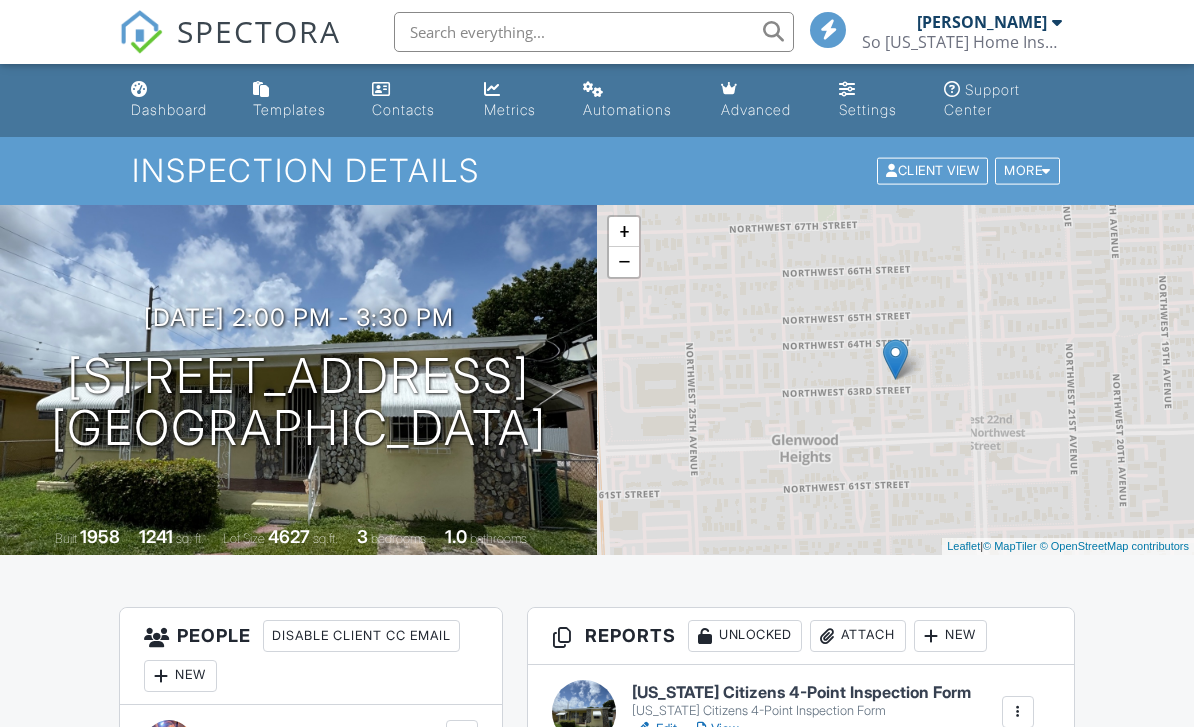 scroll, scrollTop: 0, scrollLeft: 0, axis: both 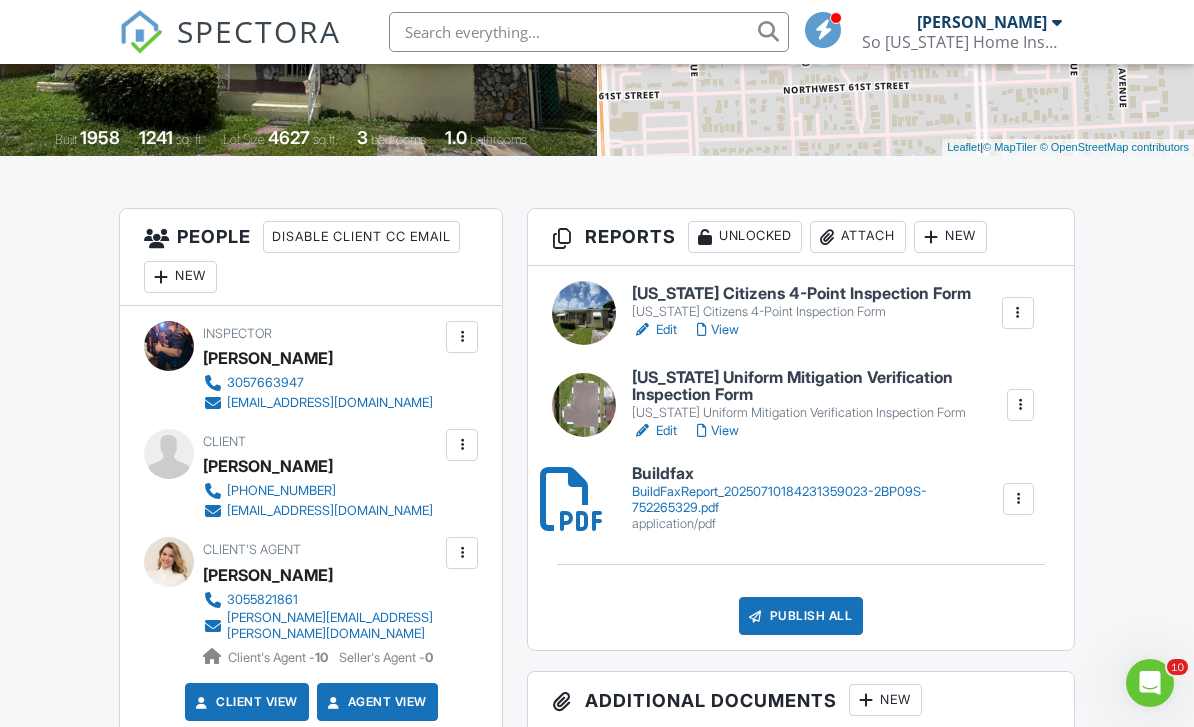 click on "Publish All" at bounding box center (801, 616) 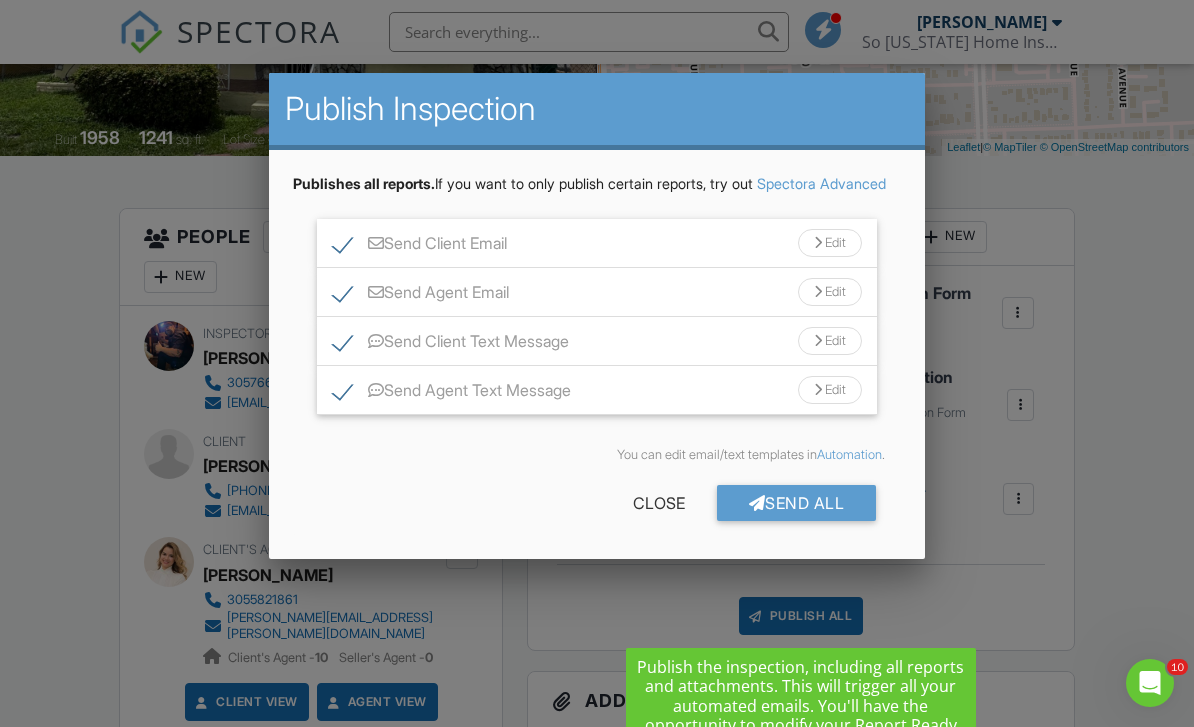 click on "Send All" at bounding box center [797, 503] 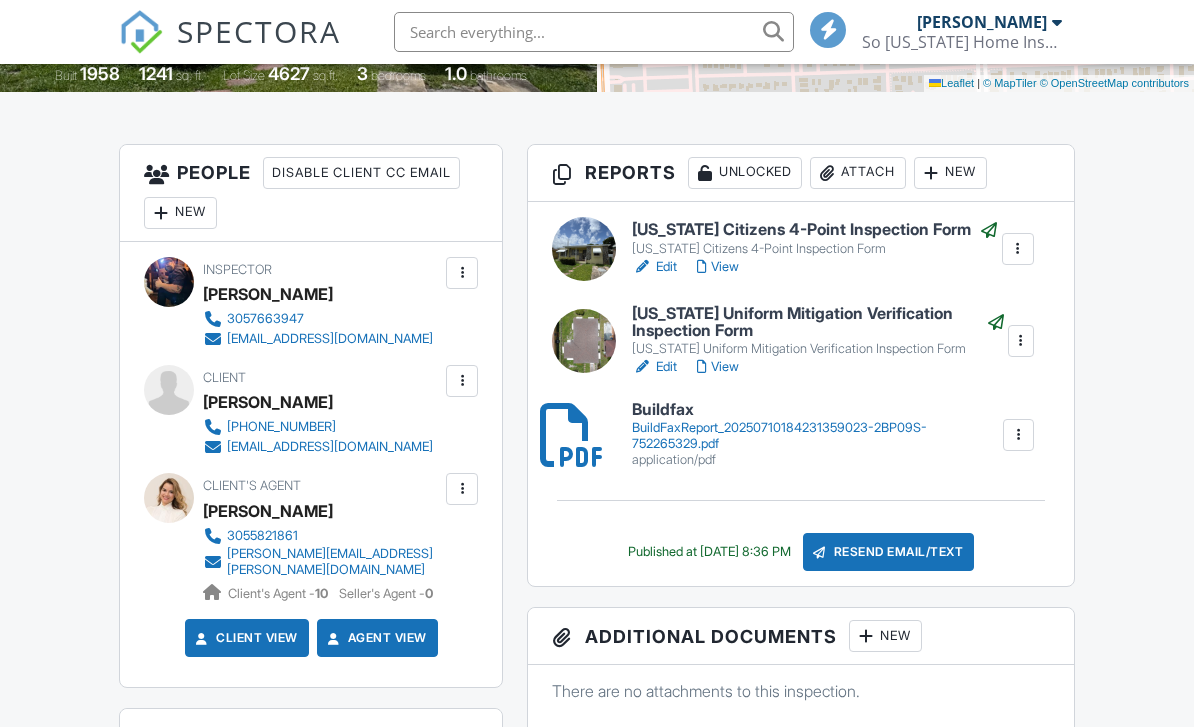 scroll, scrollTop: 463, scrollLeft: 0, axis: vertical 